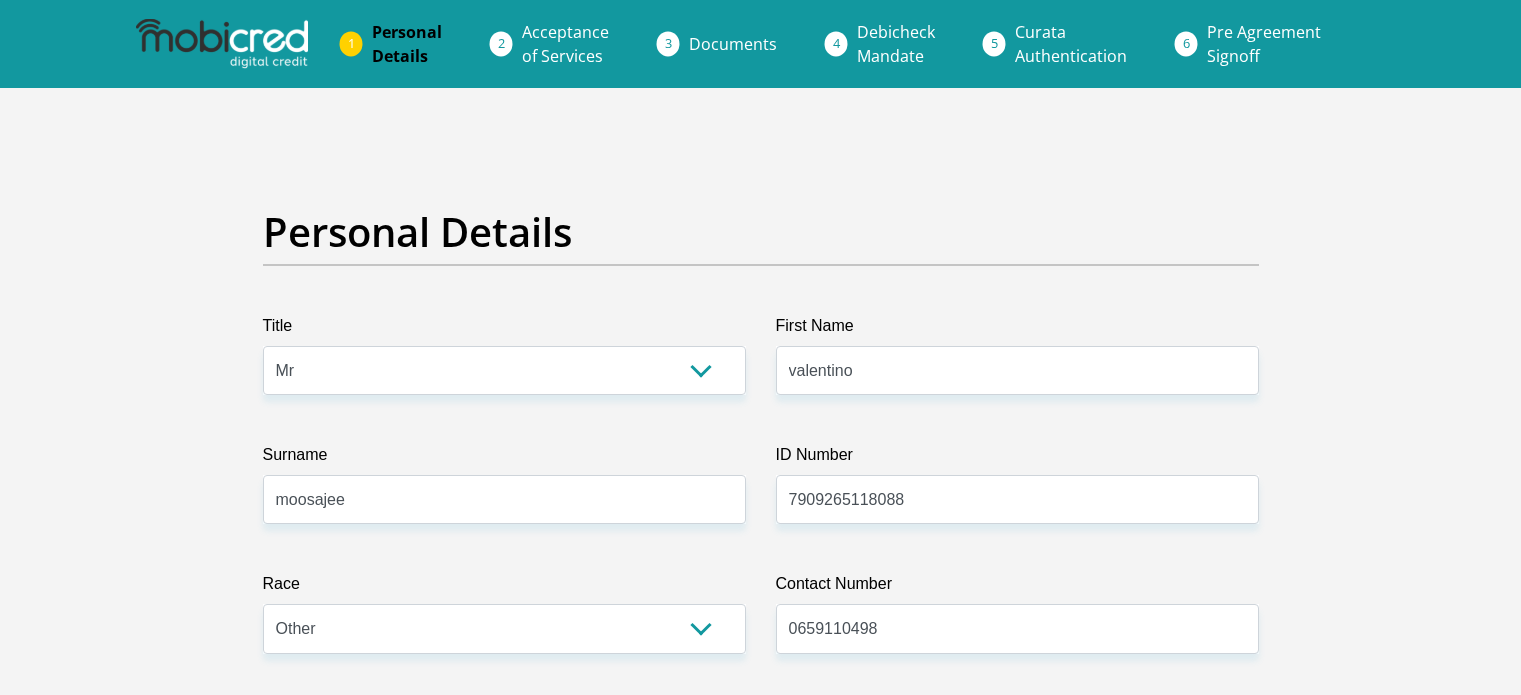 select on "Mr" 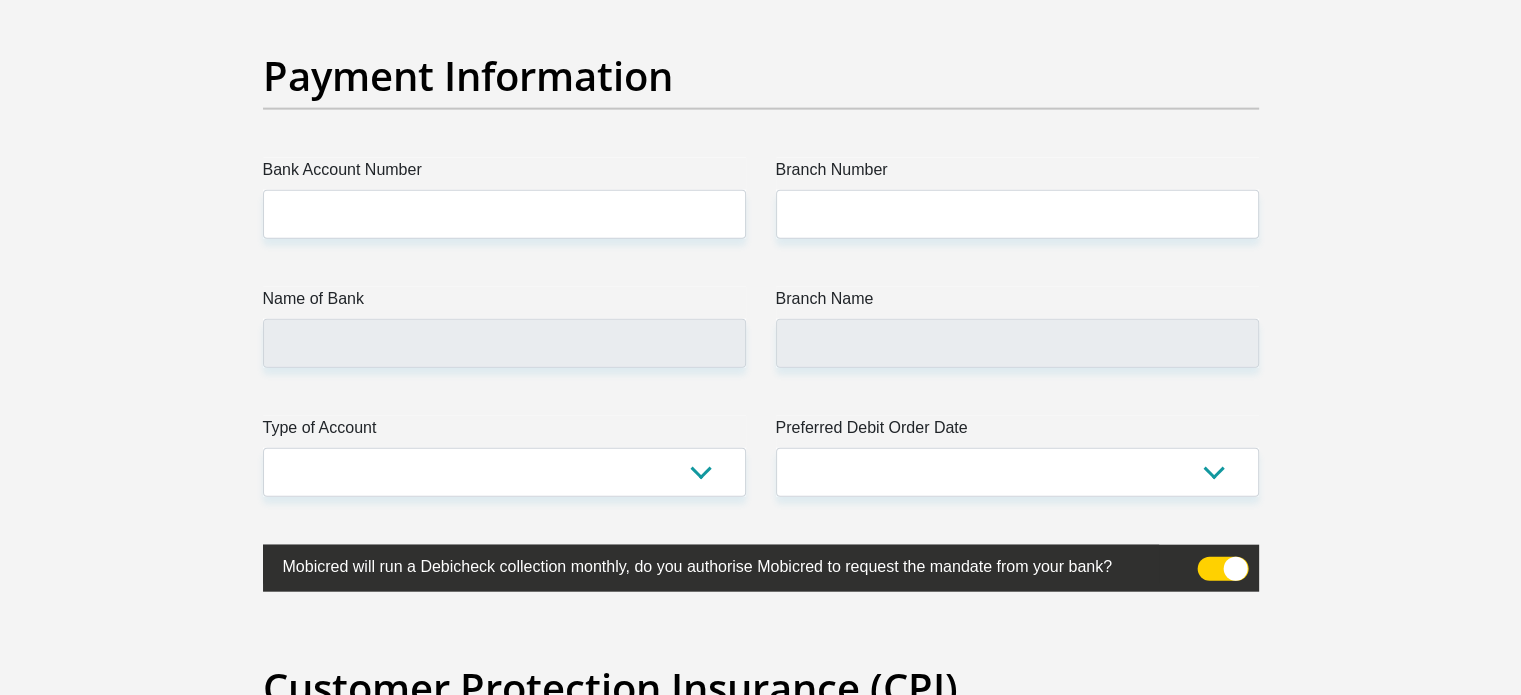 scroll, scrollTop: 4600, scrollLeft: 0, axis: vertical 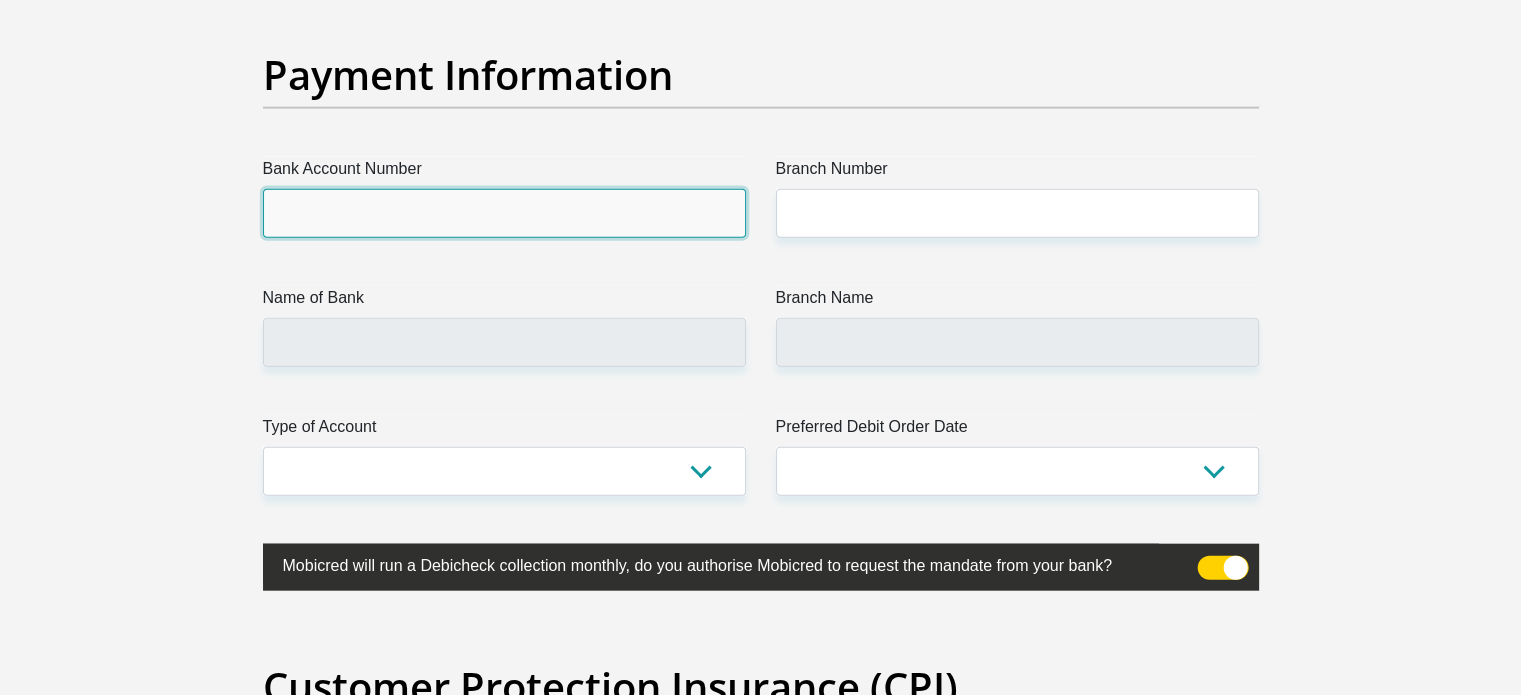 click on "Bank Account Number" at bounding box center (504, 213) 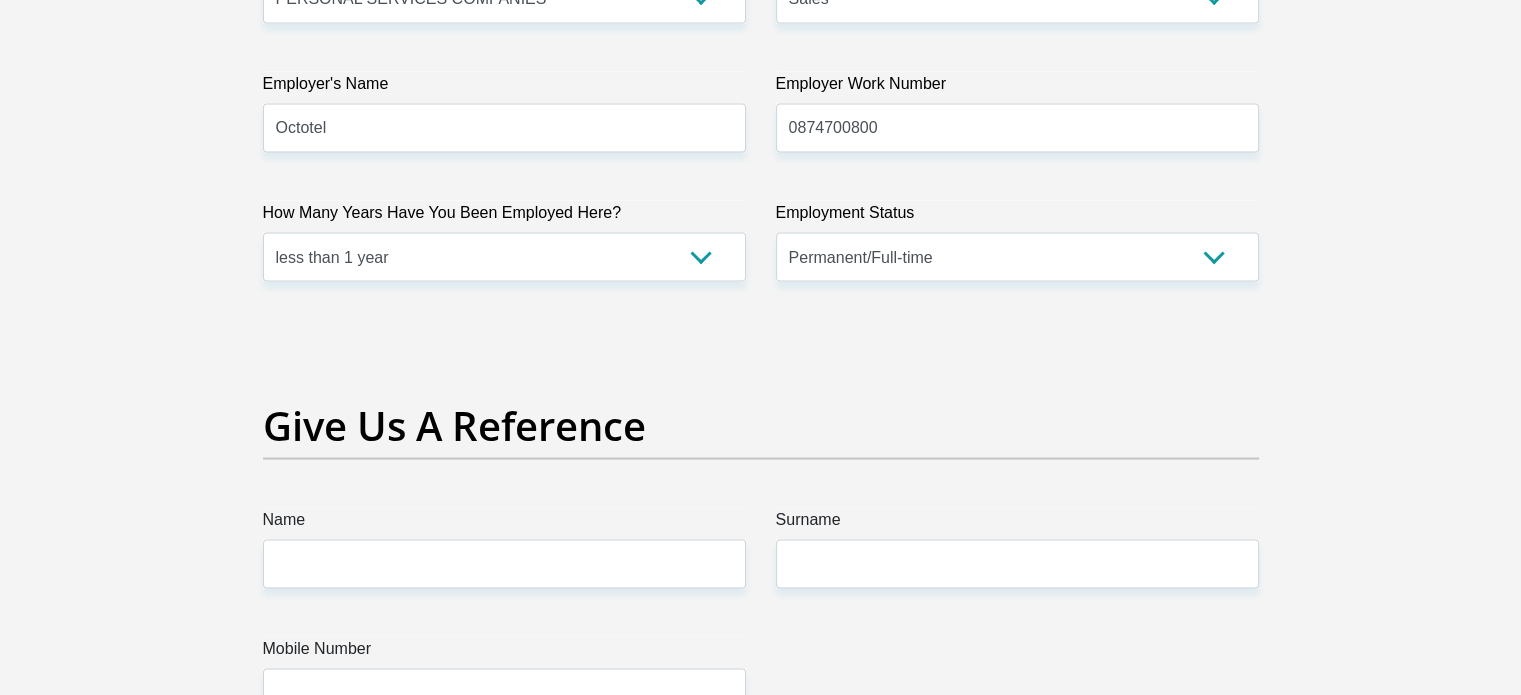 scroll, scrollTop: 3800, scrollLeft: 0, axis: vertical 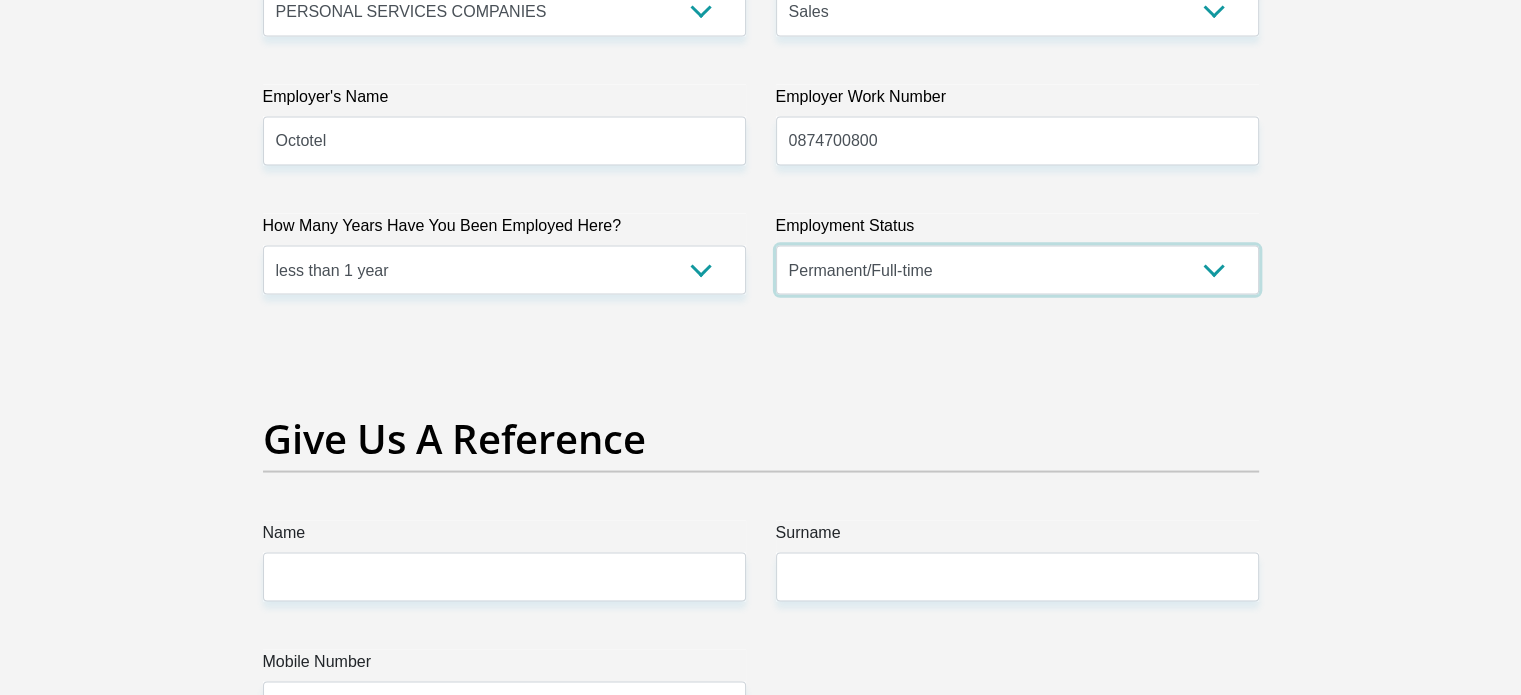 click on "Permanent/Full-time
Part-time/Casual
Contract Worker
Self-Employed
Housewife
Retired
Student
Medically Boarded
Disability
Unemployed" at bounding box center (1017, 269) 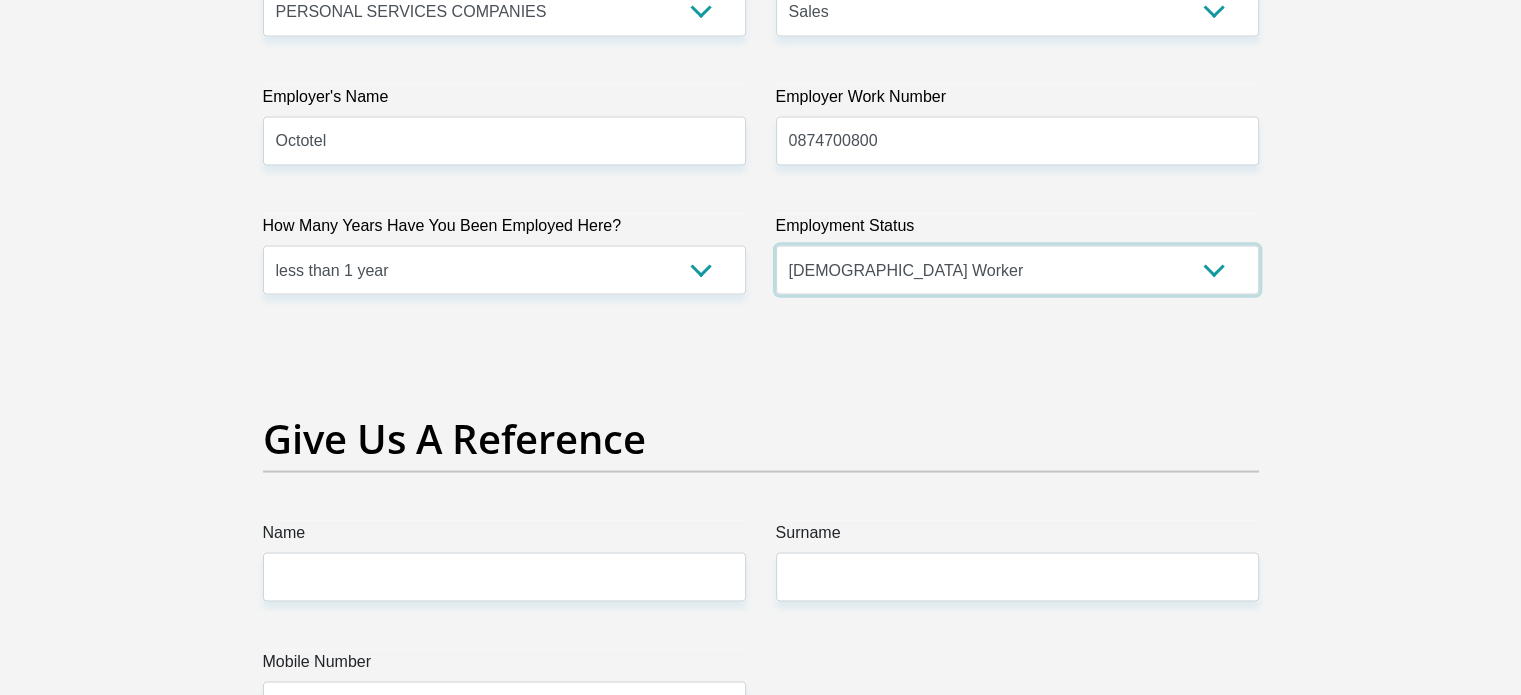 click on "Permanent/Full-time
Part-time/Casual
Contract Worker
Self-Employed
Housewife
Retired
Student
Medically Boarded
Disability
Unemployed" at bounding box center (1017, 269) 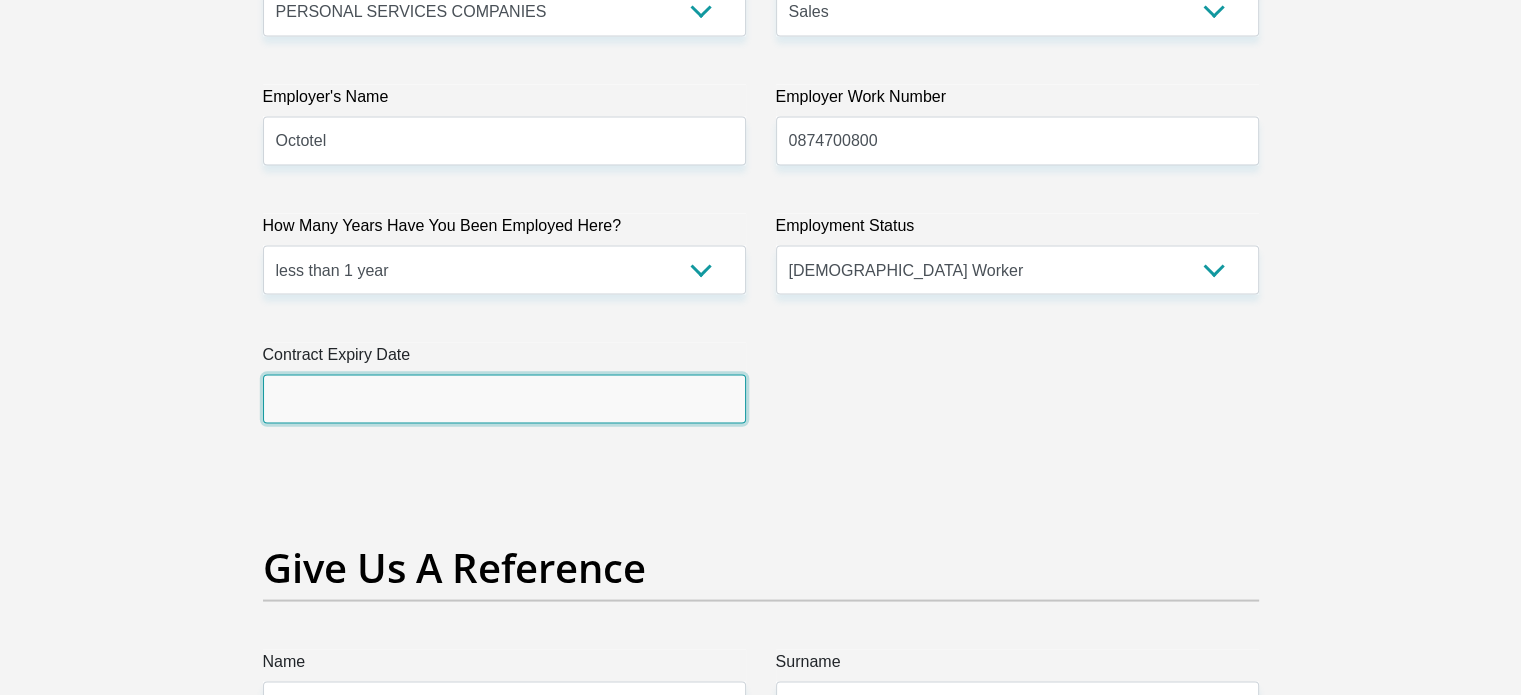 click at bounding box center (504, 398) 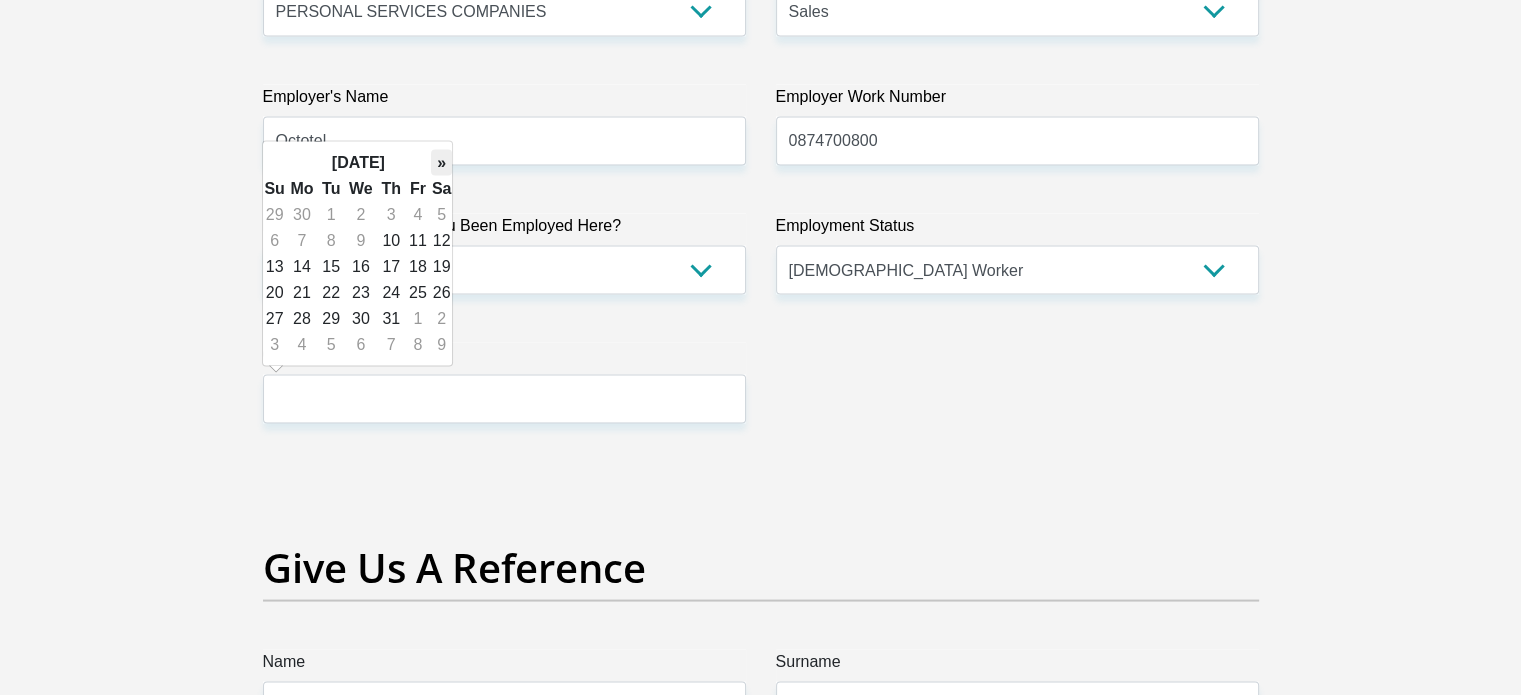 click on "»" at bounding box center (442, 162) 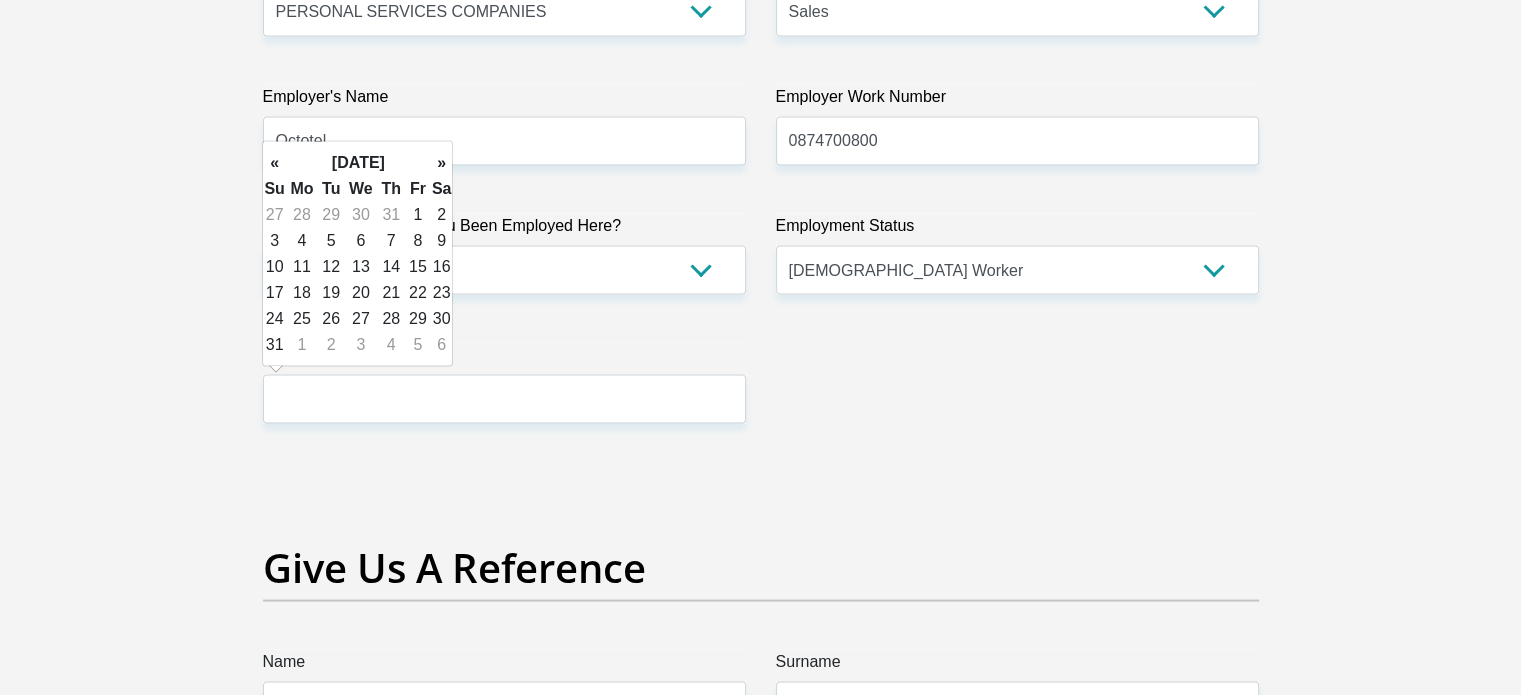 click on "»" at bounding box center [442, 162] 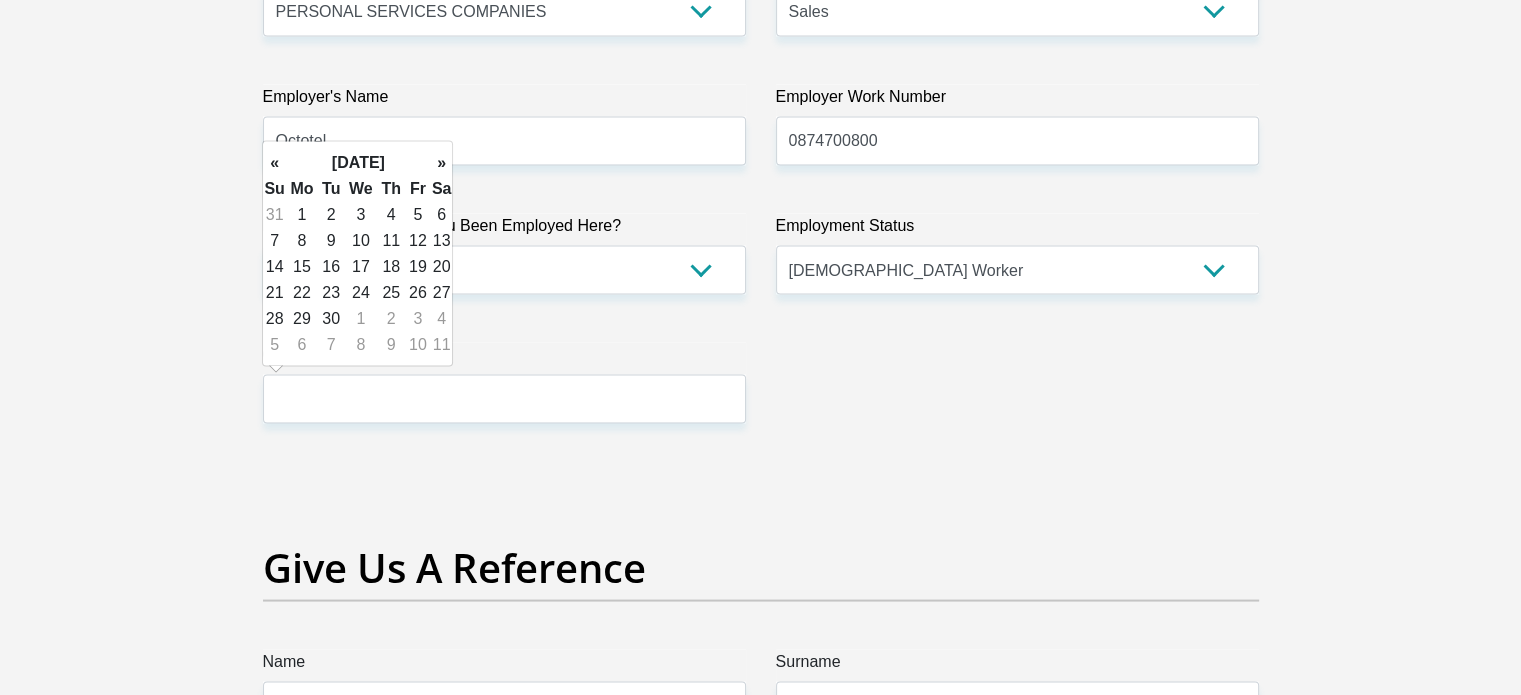 click on "»" at bounding box center [442, 162] 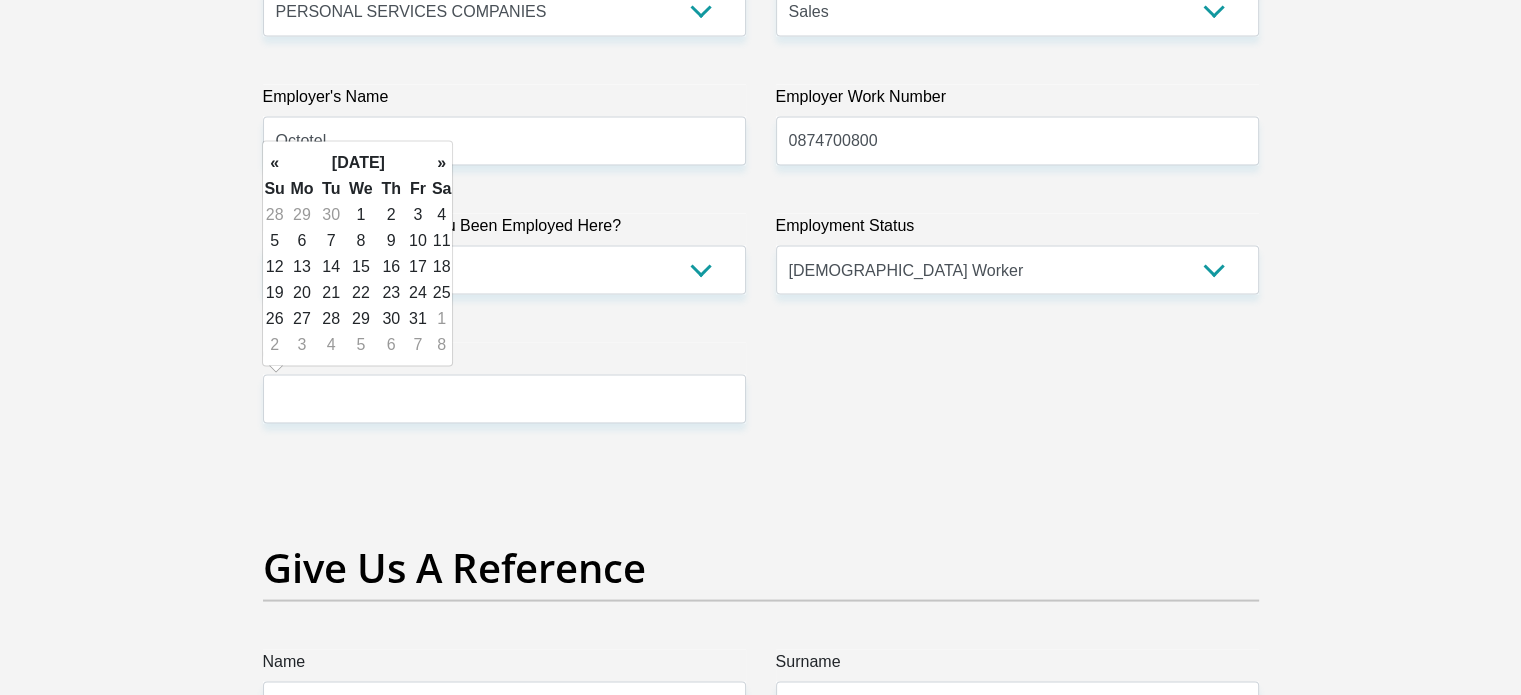 click on "»" at bounding box center (442, 162) 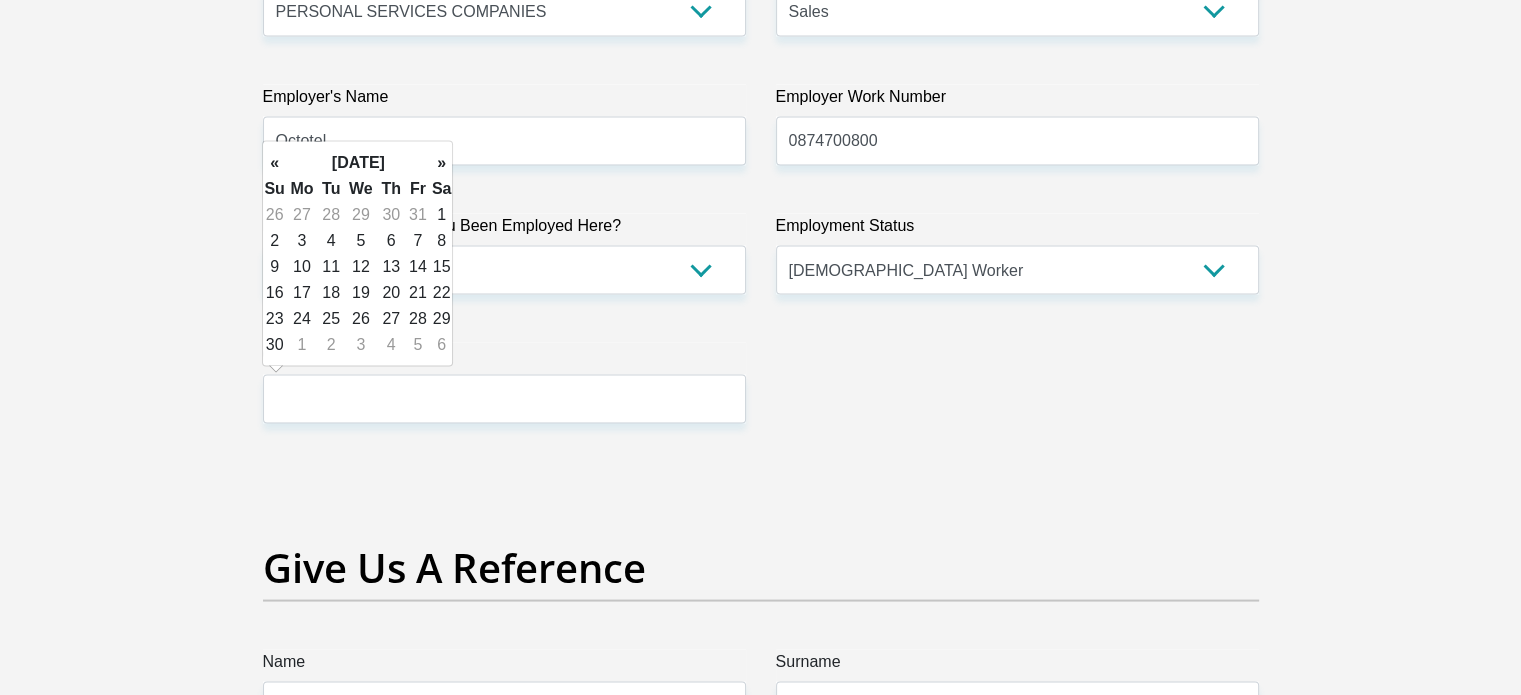 click on "»" at bounding box center (442, 162) 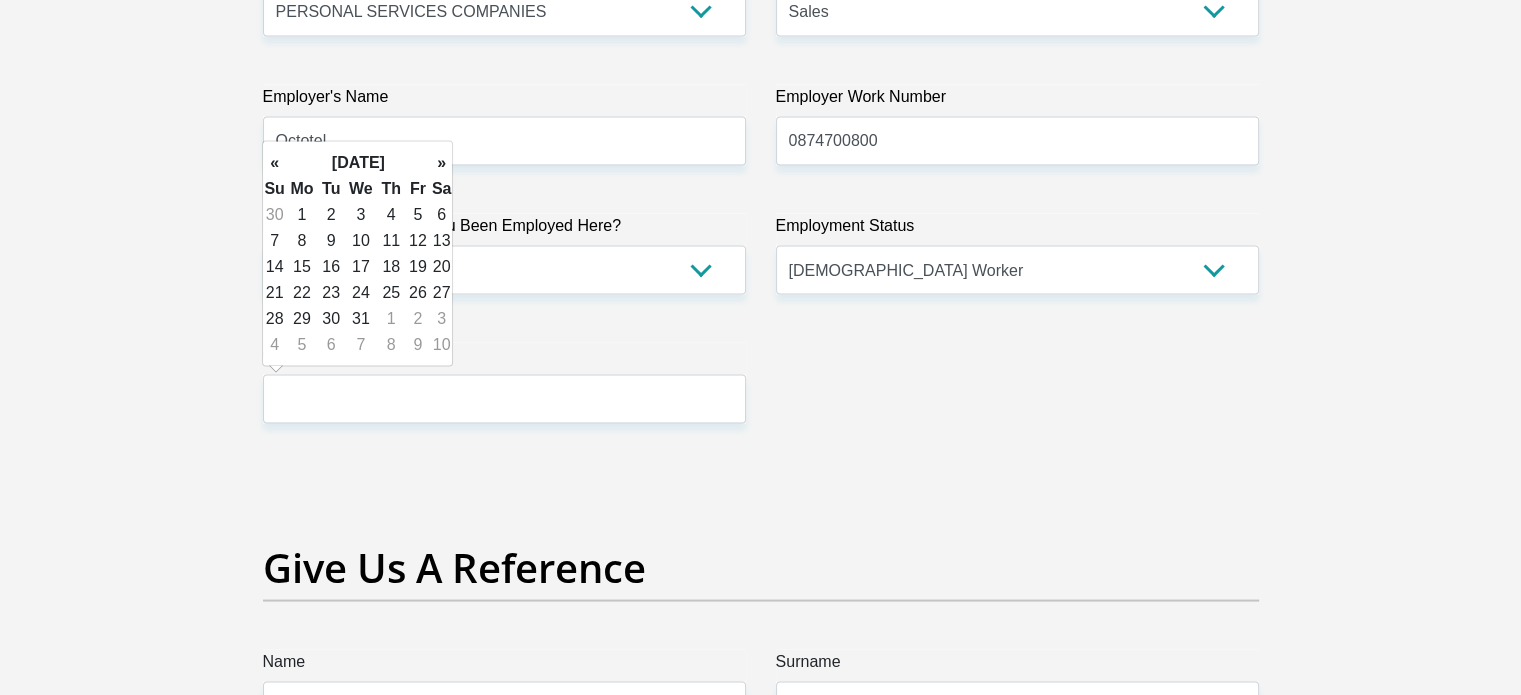 click on "»" at bounding box center (442, 162) 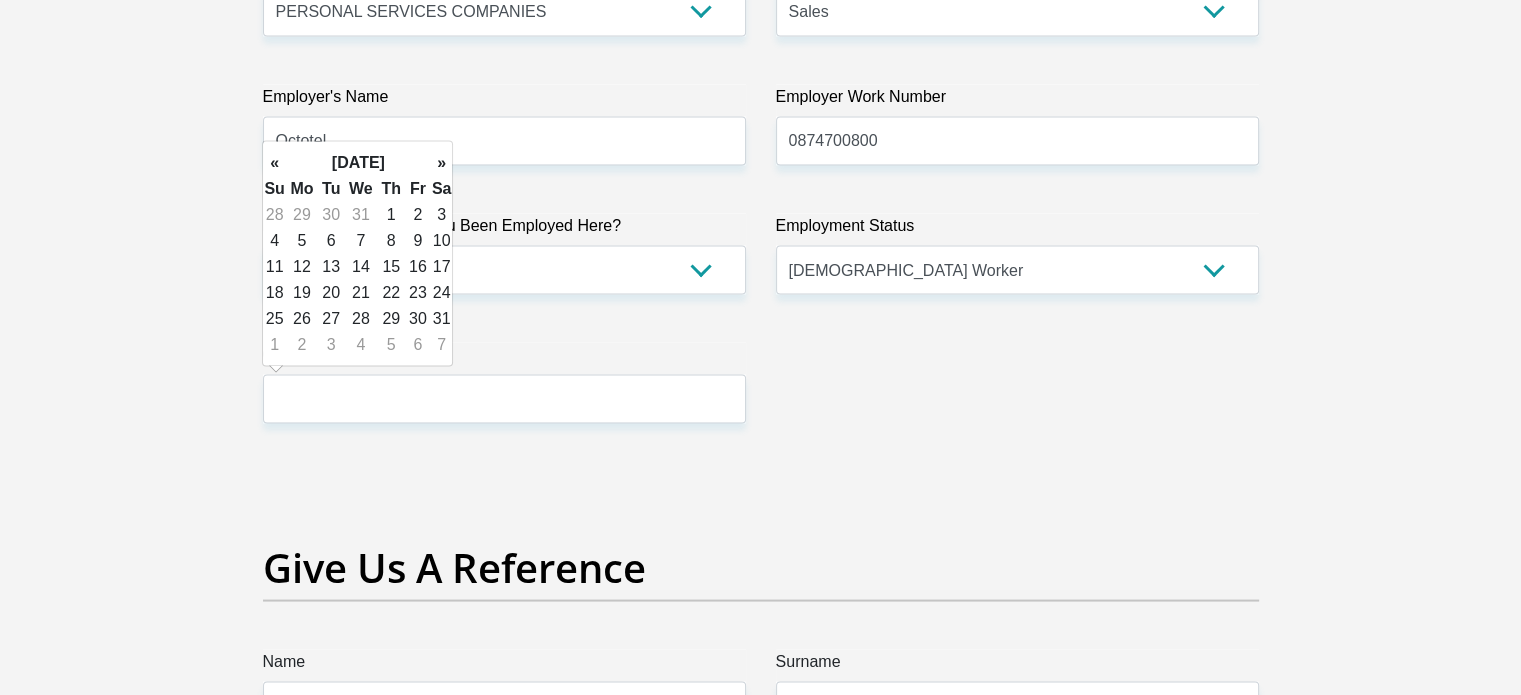 click on "»" at bounding box center (442, 162) 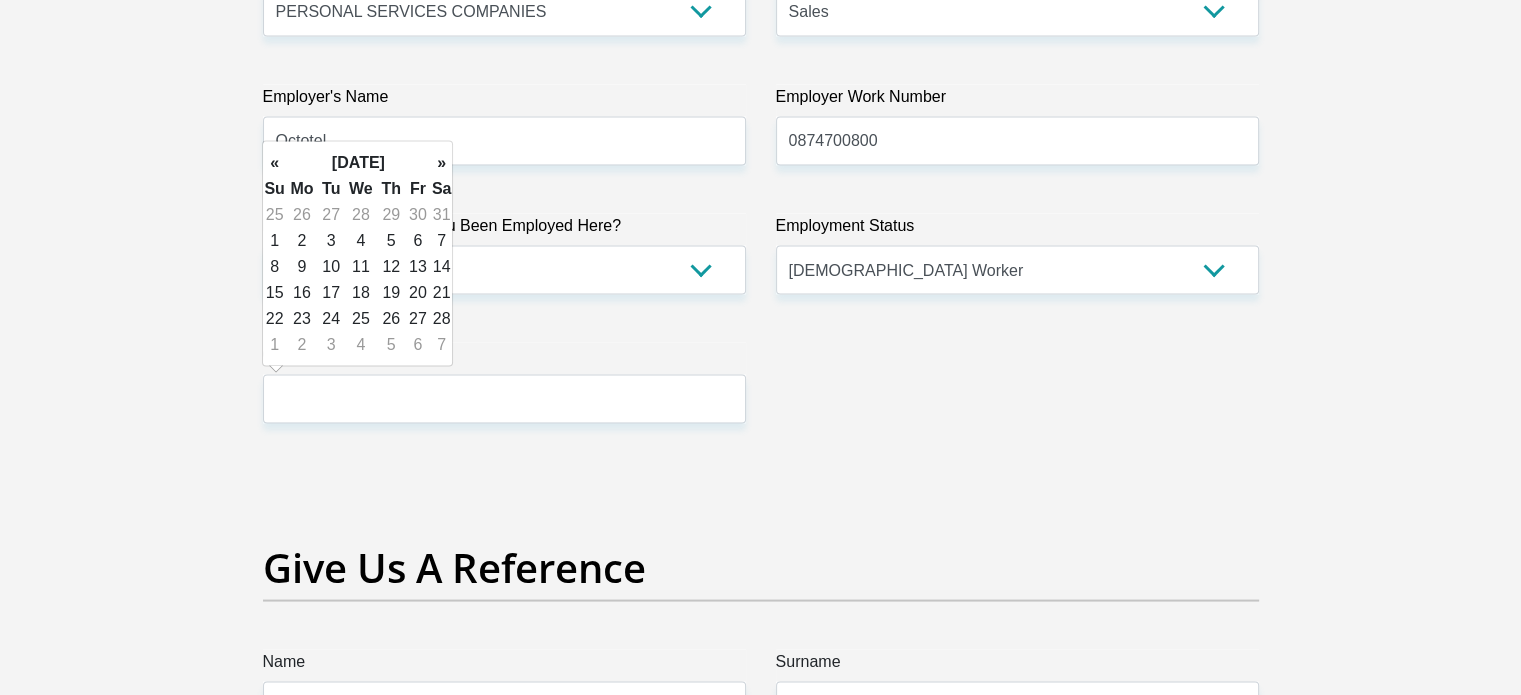 click on "»" at bounding box center (442, 162) 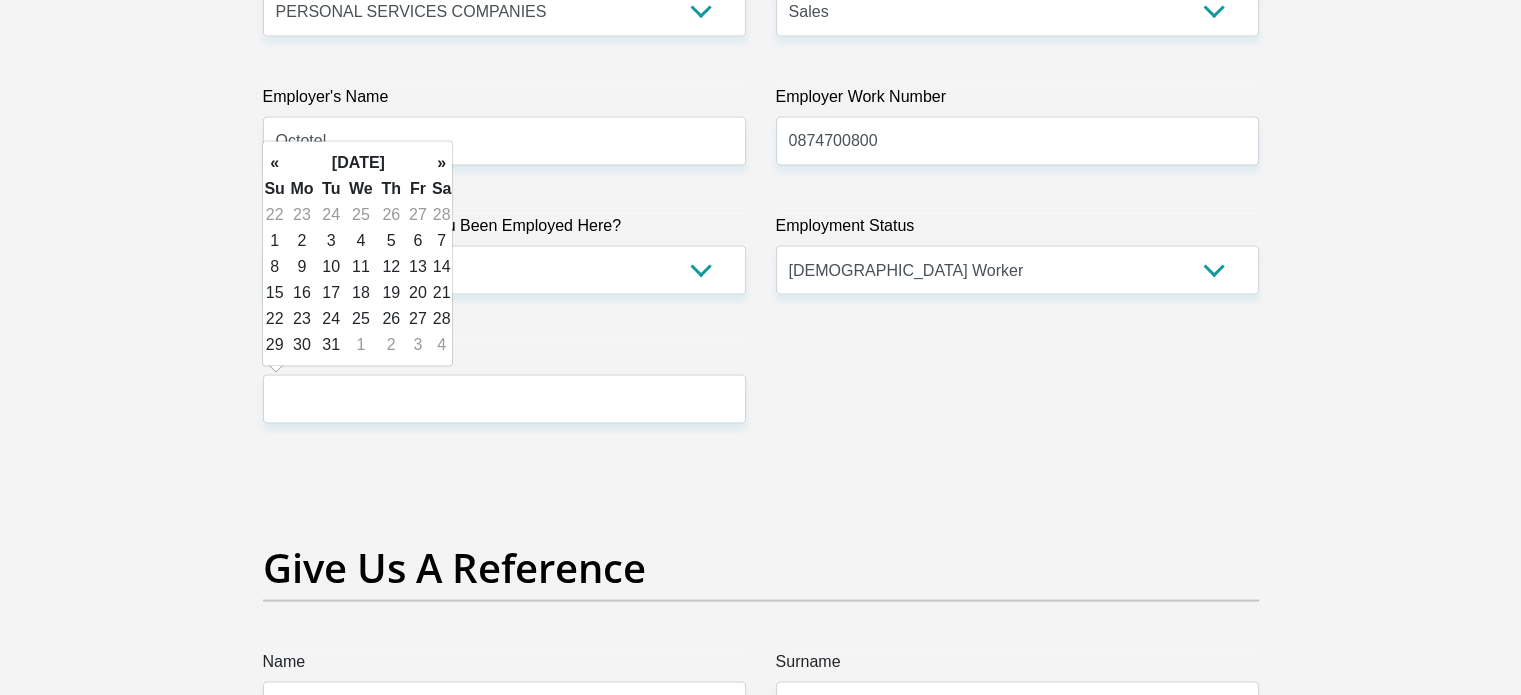 click on "»" at bounding box center [442, 162] 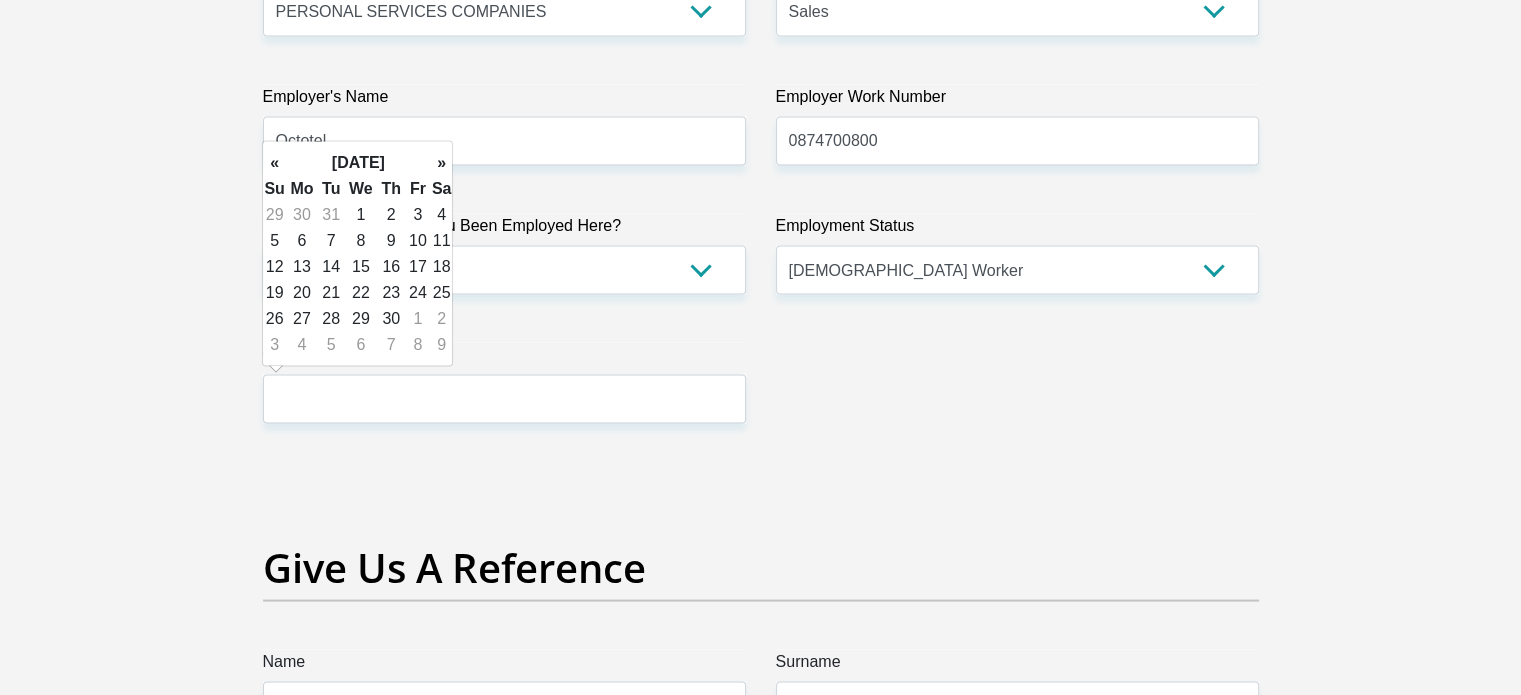 click on "»" at bounding box center (442, 162) 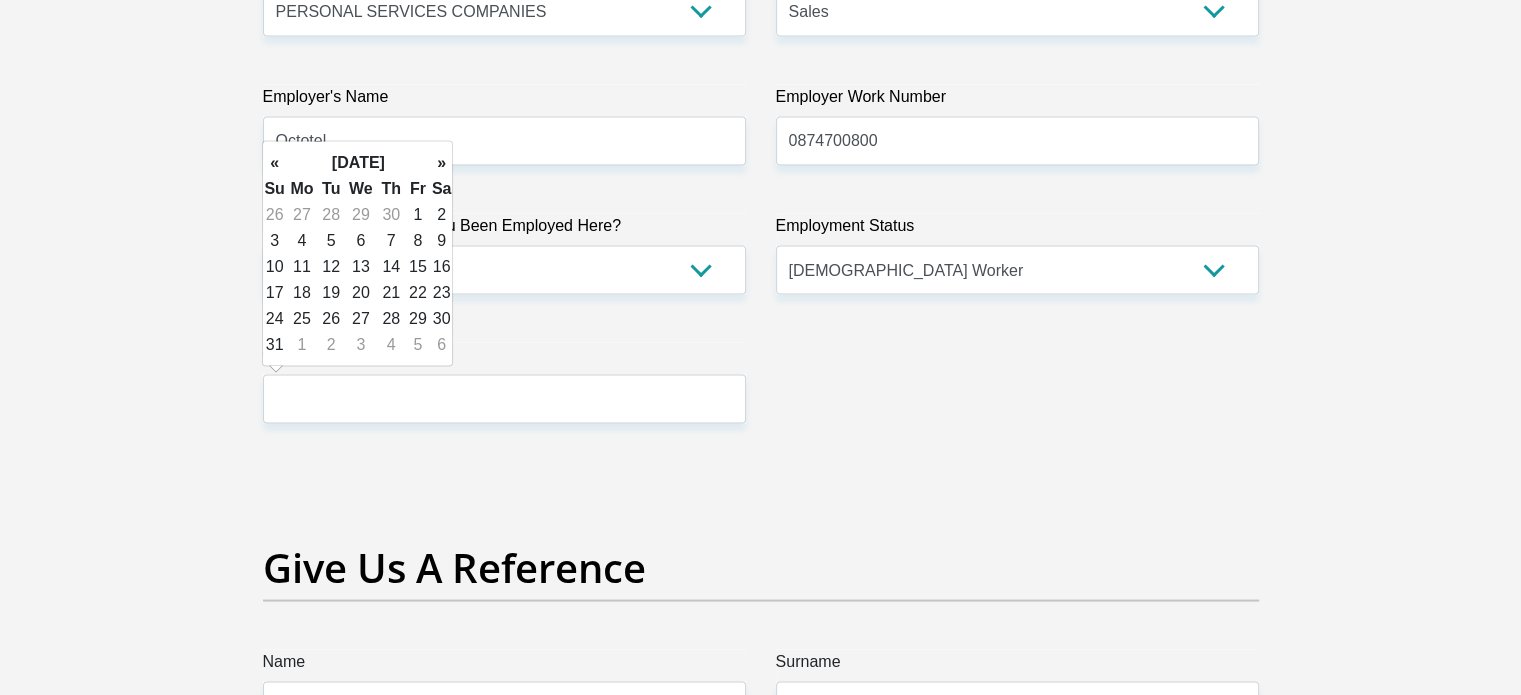 click on "»" at bounding box center [442, 162] 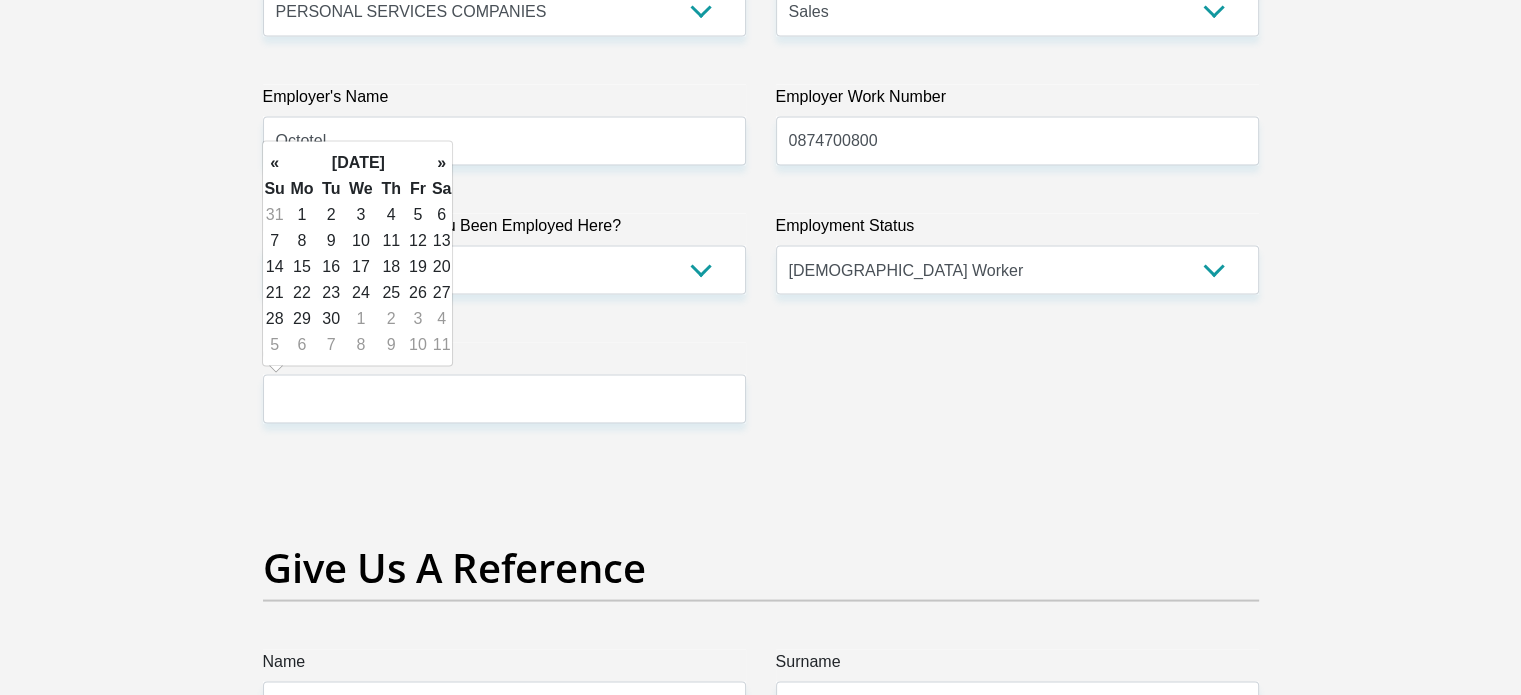 click on "»" at bounding box center (442, 162) 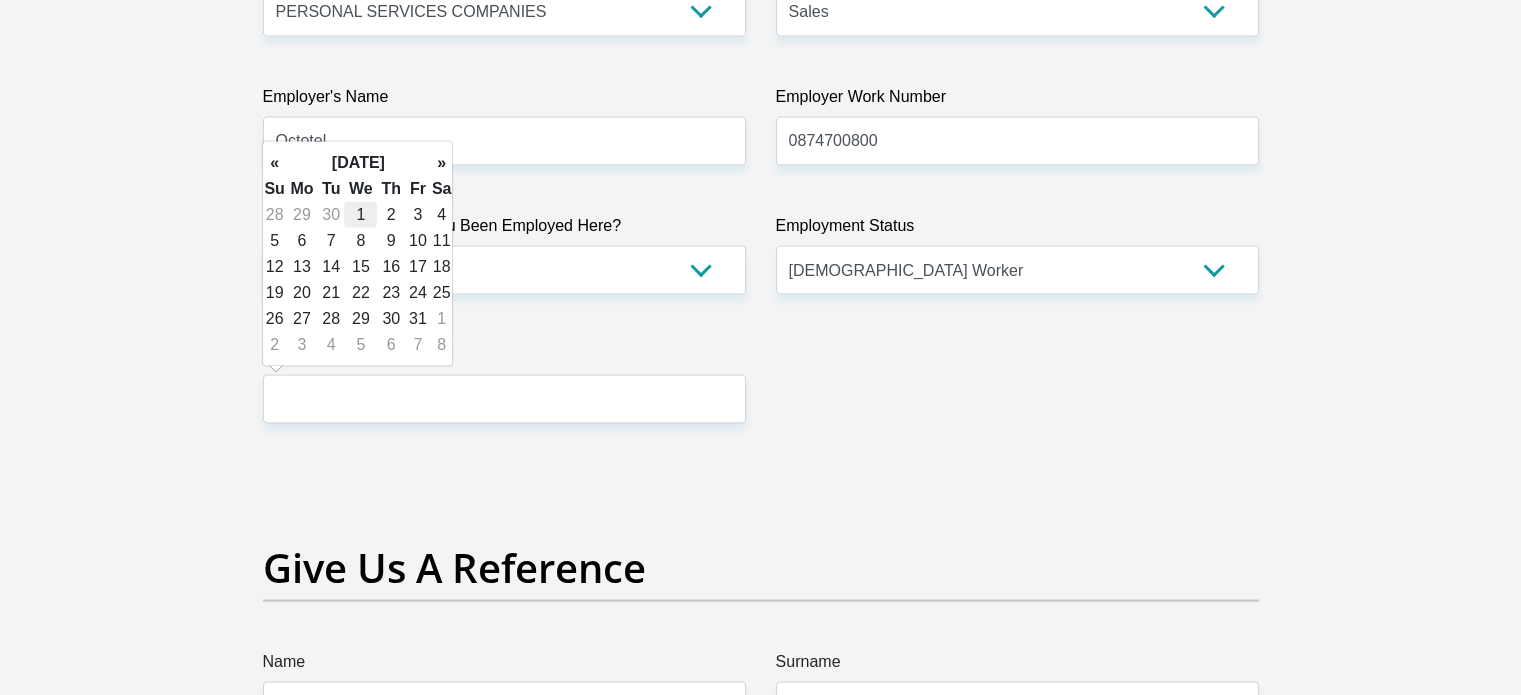 click on "1" at bounding box center (360, 214) 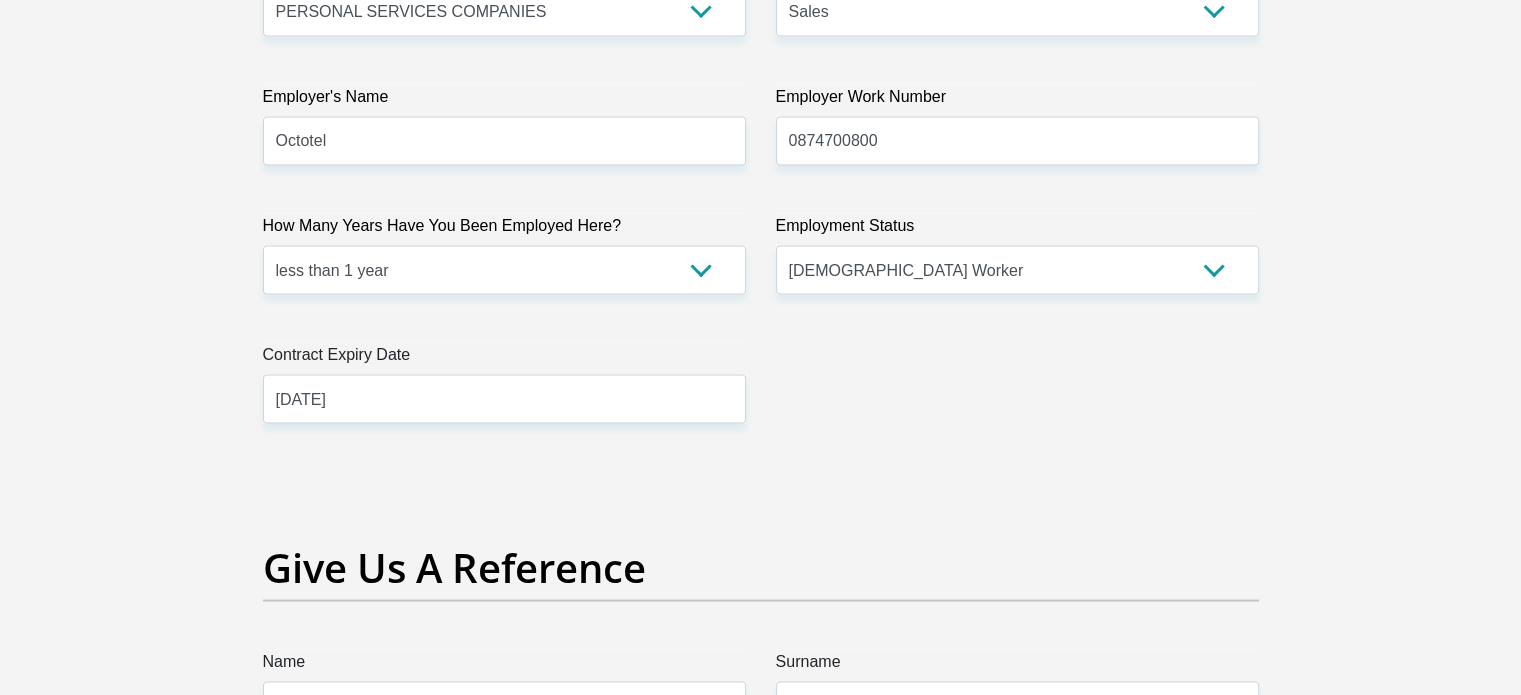 click on "Title
Mr
Ms
Mrs
Dr
Other
First Name
valentino
Surname
moosajee
ID Number
7909265118088
Please input valid ID number
Race
Black
Coloured
Indian
White
Other
Contact Number
0659110498
Please input valid contact number
Nationality
South Africa
Afghanistan
Aland Islands  Albania  Aruba" at bounding box center [761, -168] 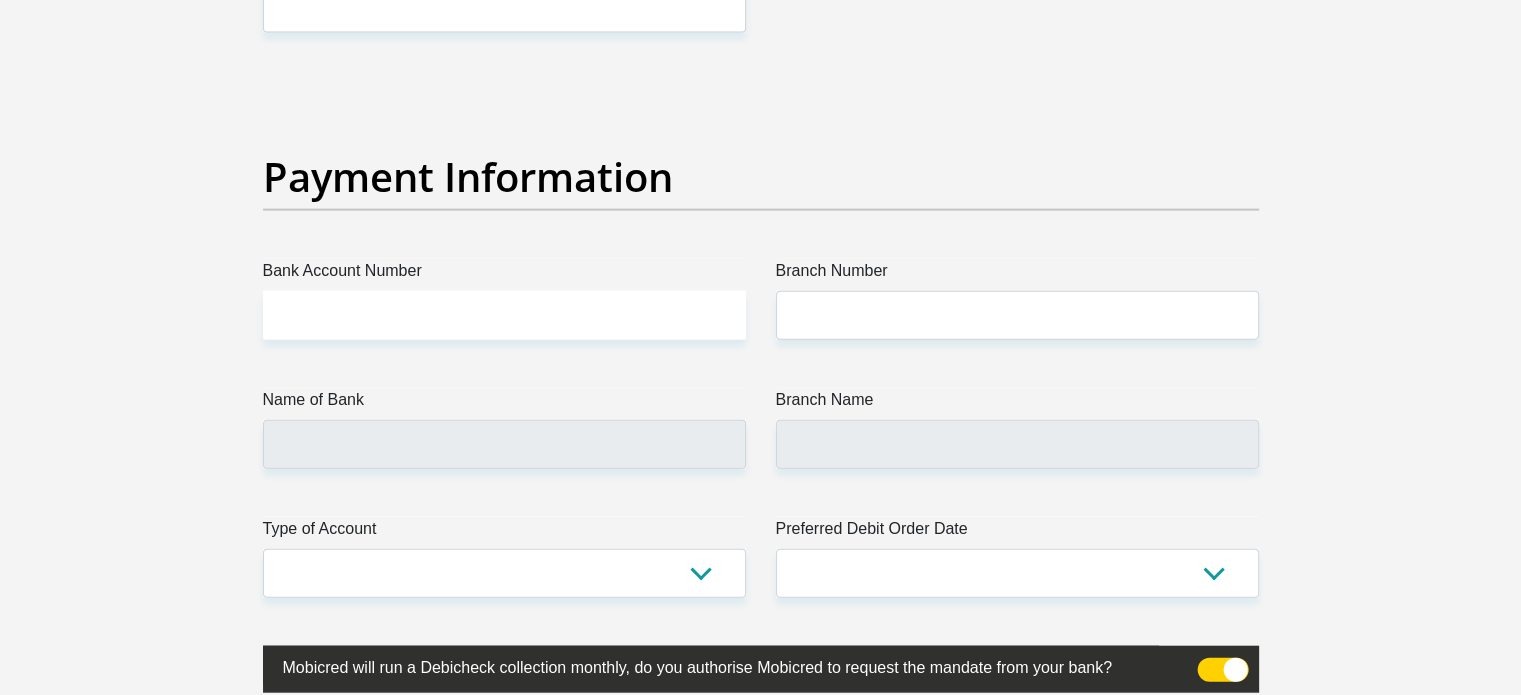 scroll, scrollTop: 4700, scrollLeft: 0, axis: vertical 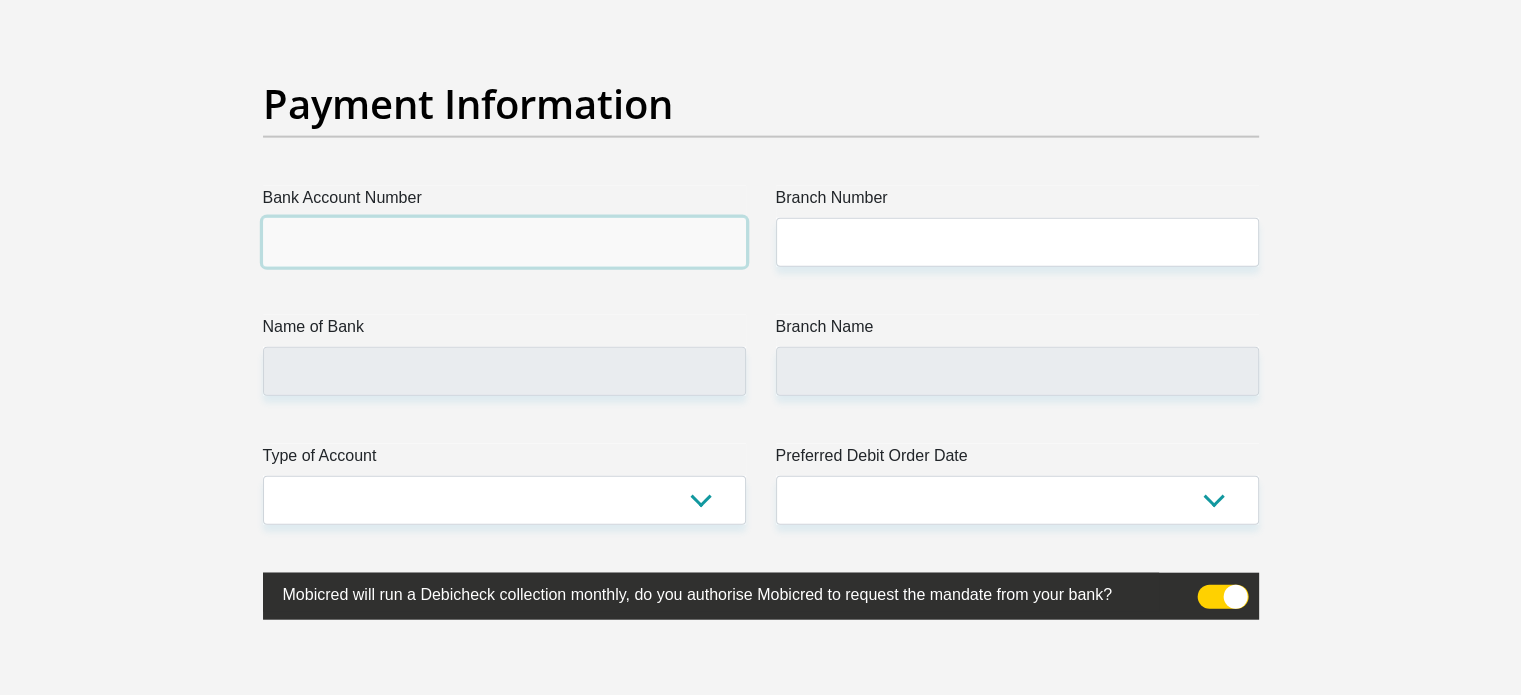 click on "Bank Account Number" at bounding box center (504, 242) 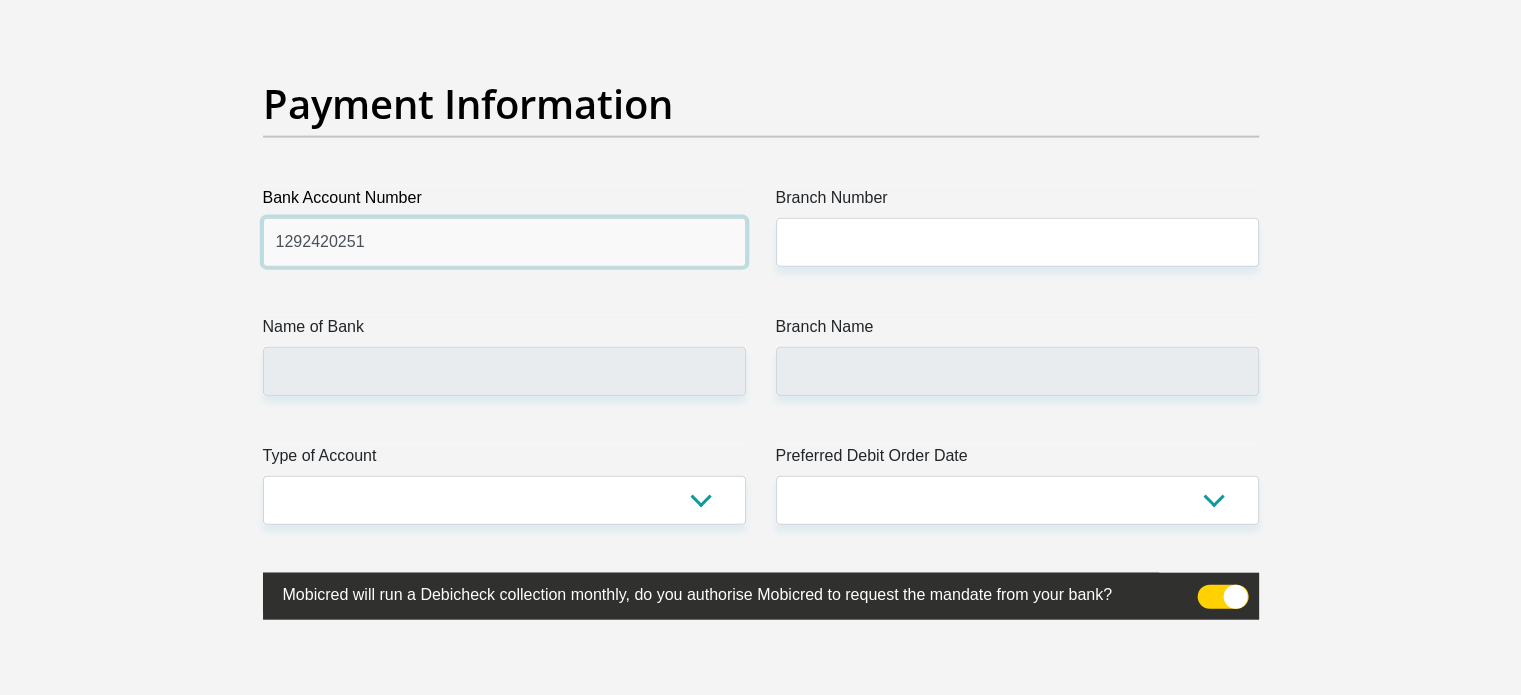 type on "1292420251" 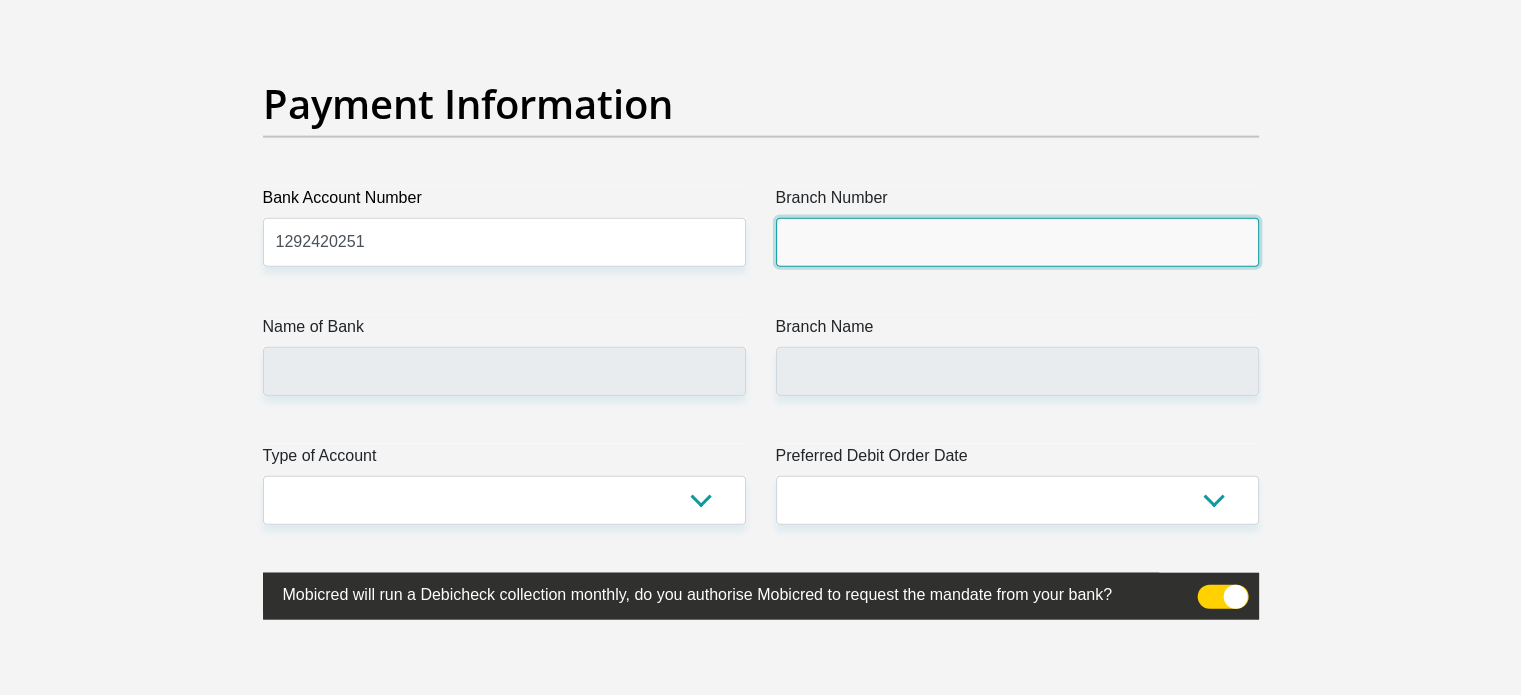 click on "Branch Number" at bounding box center (1017, 242) 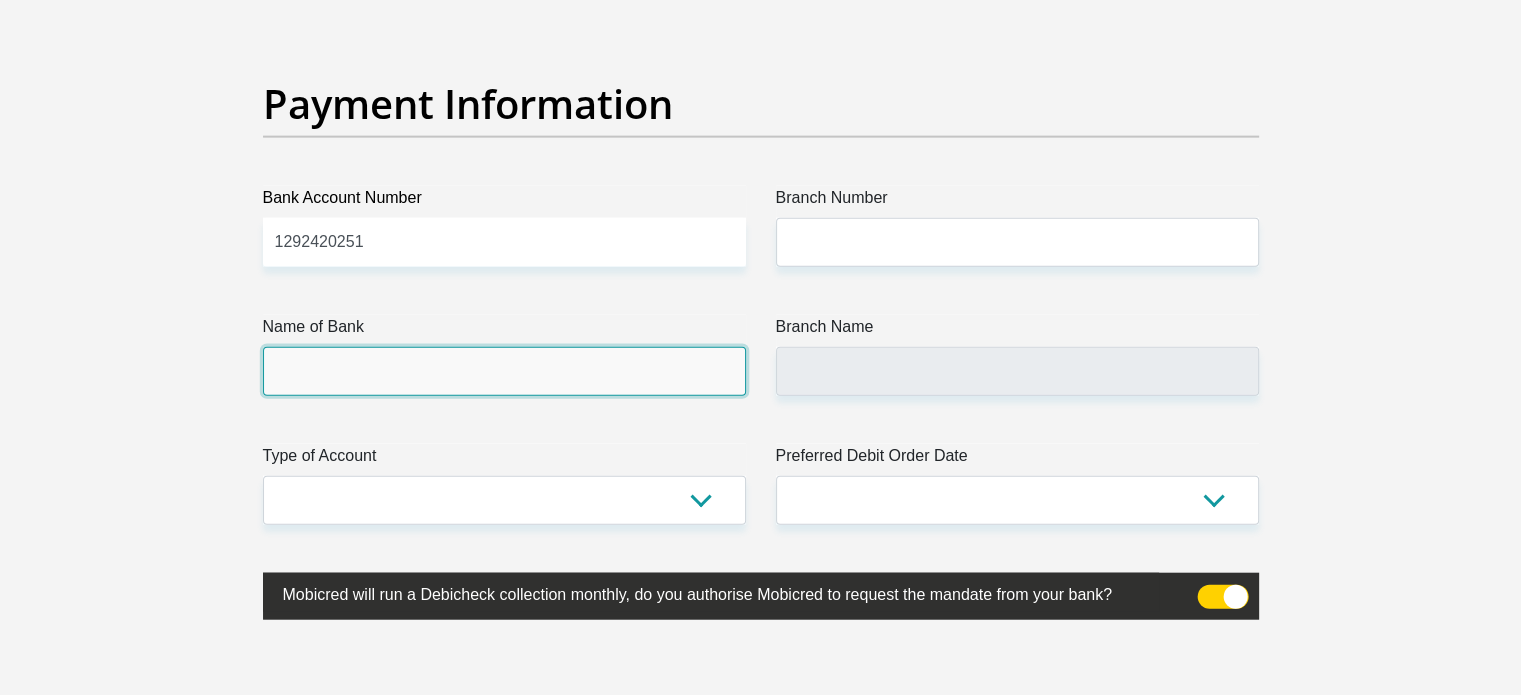 click on "Name of Bank" at bounding box center (504, 371) 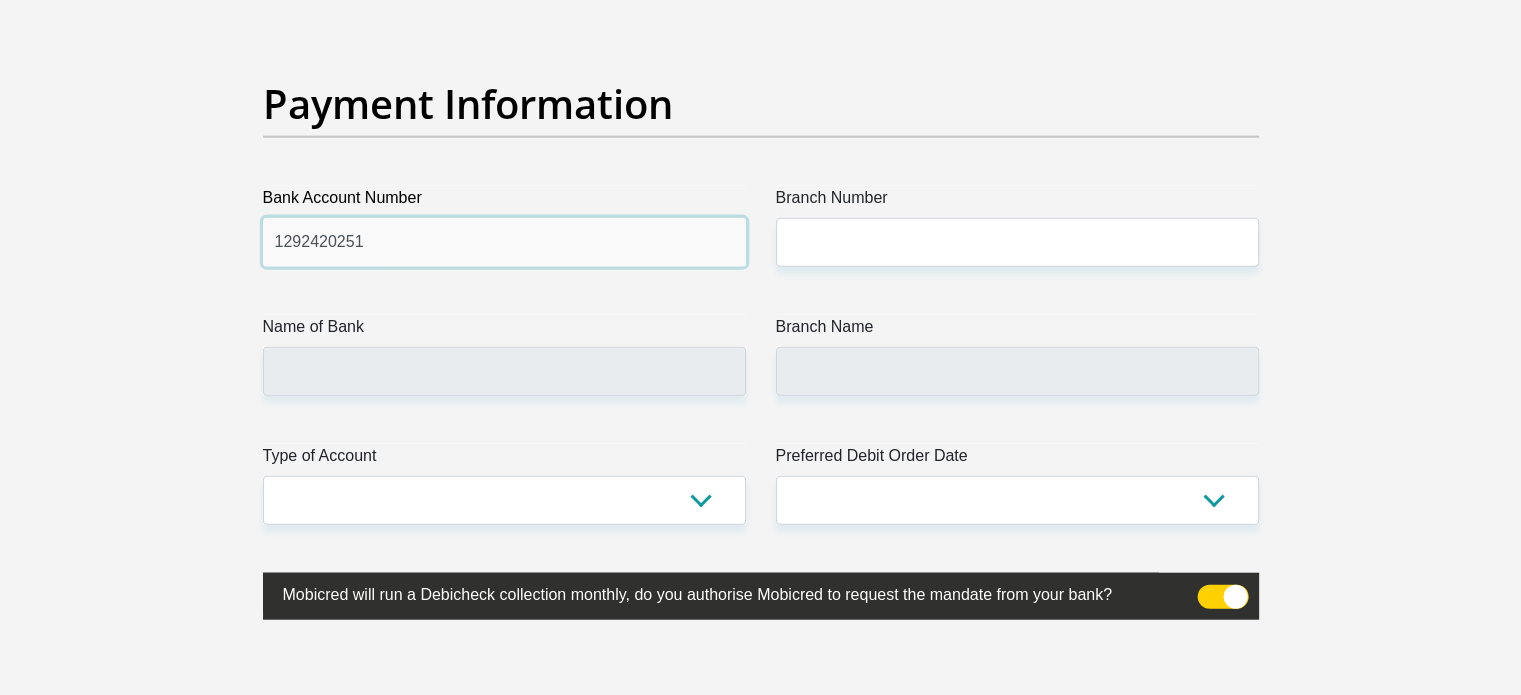 click on "1292420251" at bounding box center (504, 242) 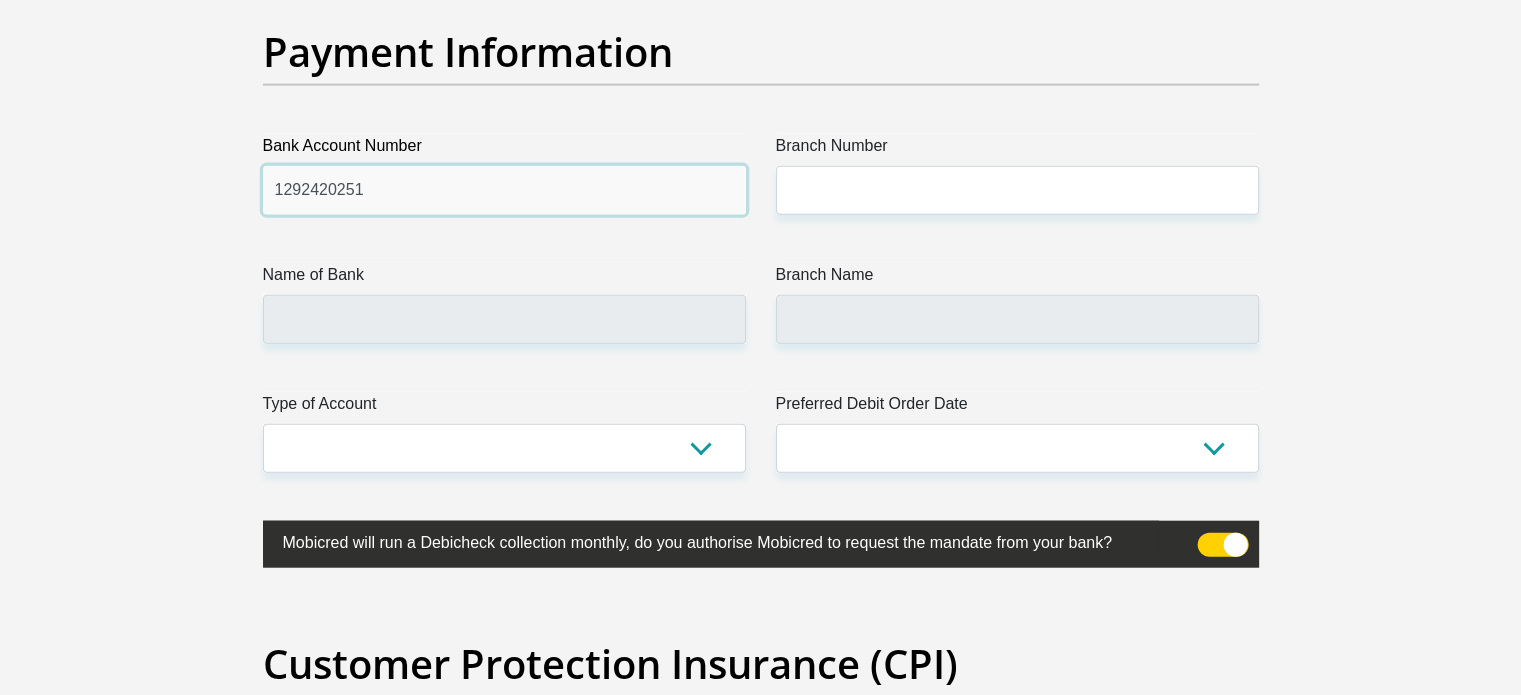 scroll, scrollTop: 4800, scrollLeft: 0, axis: vertical 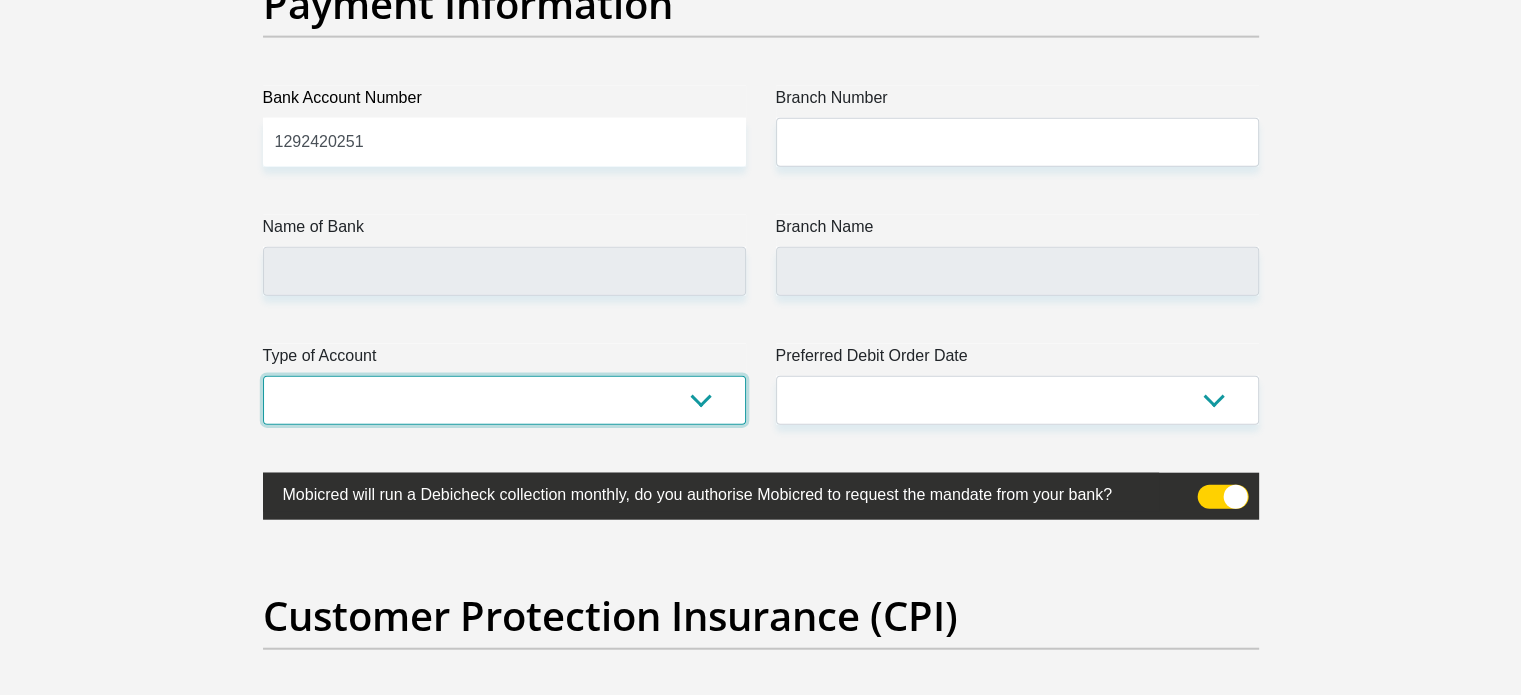 click on "Cheque
Savings" at bounding box center [504, 400] 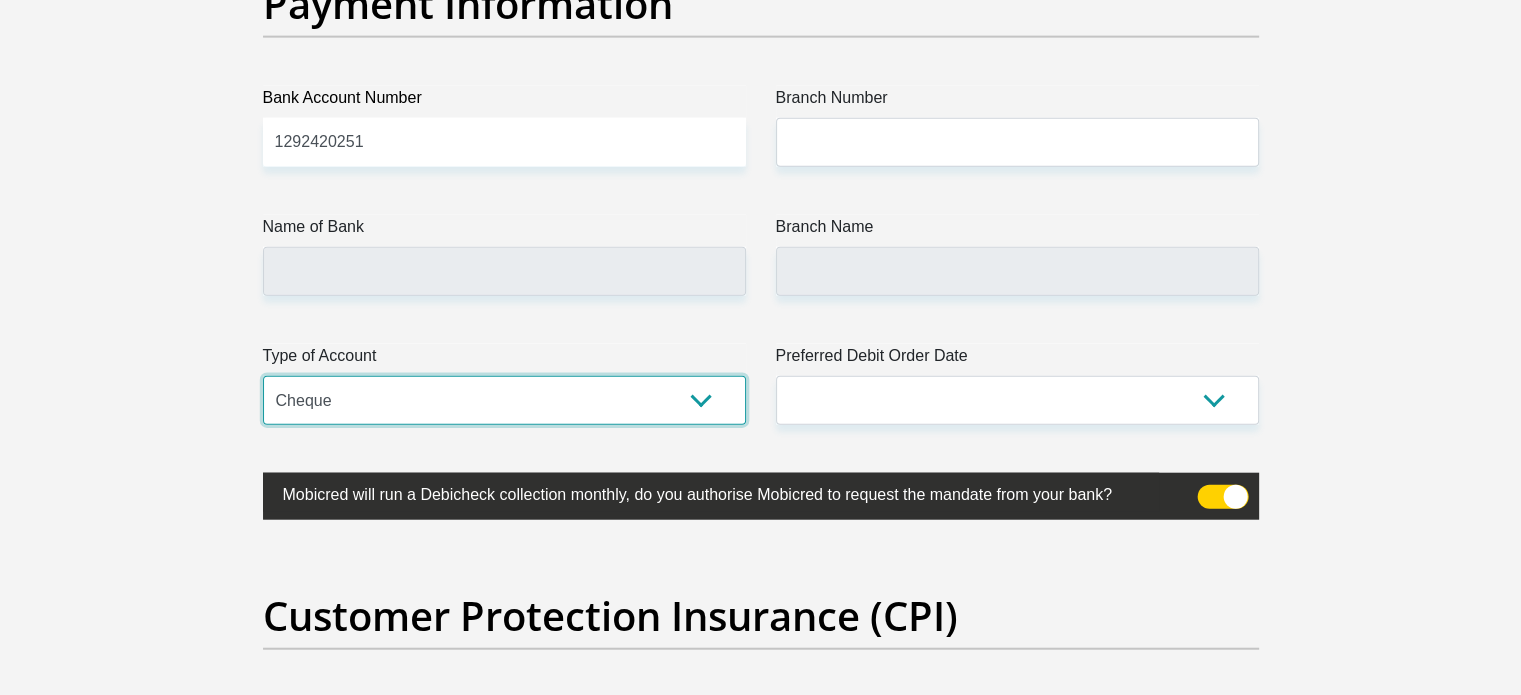 click on "Cheque
Savings" at bounding box center [504, 400] 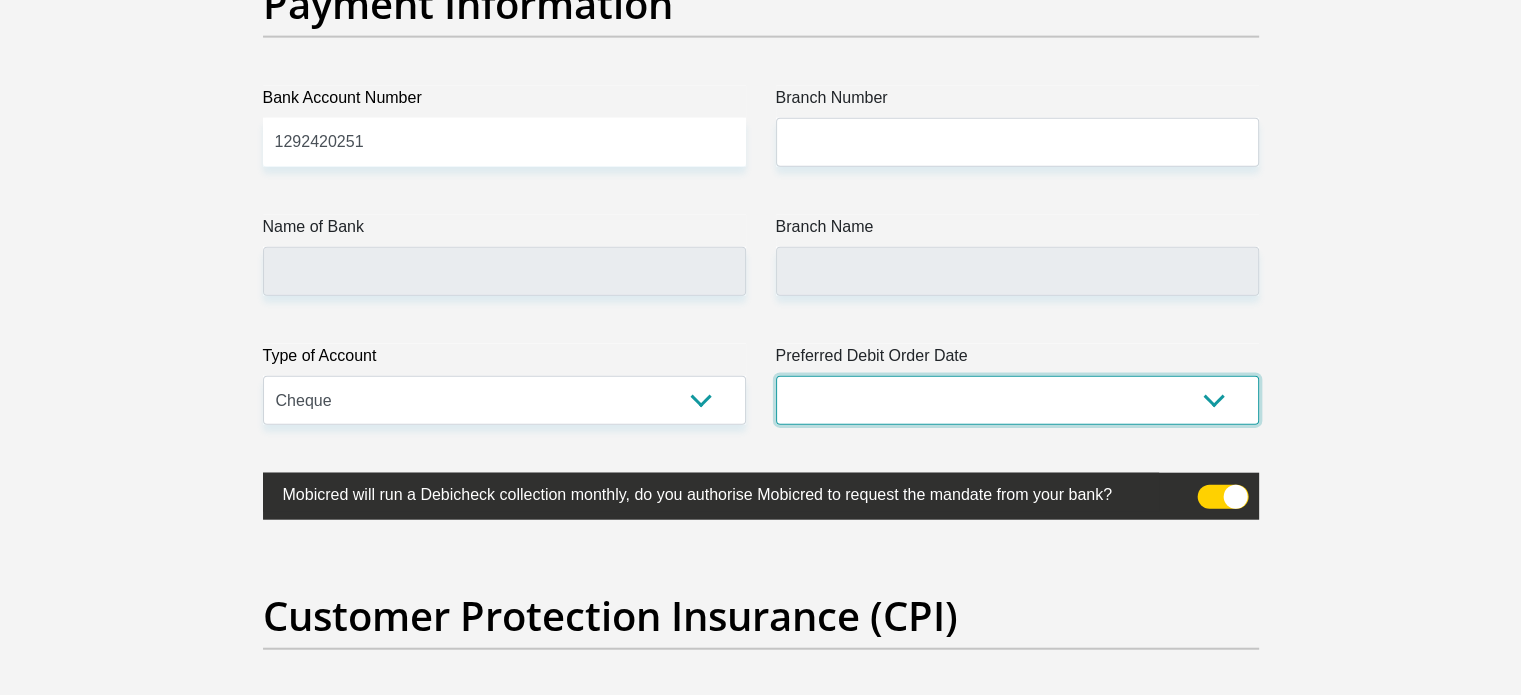 click on "1st
2nd
3rd
4th
5th
7th
18th
19th
20th
21st
22nd
23rd
24th
25th
26th
27th
28th
29th
30th" at bounding box center [1017, 400] 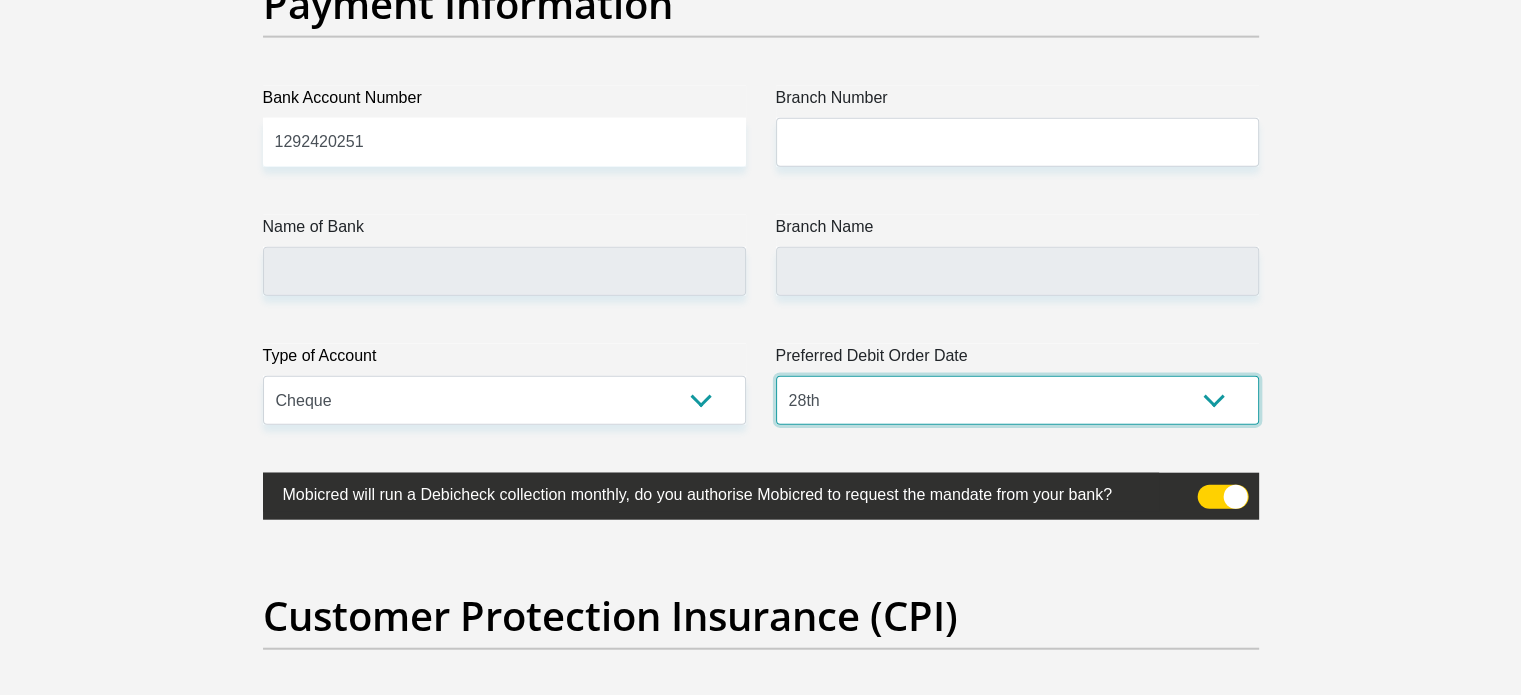 click on "1st
2nd
3rd
4th
5th
7th
18th
19th
20th
21st
22nd
23rd
24th
25th
26th
27th
28th
29th
30th" at bounding box center (1017, 400) 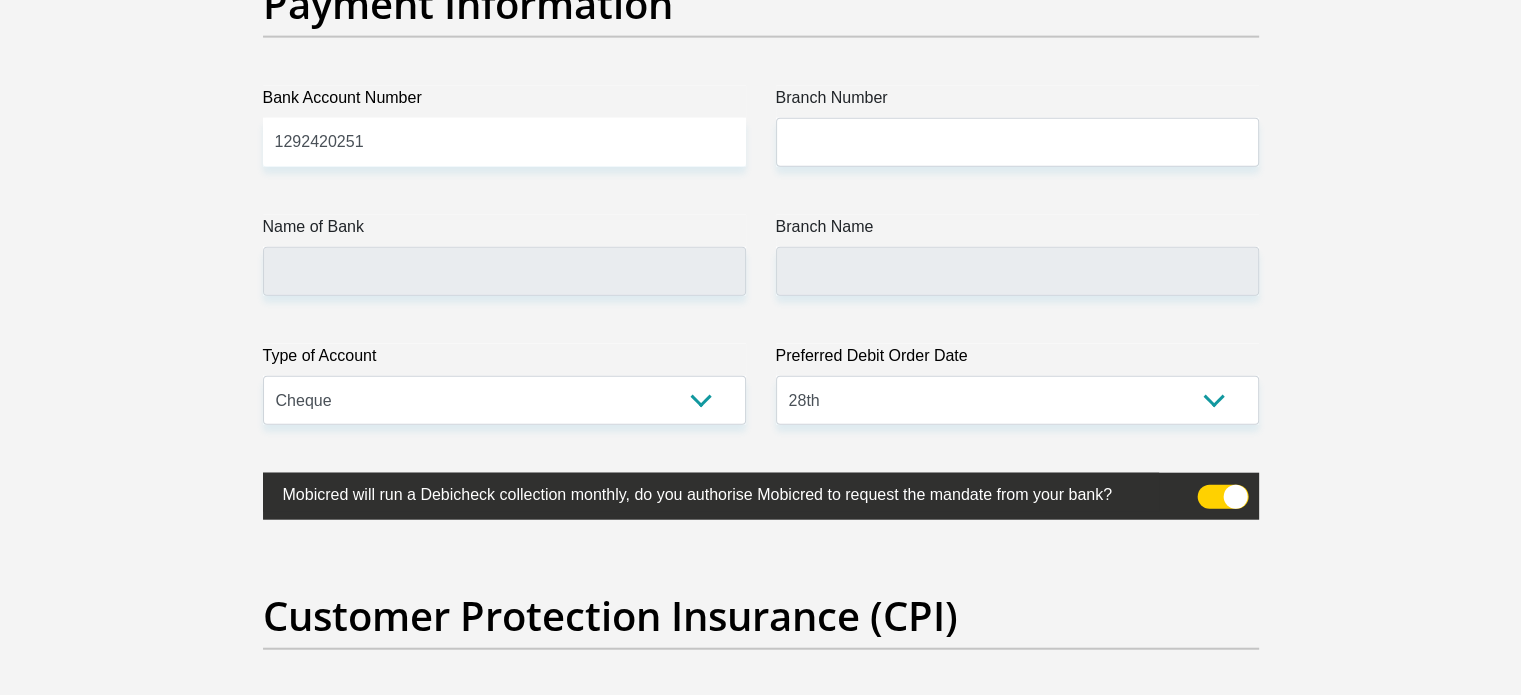 click on "Personal Details
Title
Mr
Ms
Mrs
Dr
Other
First Name
valentino
Surname
moosajee
ID Number
7909265118088
Please input valid ID number
Race
Black
Coloured
Indian
White
Other
Contact Number
0659110498
Please input valid contact number" at bounding box center (760, -1162) 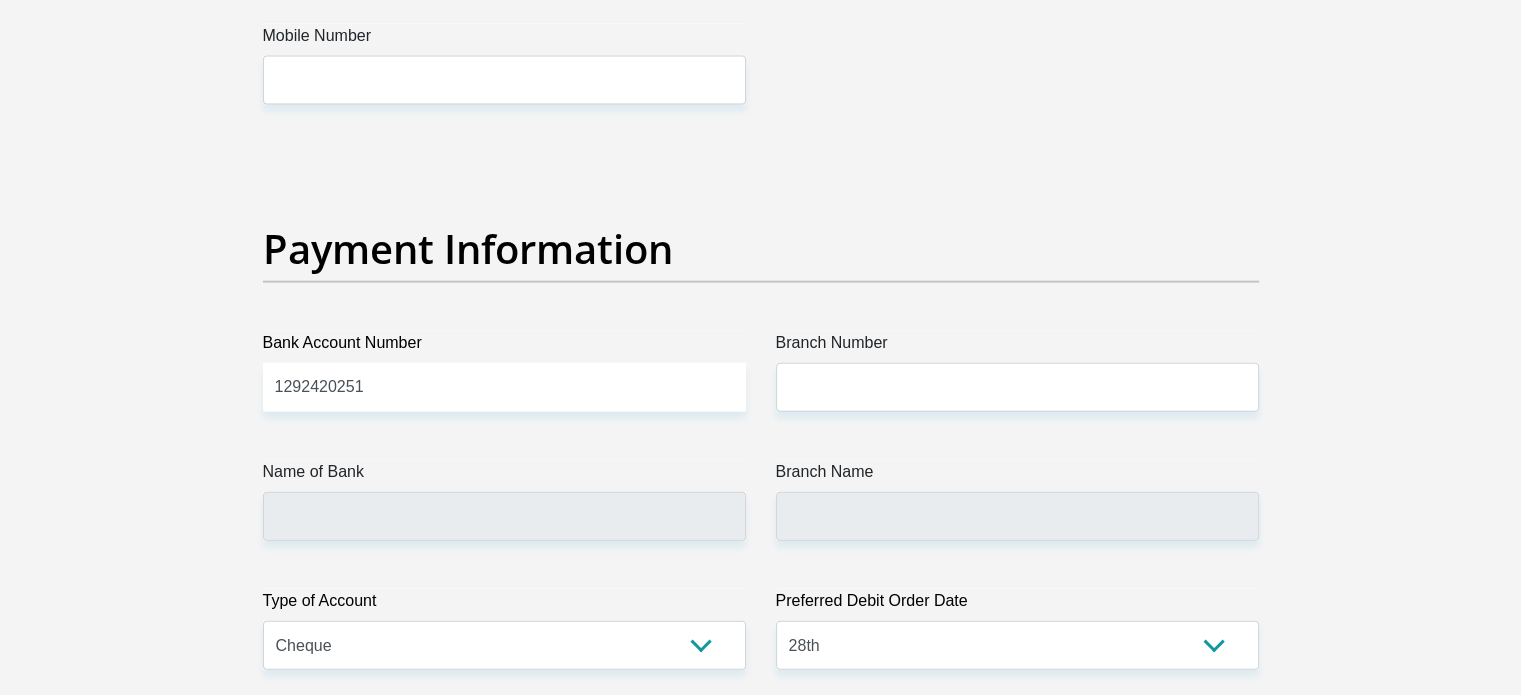 scroll, scrollTop: 4600, scrollLeft: 0, axis: vertical 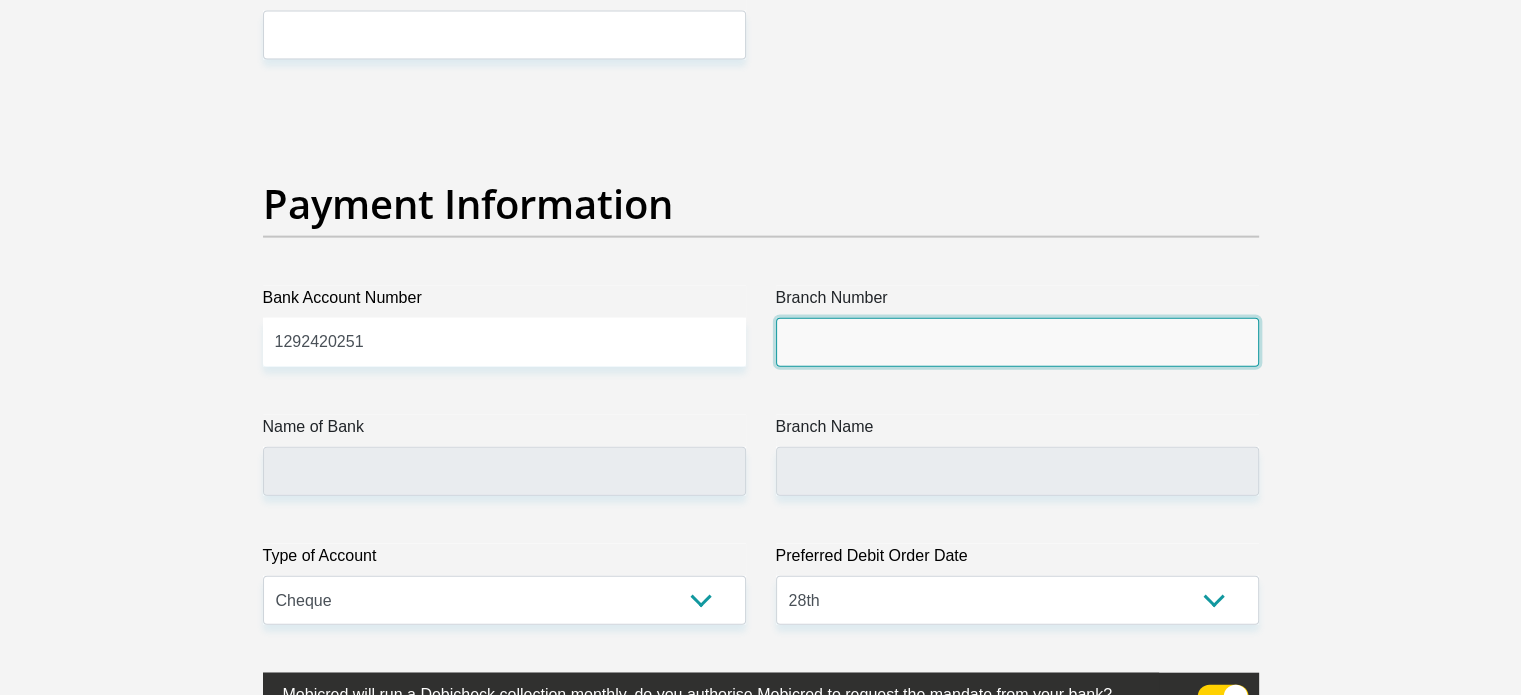 click on "Branch Number" at bounding box center [1017, 342] 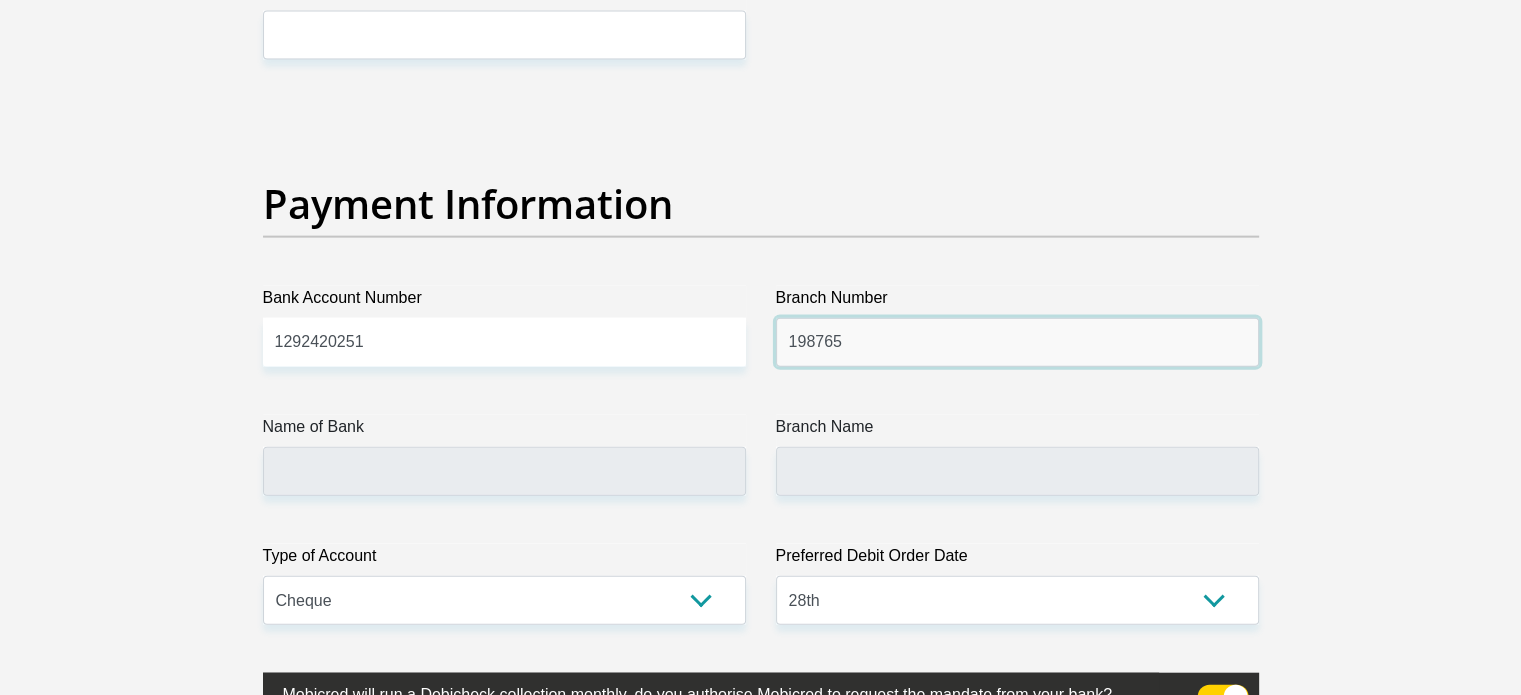 type on "198765" 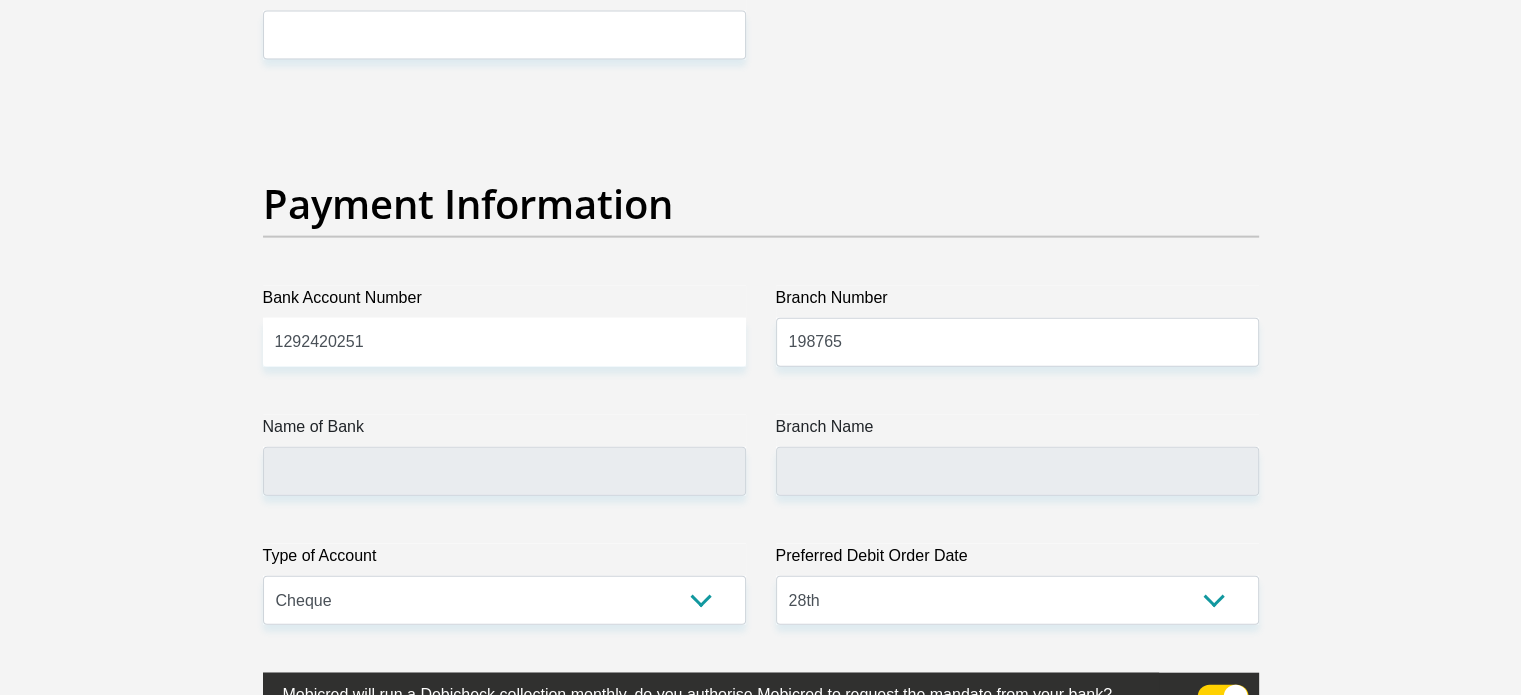 click on "Title
Mr
Ms
Mrs
Dr
Other
First Name
valentino
Surname
moosajee
ID Number
7909265118088
Please input valid ID number
Race
Black
Coloured
Indian
White
Other
Contact Number
0659110498
Please input valid contact number
Nationality
South Africa
Afghanistan
Aland Islands  Albania  Aruba" at bounding box center (761, -968) 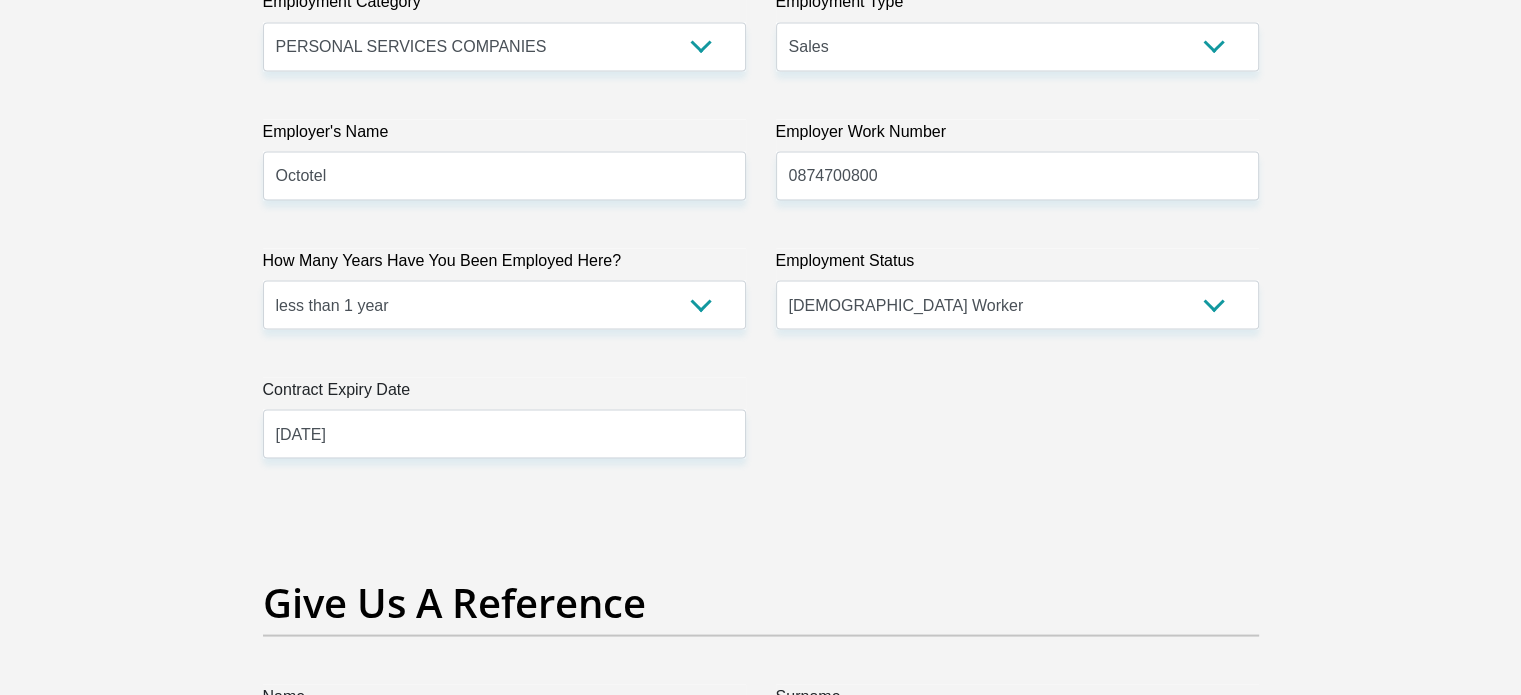 scroll, scrollTop: 3800, scrollLeft: 0, axis: vertical 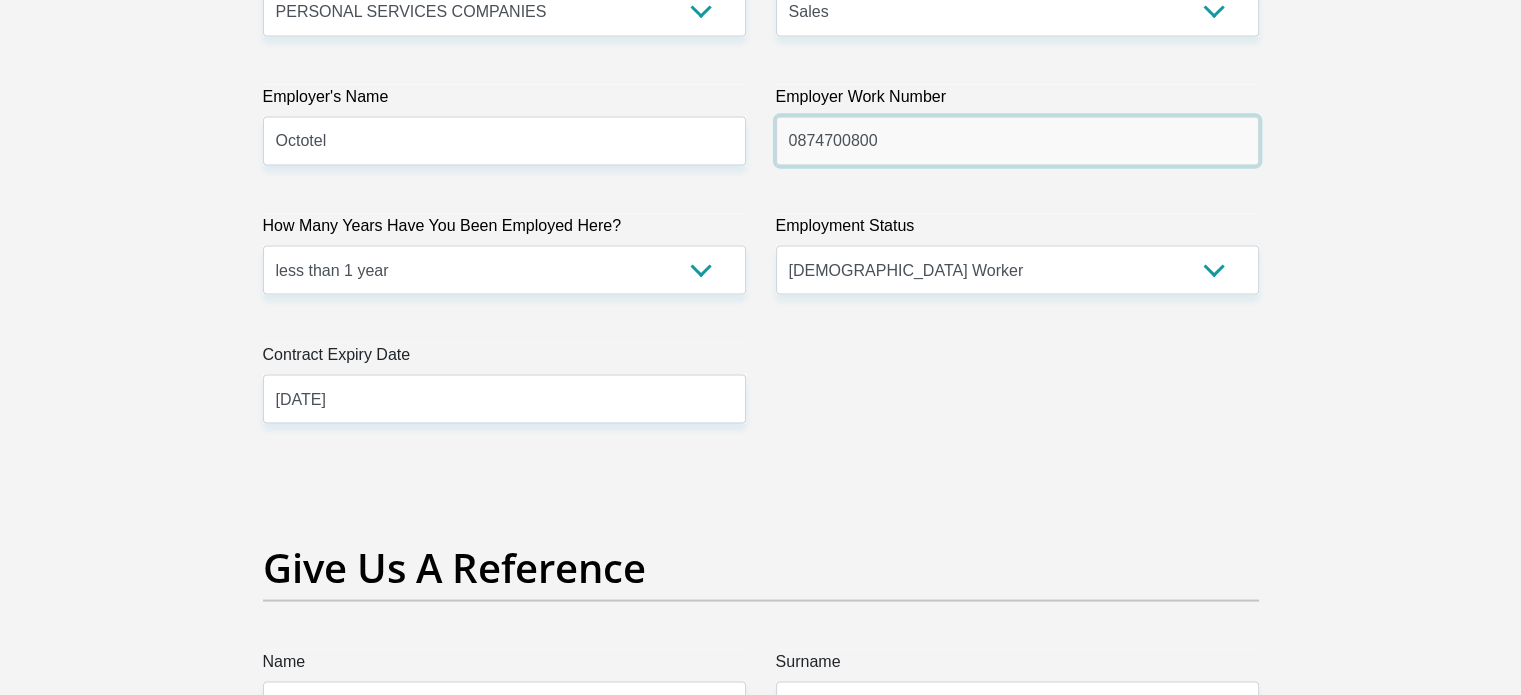 click on "0874700800" at bounding box center [1017, 140] 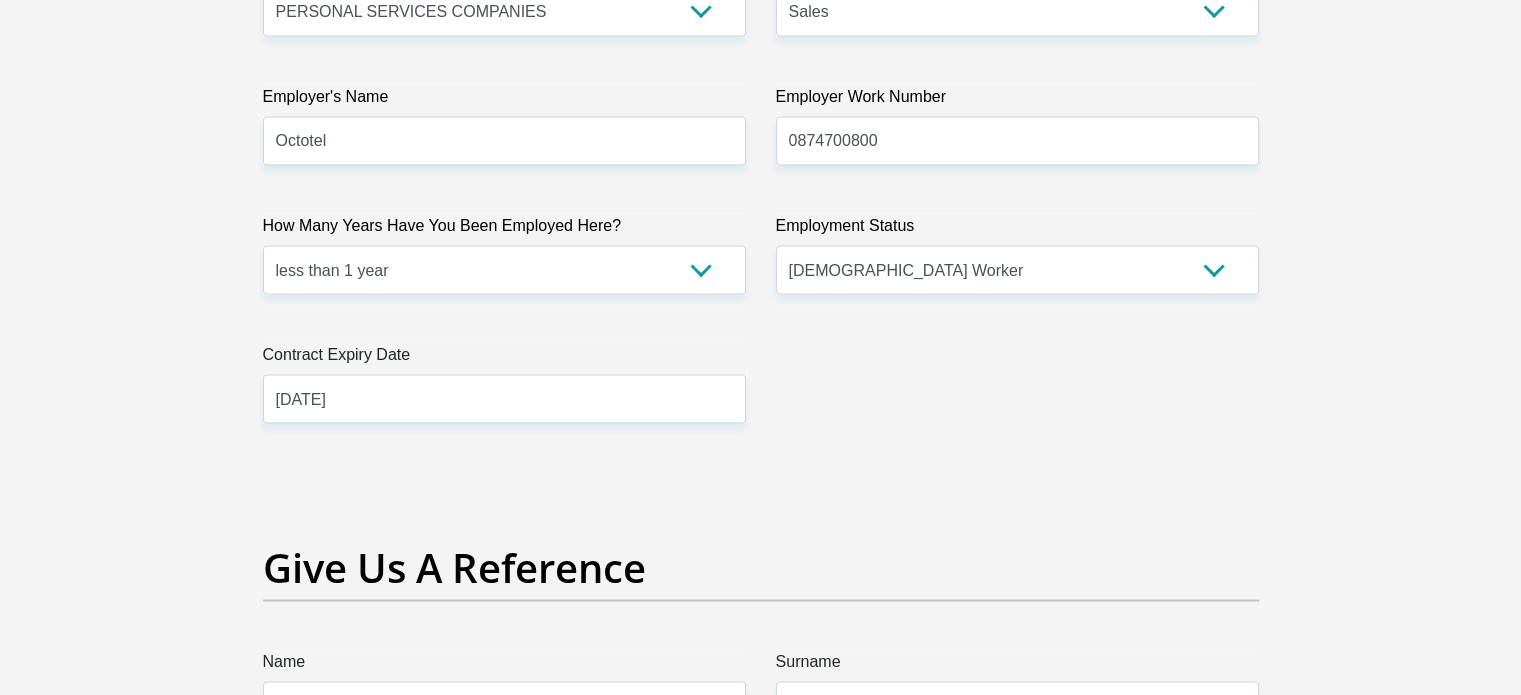 click on "Title
Mr
Ms
Mrs
Dr
Other
First Name
valentino
Surname
moosajee
ID Number
7909265118088
Please input valid ID number
Race
Black
Coloured
Indian
White
Other
Contact Number
0659110498
Please input valid contact number
Nationality
South Africa
Afghanistan
Aland Islands  Albania  Aruba" at bounding box center [761, -168] 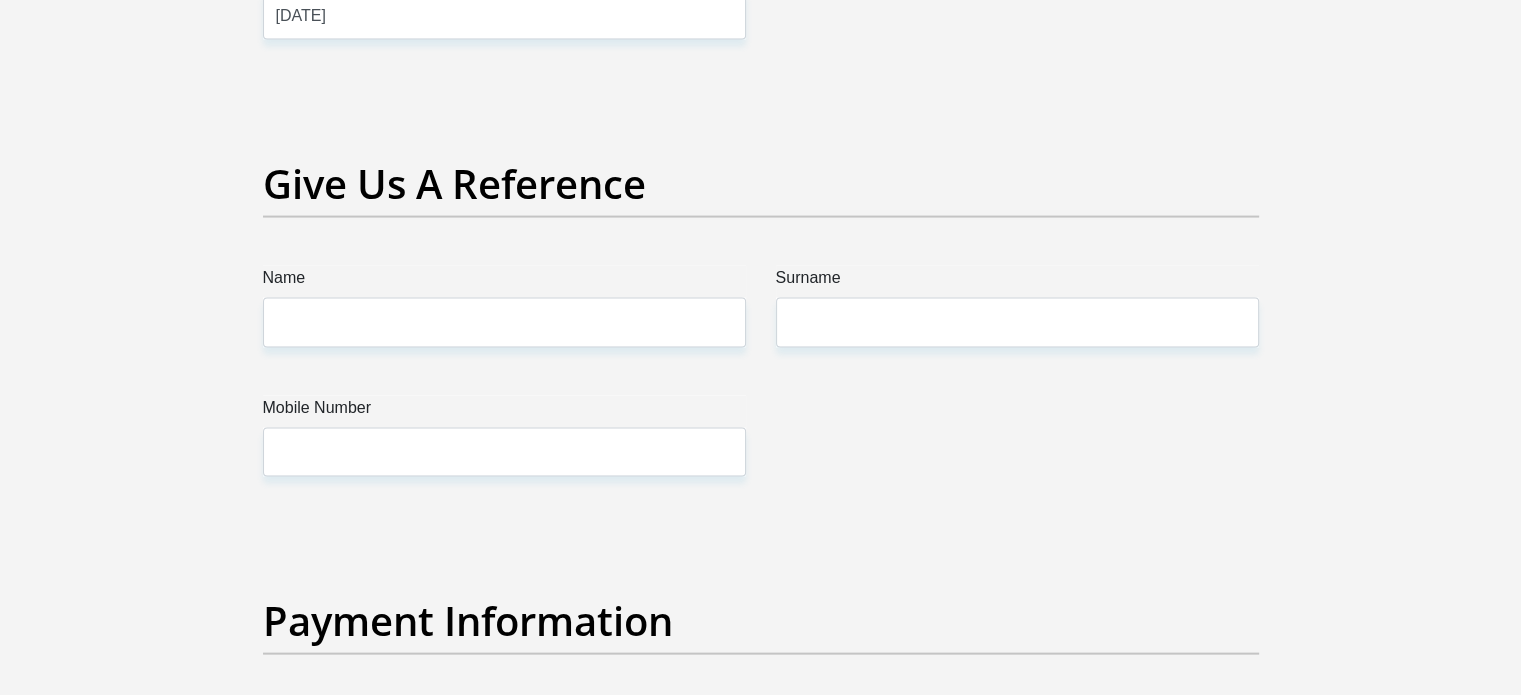 scroll, scrollTop: 4200, scrollLeft: 0, axis: vertical 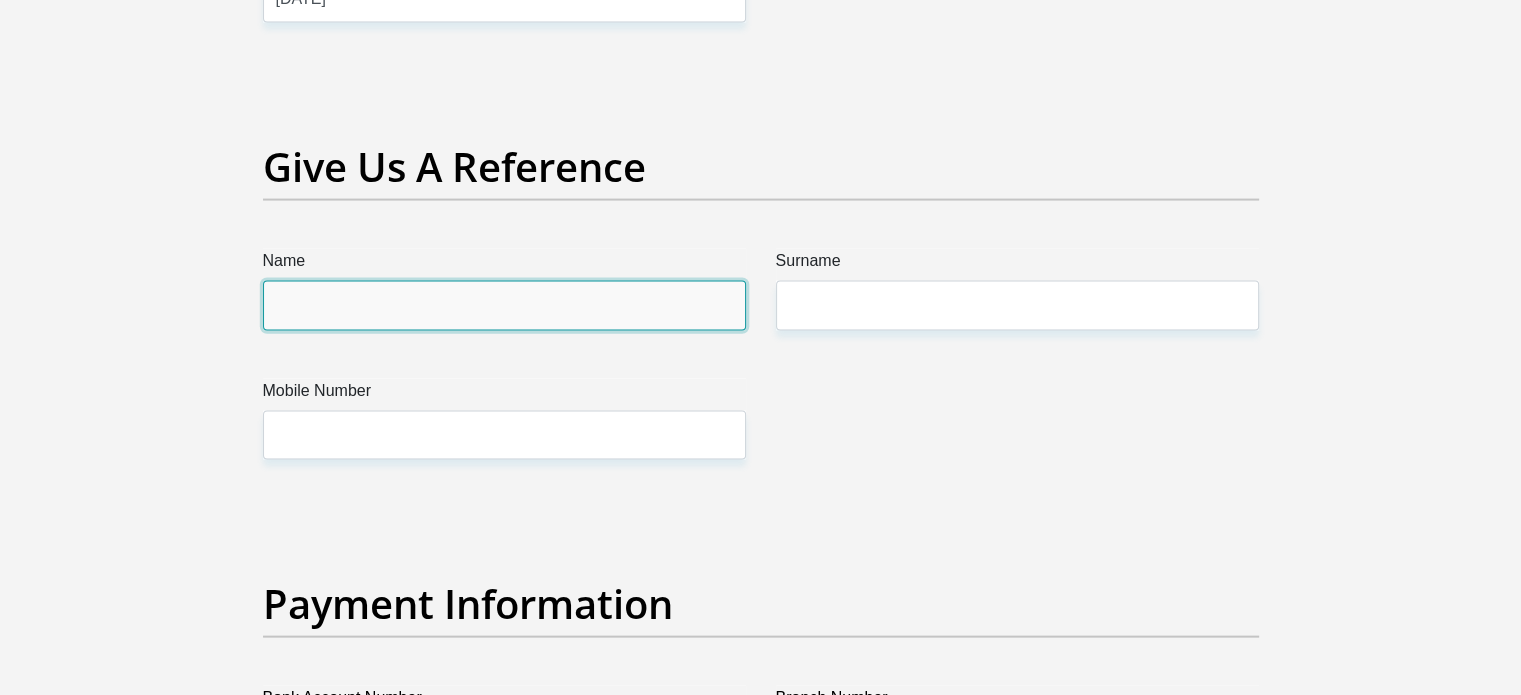 click on "Name" at bounding box center [504, 305] 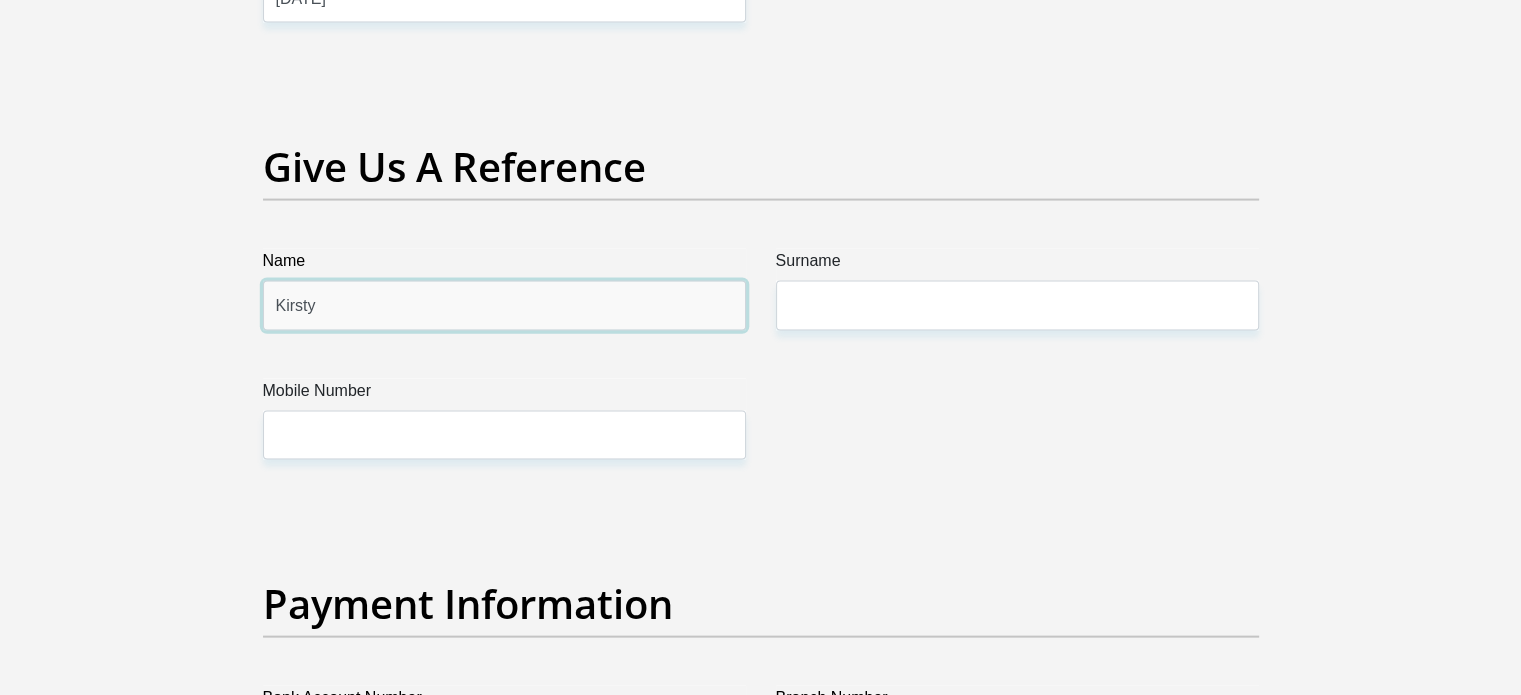type on "Kirsty" 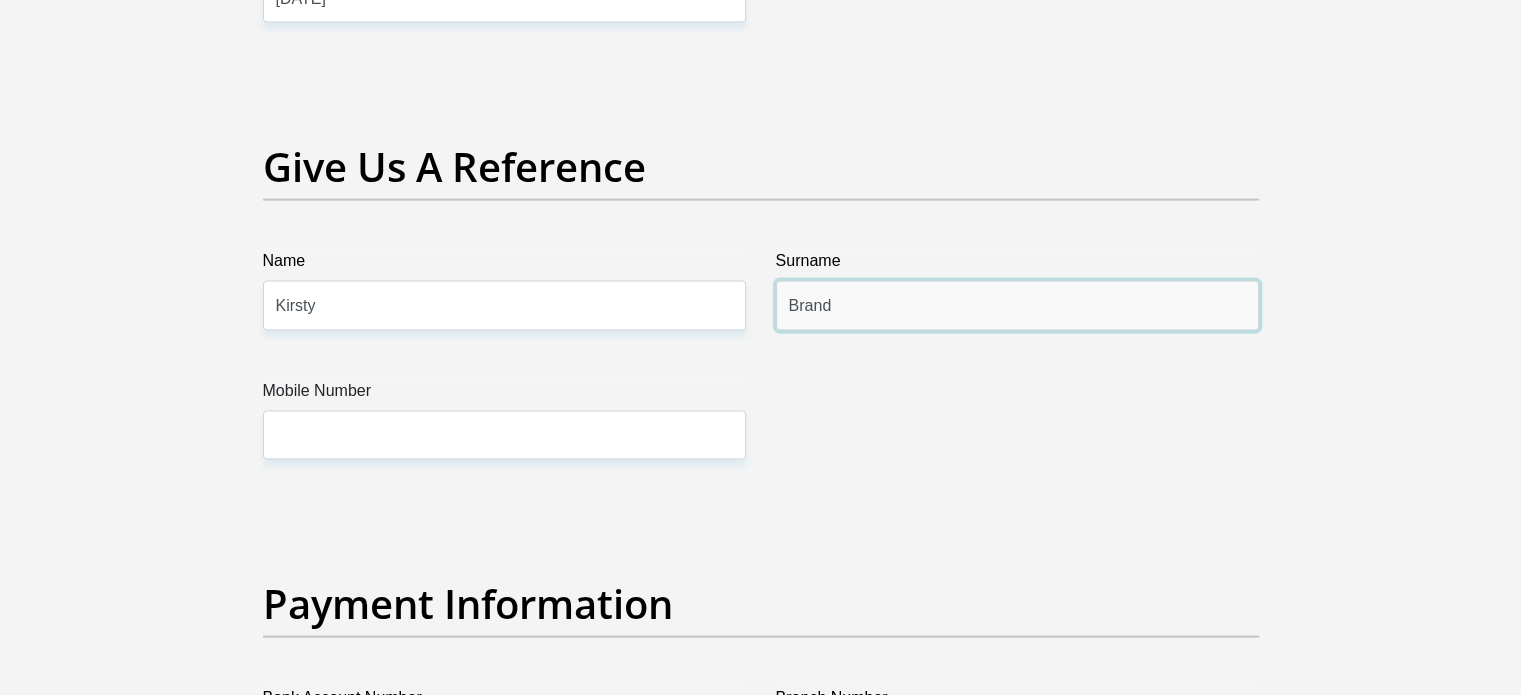 type on "Brand" 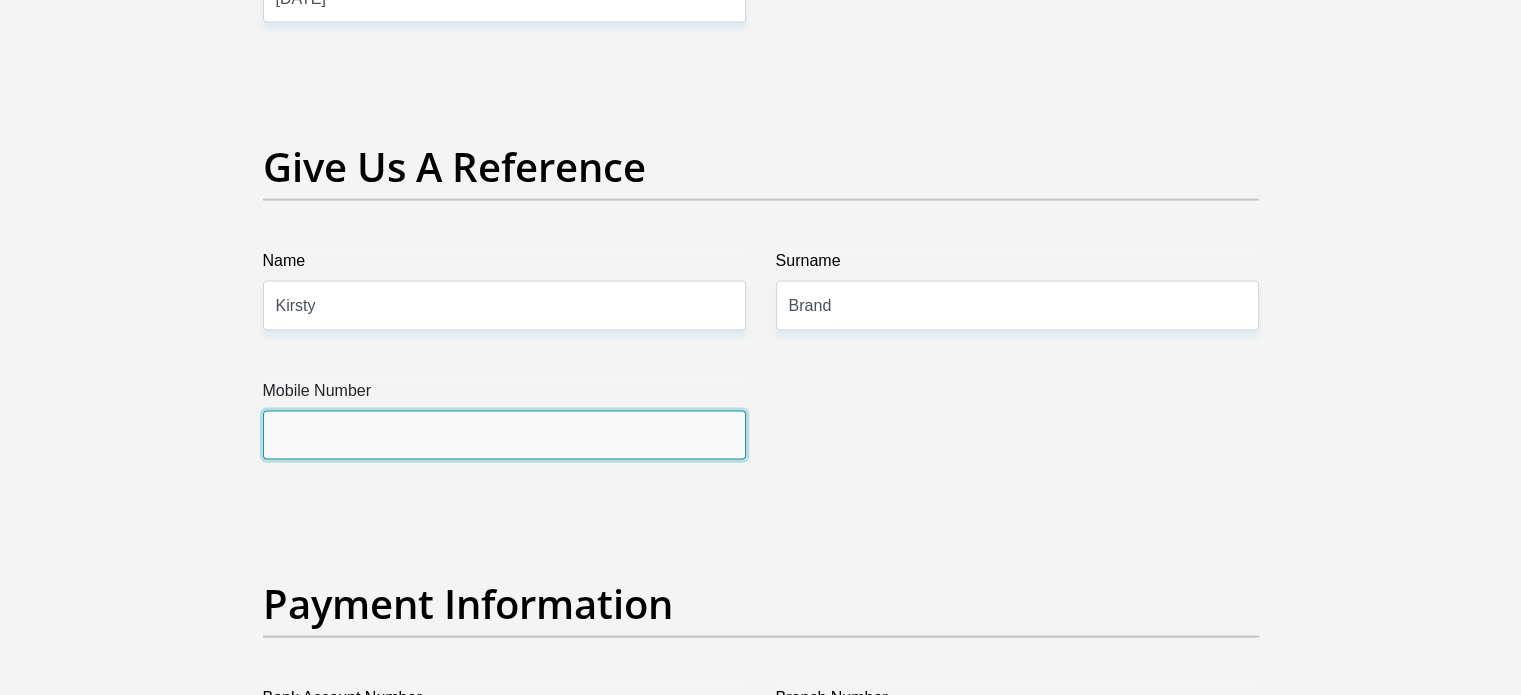 click on "Mobile Number" at bounding box center [504, 435] 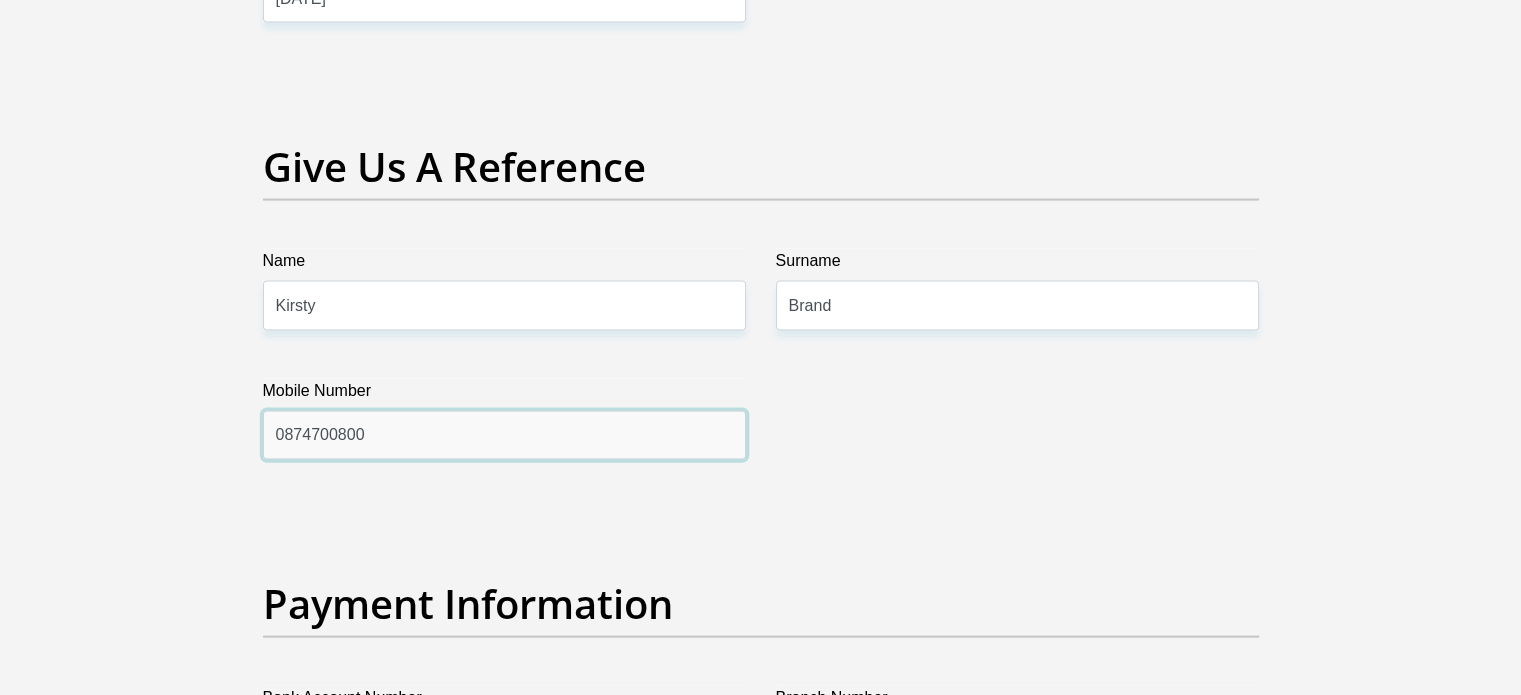 type on "0874700800" 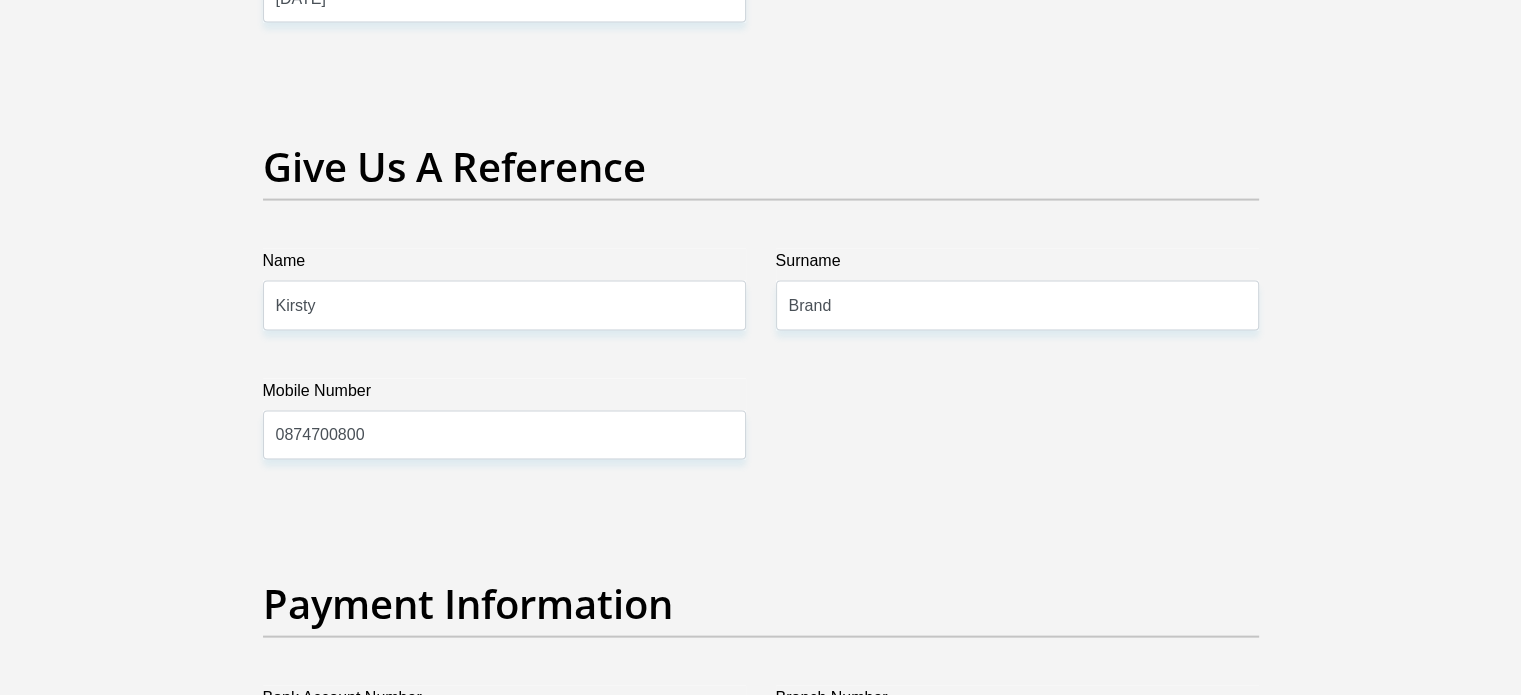 click on "Title
Mr
Ms
Mrs
Dr
Other
First Name
valentino
Surname
moosajee
ID Number
7909265118088
Please input valid ID number
Race
Black
Coloured
Indian
White
Other
Contact Number
0659110498
Please input valid contact number
Nationality
South Africa
Afghanistan
Aland Islands  Albania  Aruba" at bounding box center (761, -568) 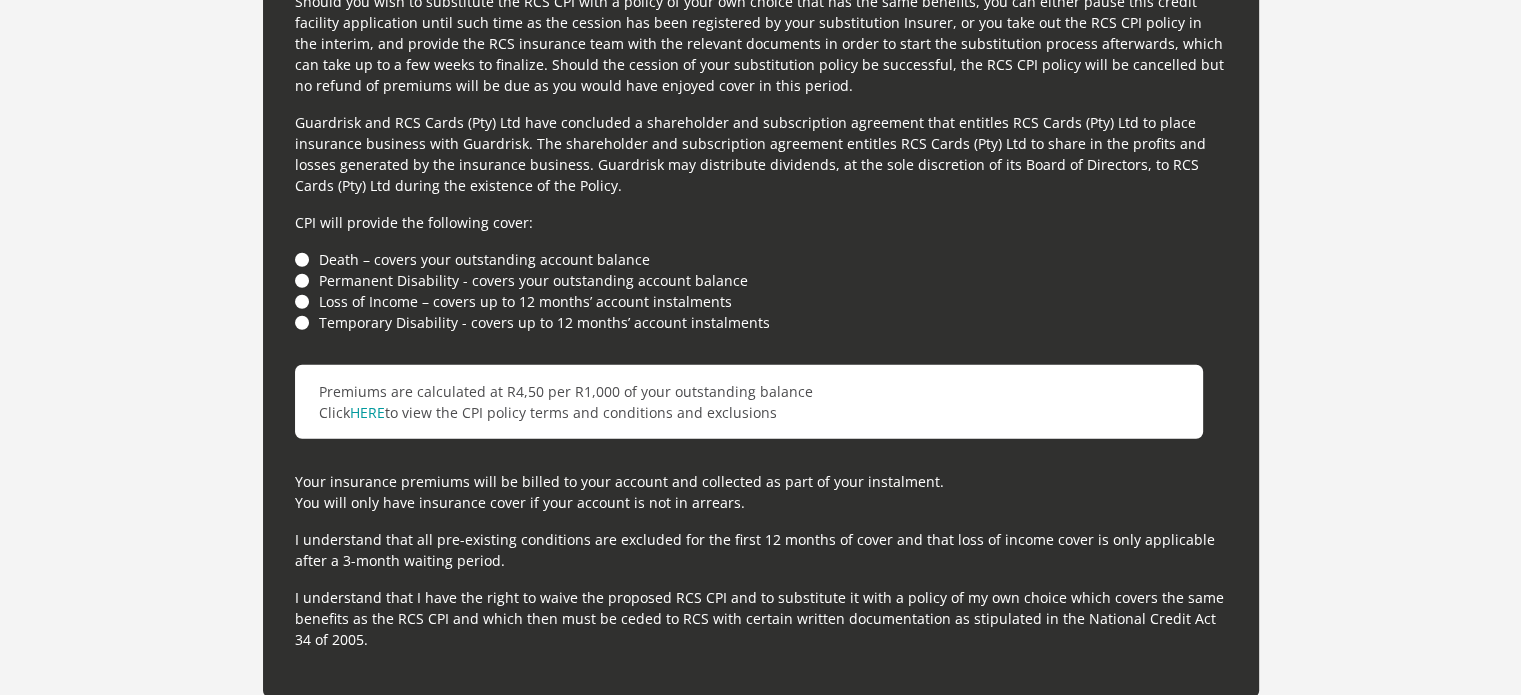 scroll, scrollTop: 5600, scrollLeft: 0, axis: vertical 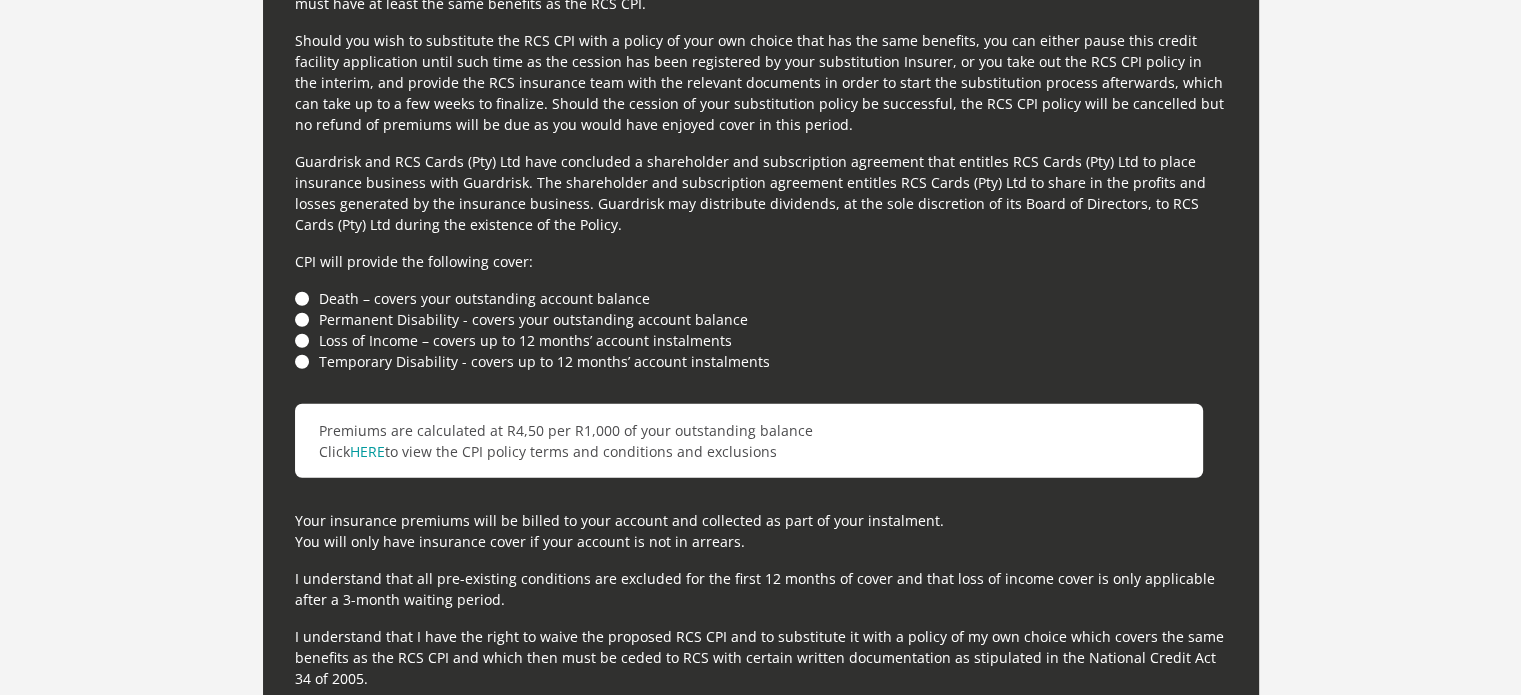 click on "Loss of Income – covers up to 12 months’ account instalments" at bounding box center [761, 340] 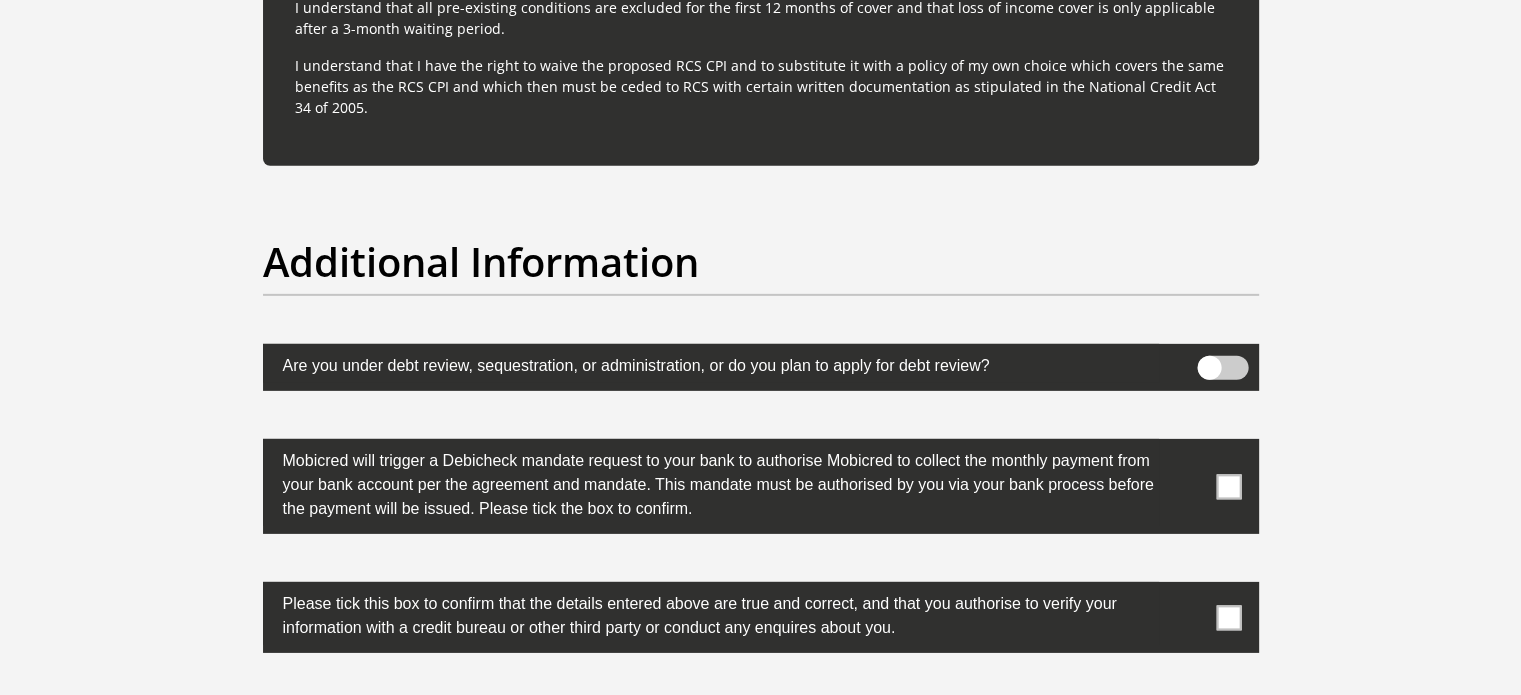 scroll, scrollTop: 6200, scrollLeft: 0, axis: vertical 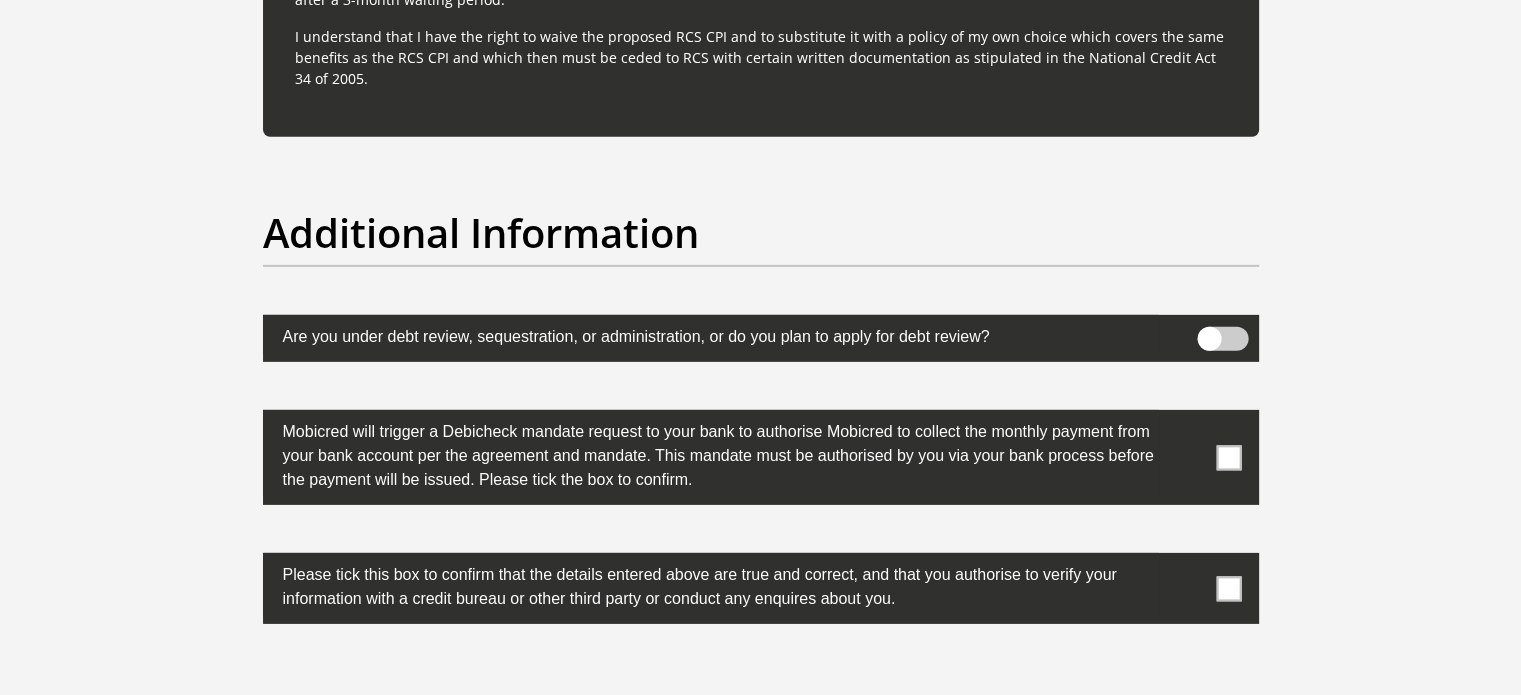 click at bounding box center (1228, 457) 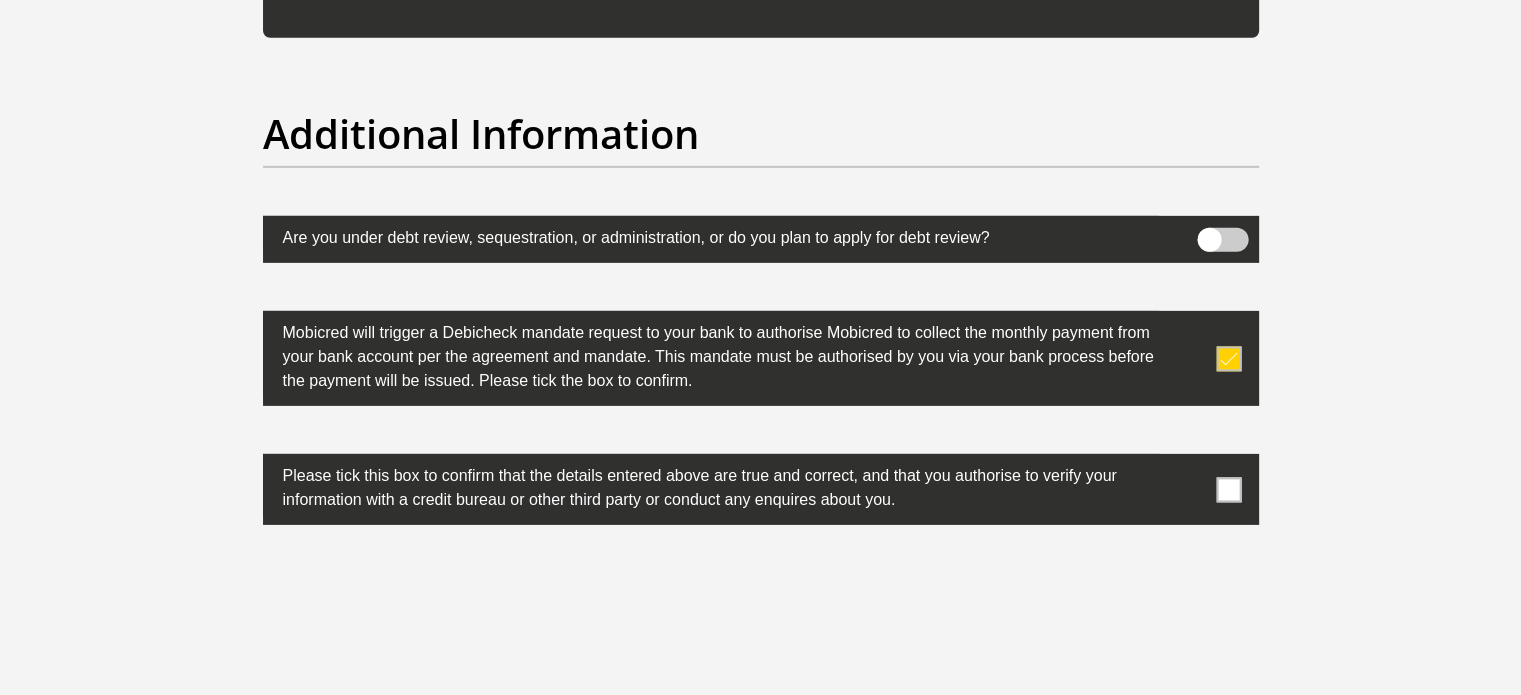 scroll, scrollTop: 6300, scrollLeft: 0, axis: vertical 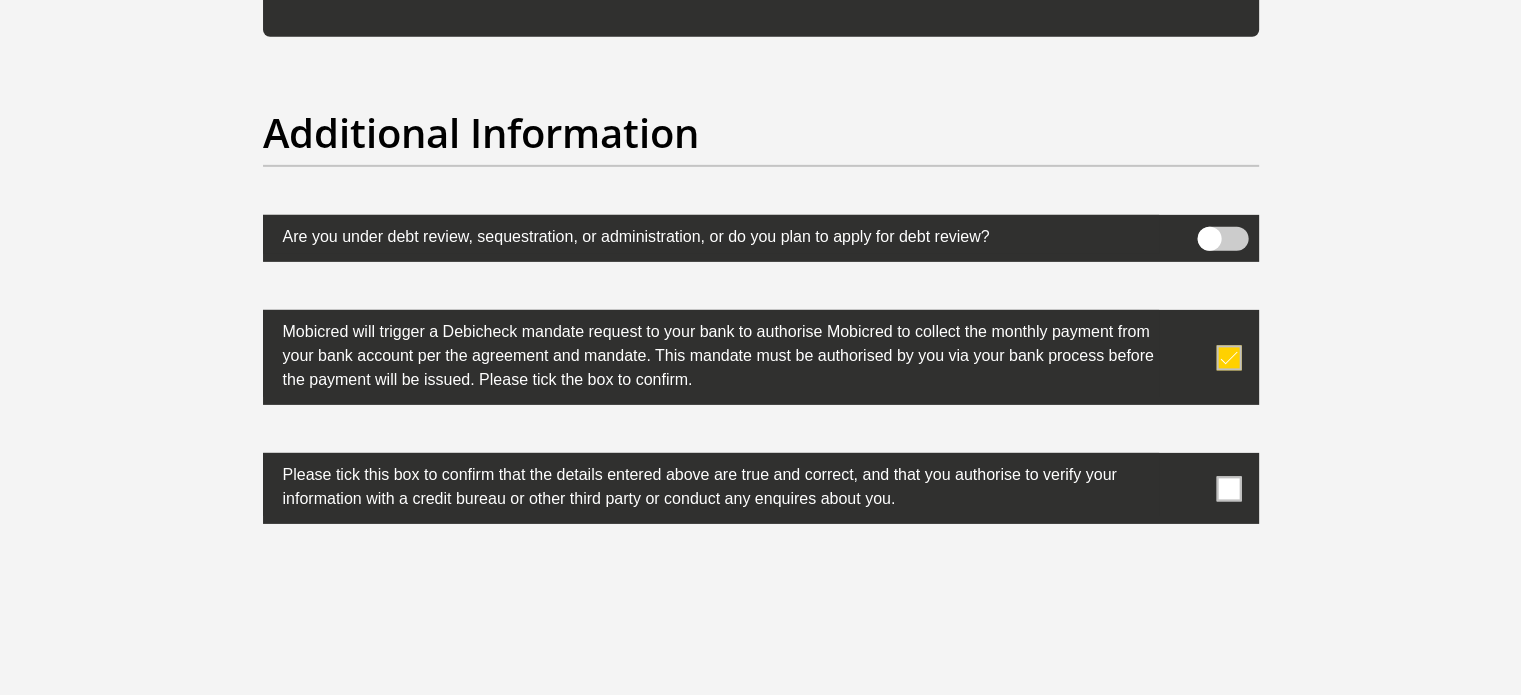click at bounding box center (1228, 488) 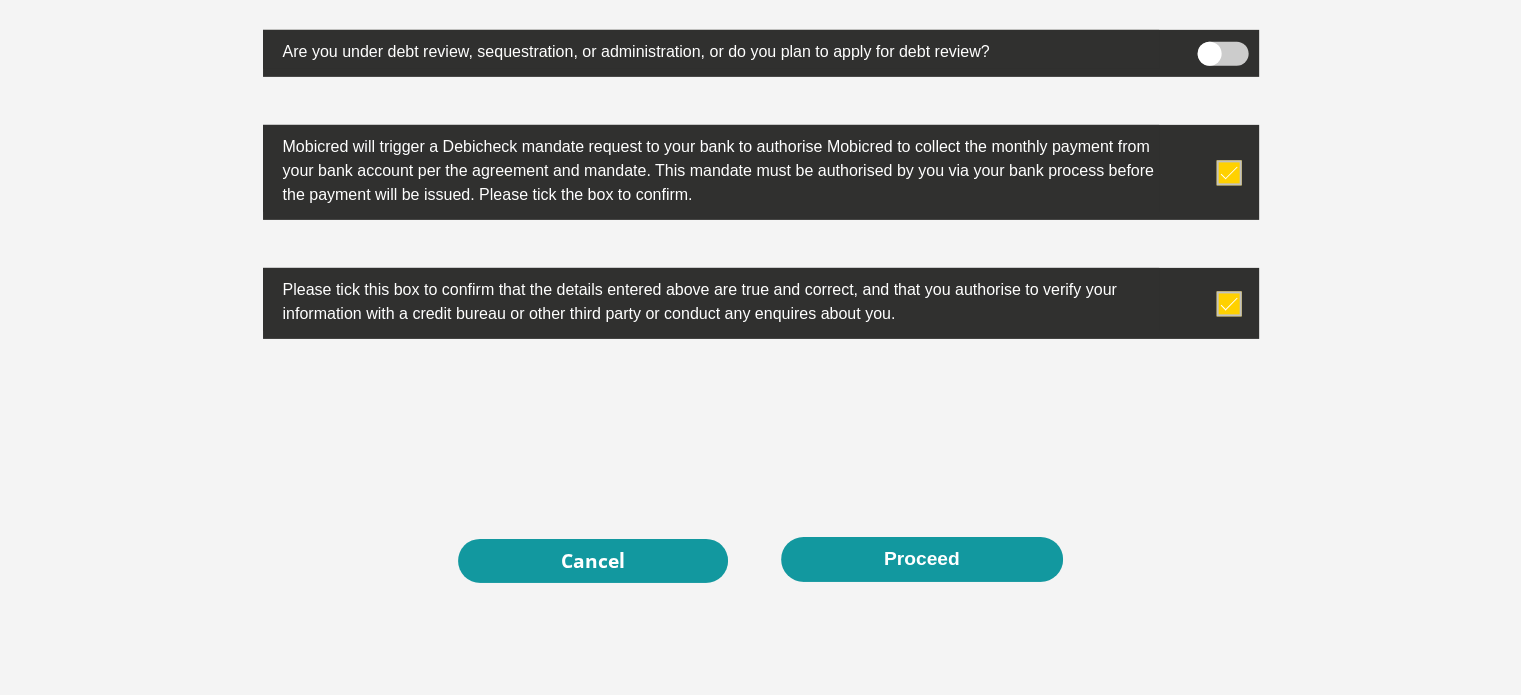 scroll, scrollTop: 6600, scrollLeft: 0, axis: vertical 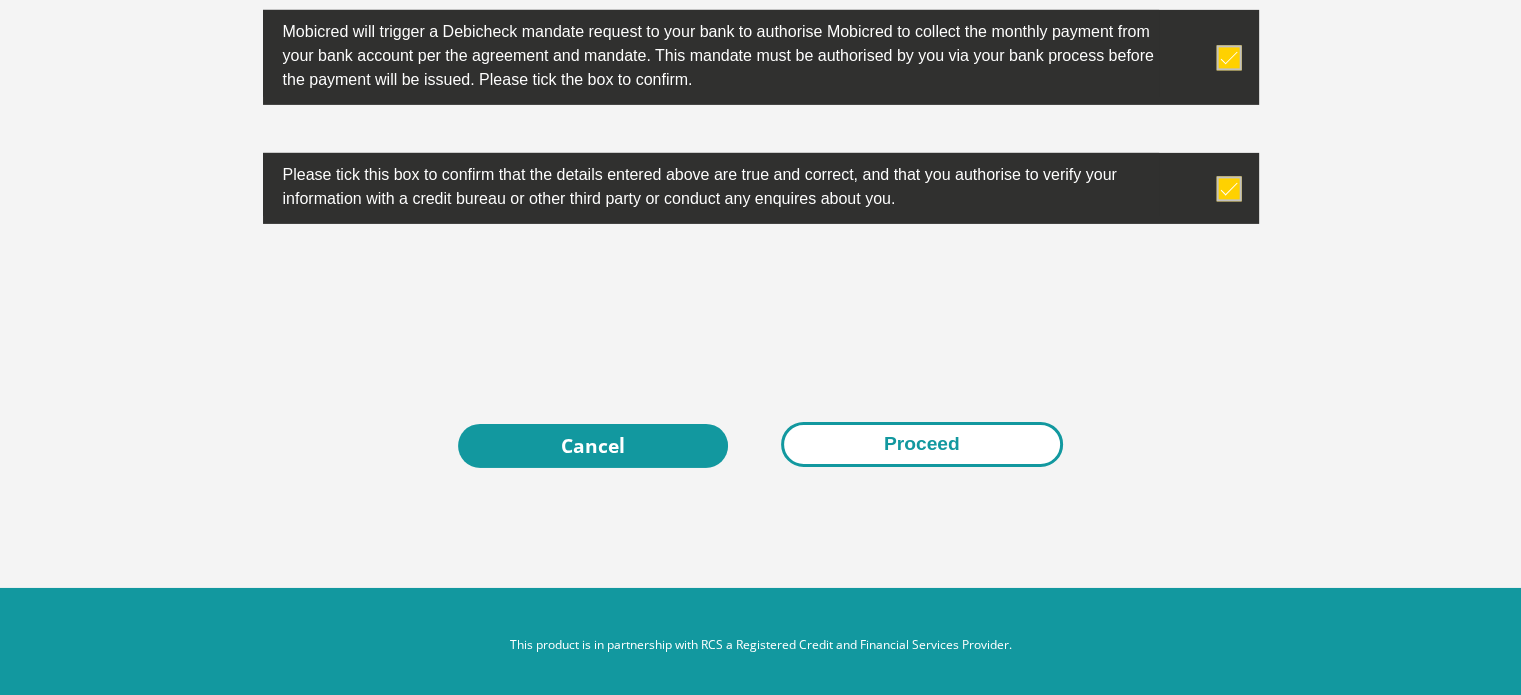 click on "Proceed" at bounding box center (922, 444) 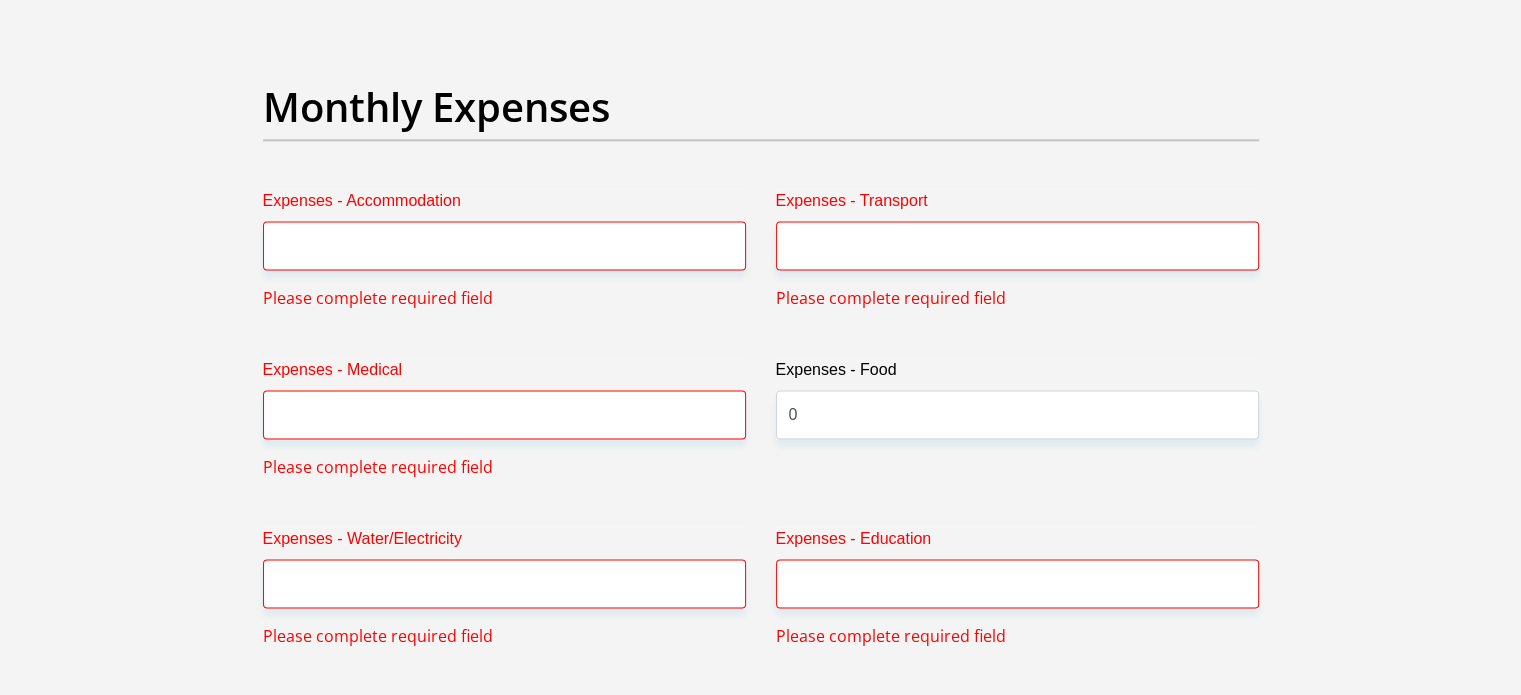 scroll, scrollTop: 2807, scrollLeft: 0, axis: vertical 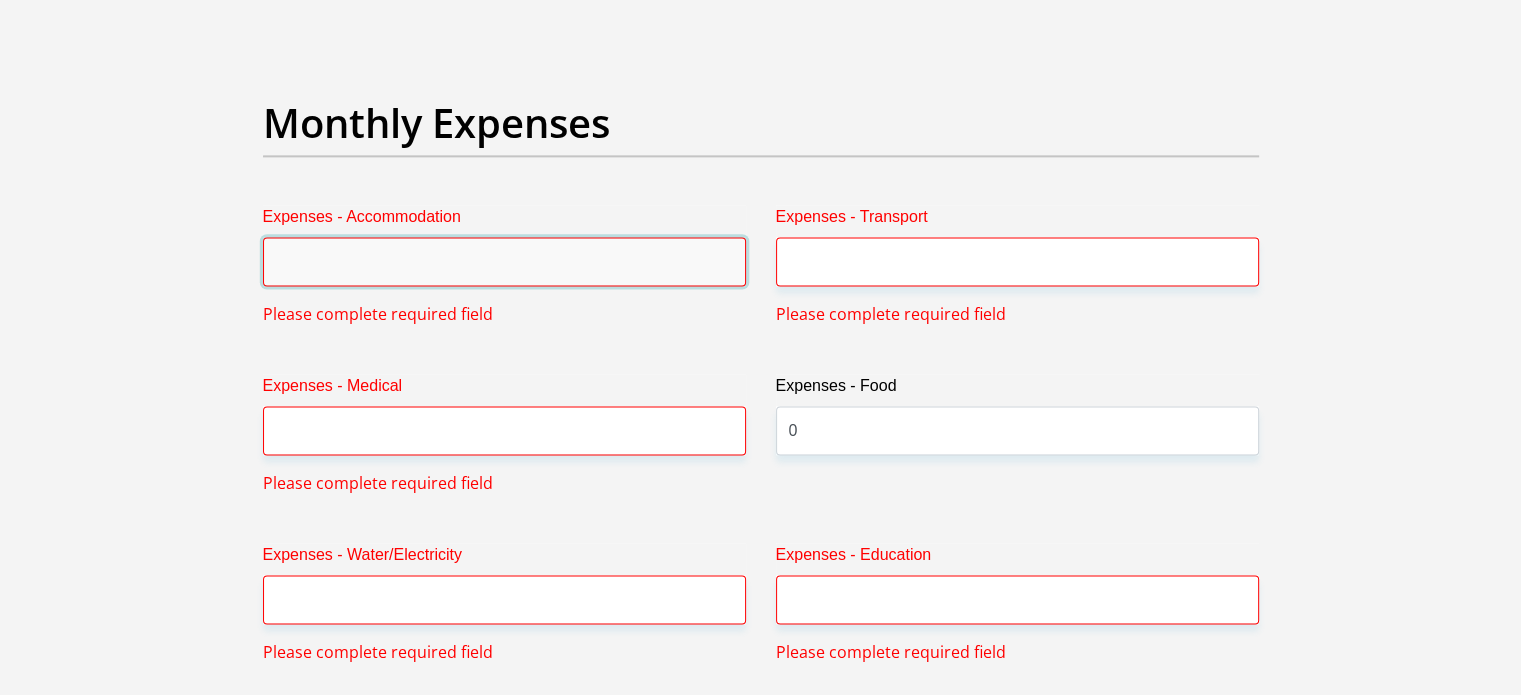 click on "Expenses - Accommodation" at bounding box center [504, 261] 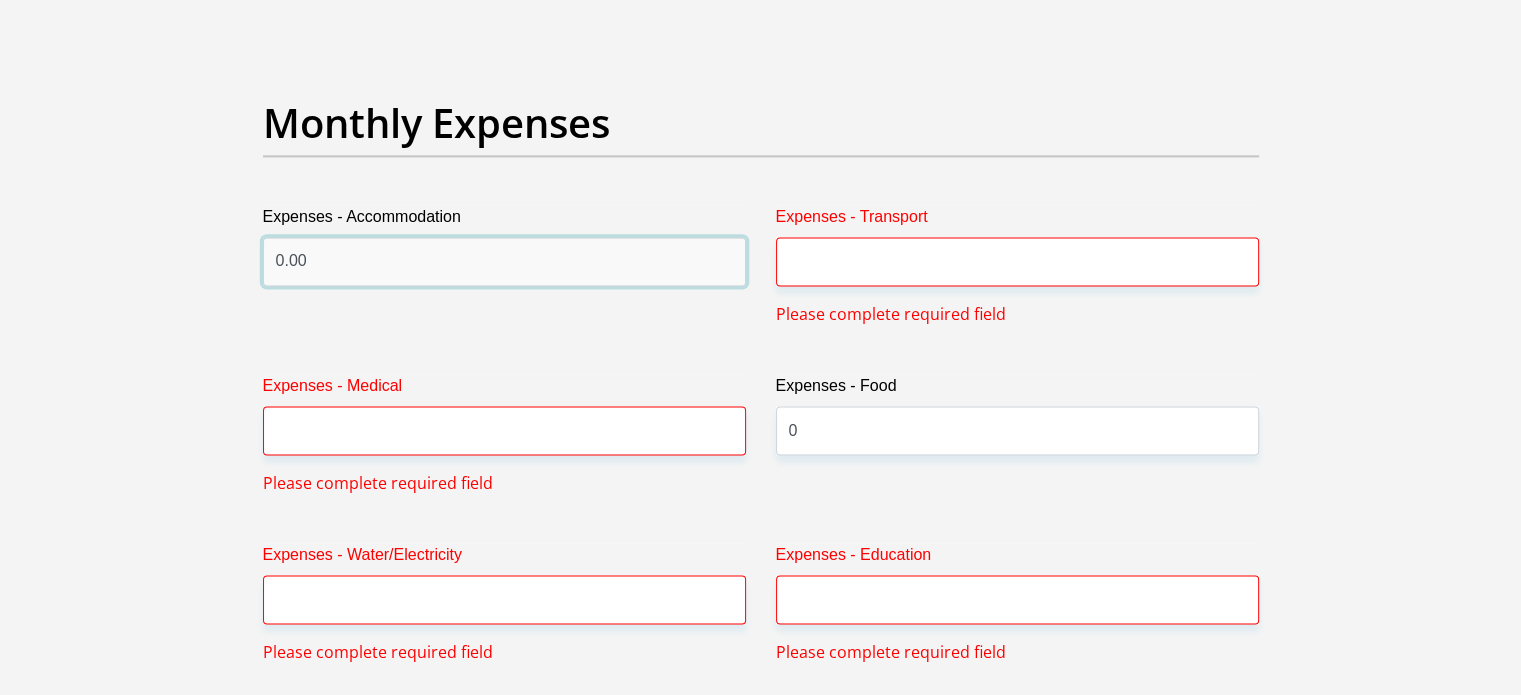 type on "0.00" 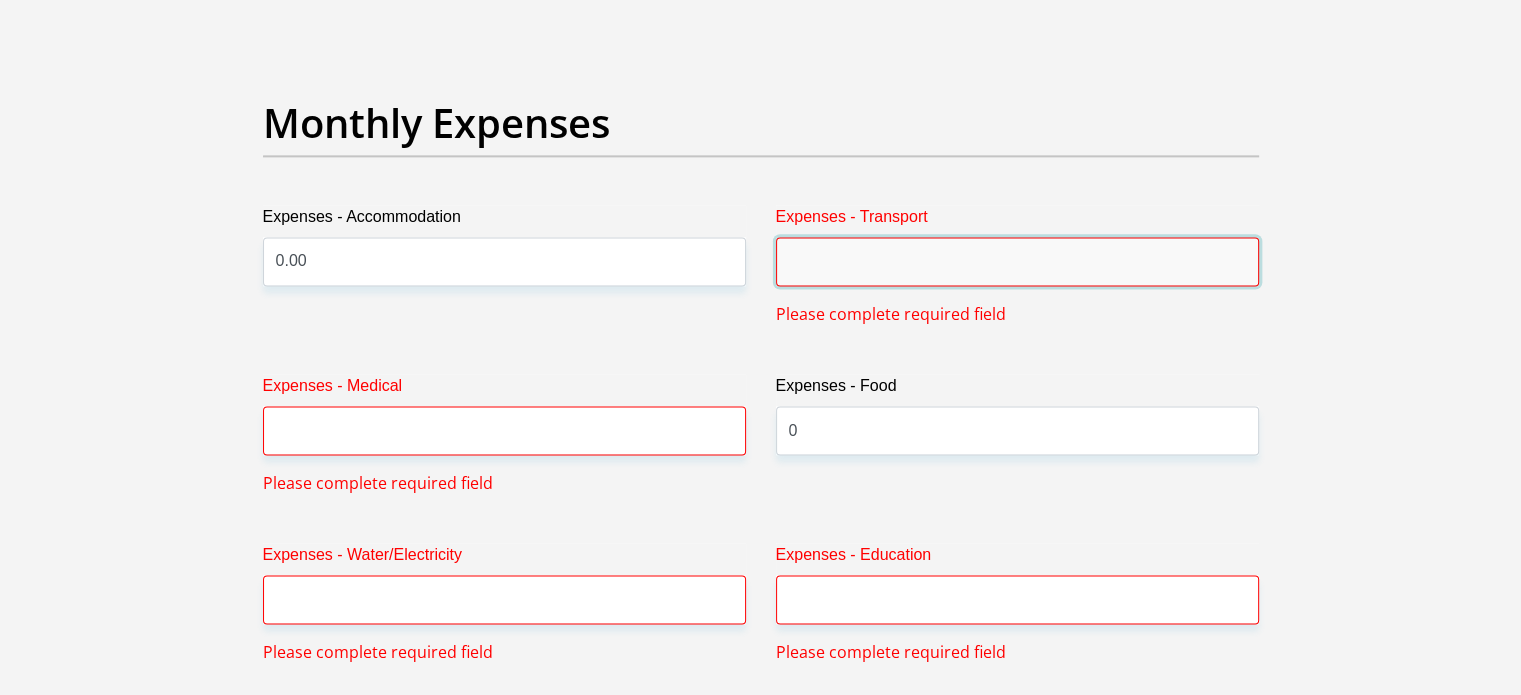 click on "Expenses - Transport" at bounding box center (1017, 261) 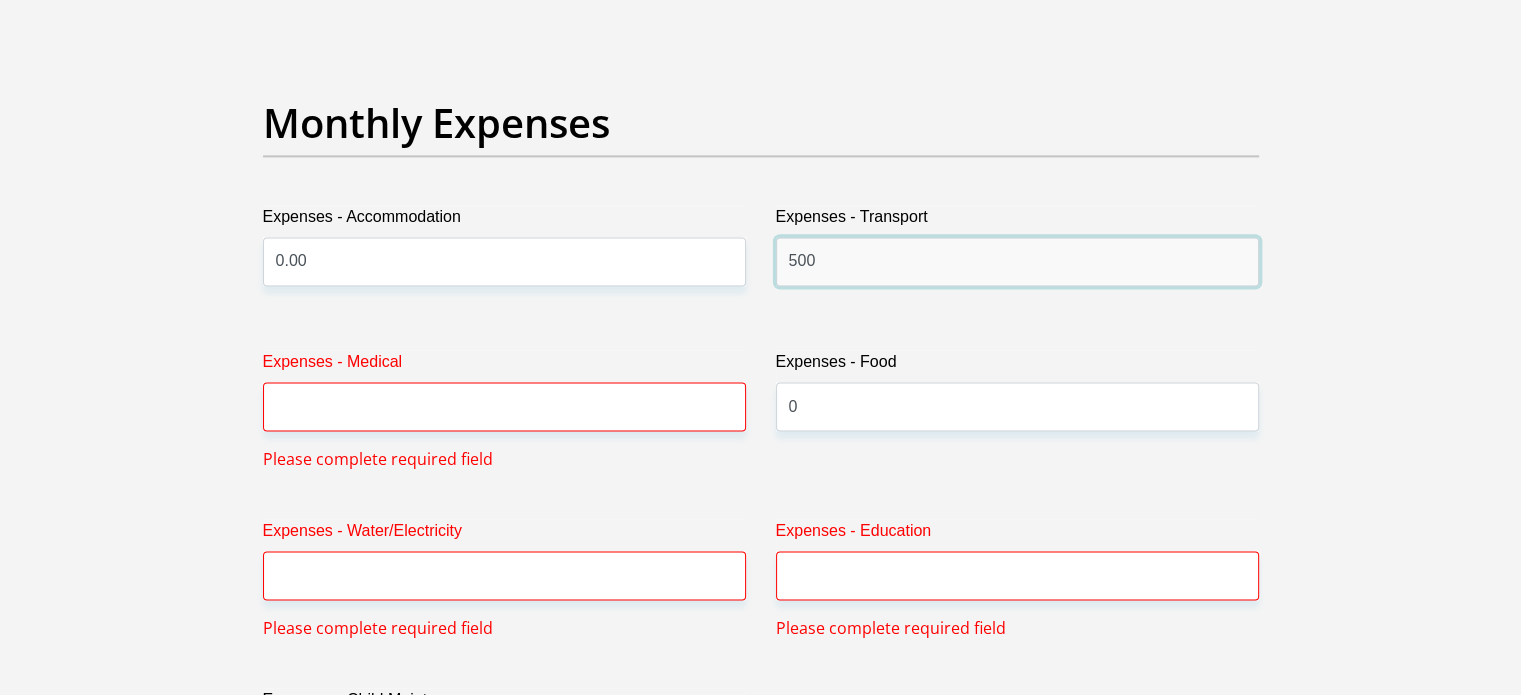 type on "500" 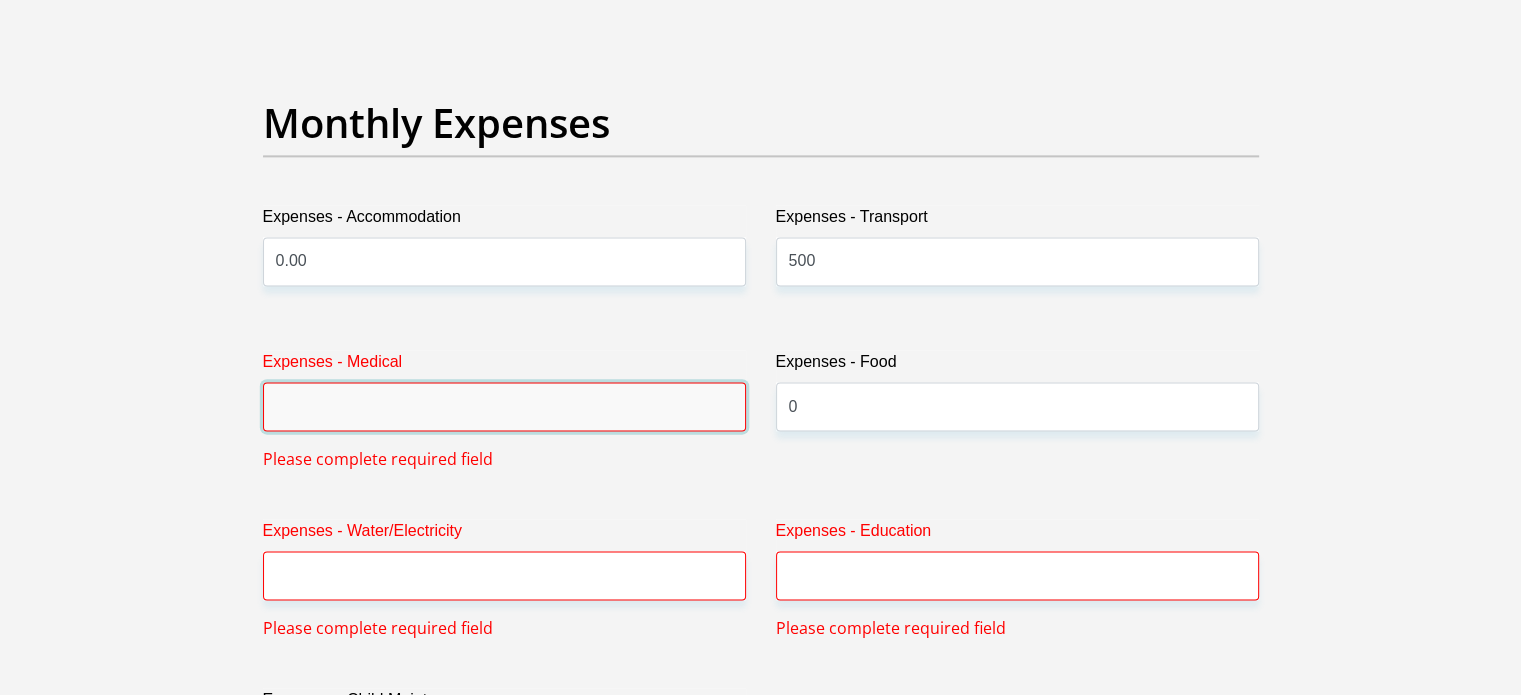 click on "Expenses - Medical" at bounding box center (504, 406) 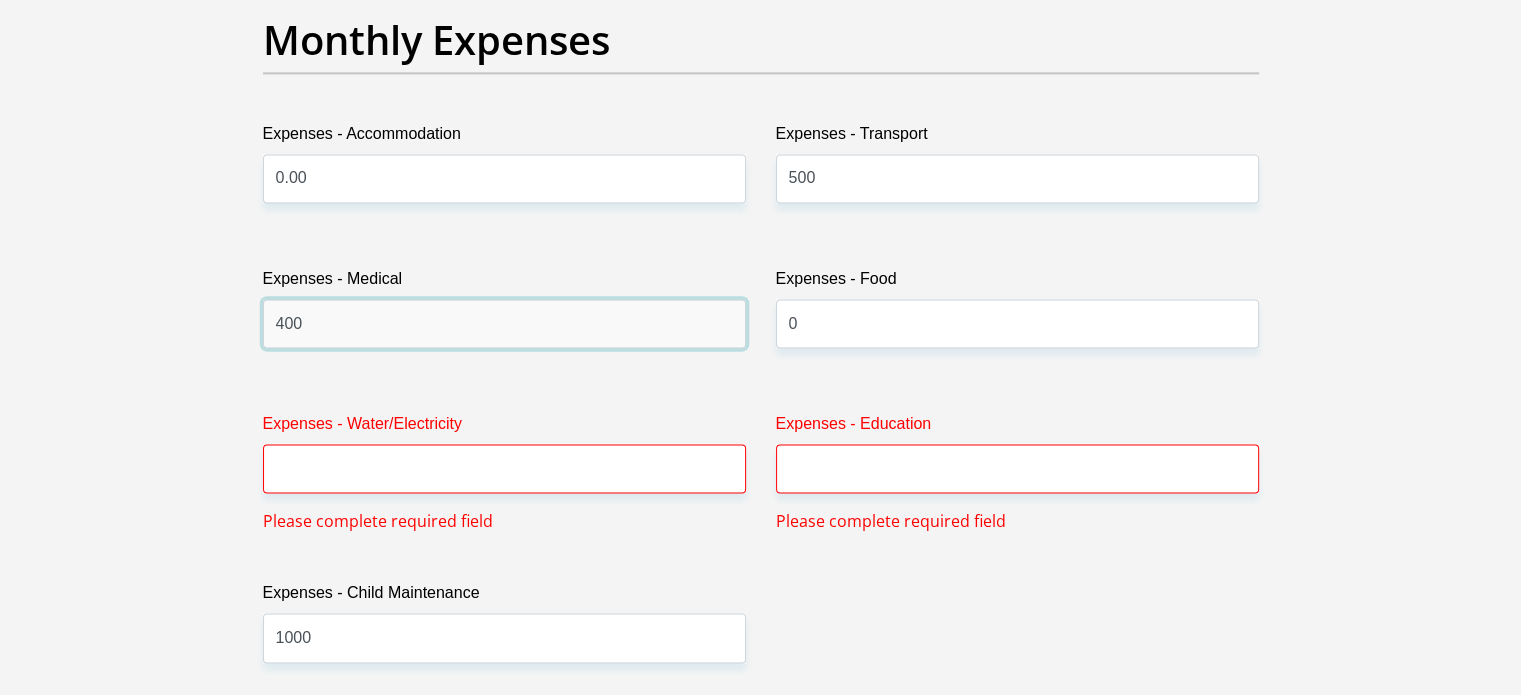 scroll, scrollTop: 3007, scrollLeft: 0, axis: vertical 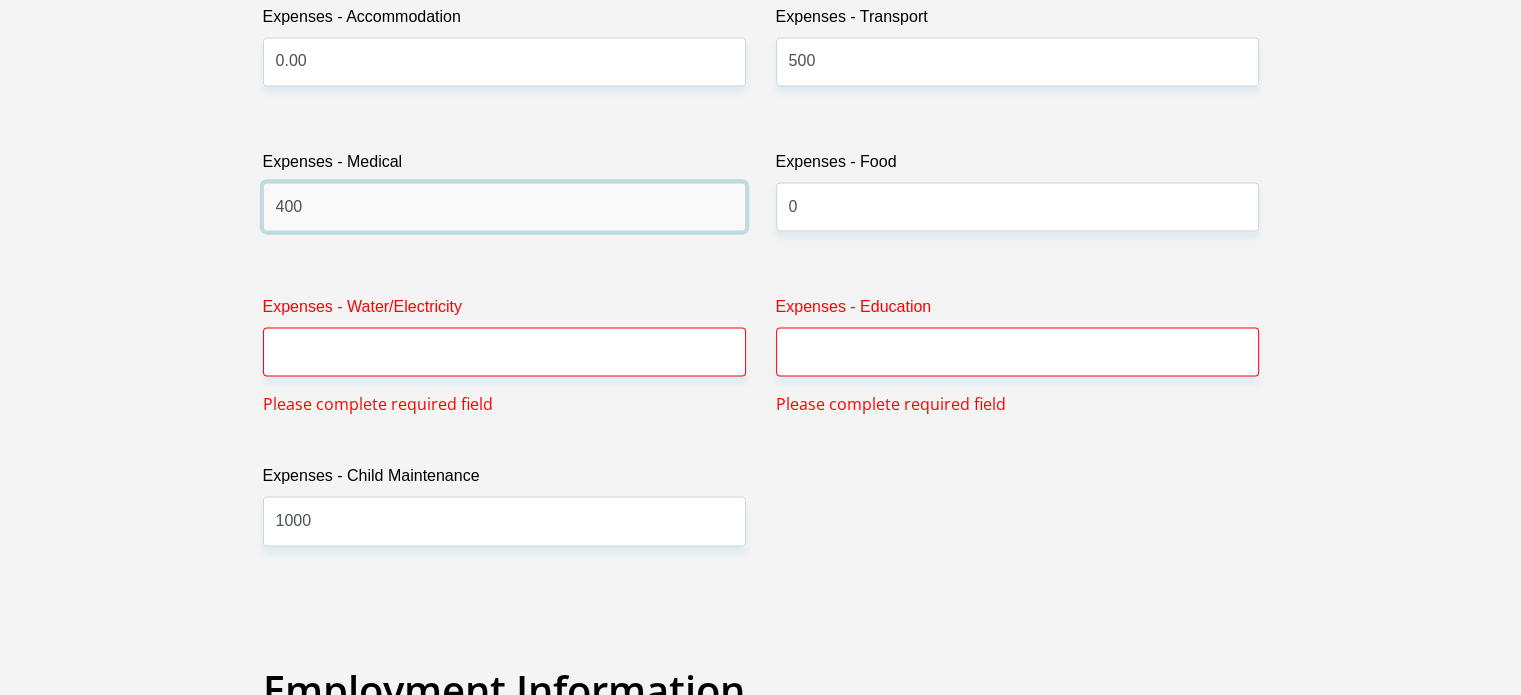 type on "400" 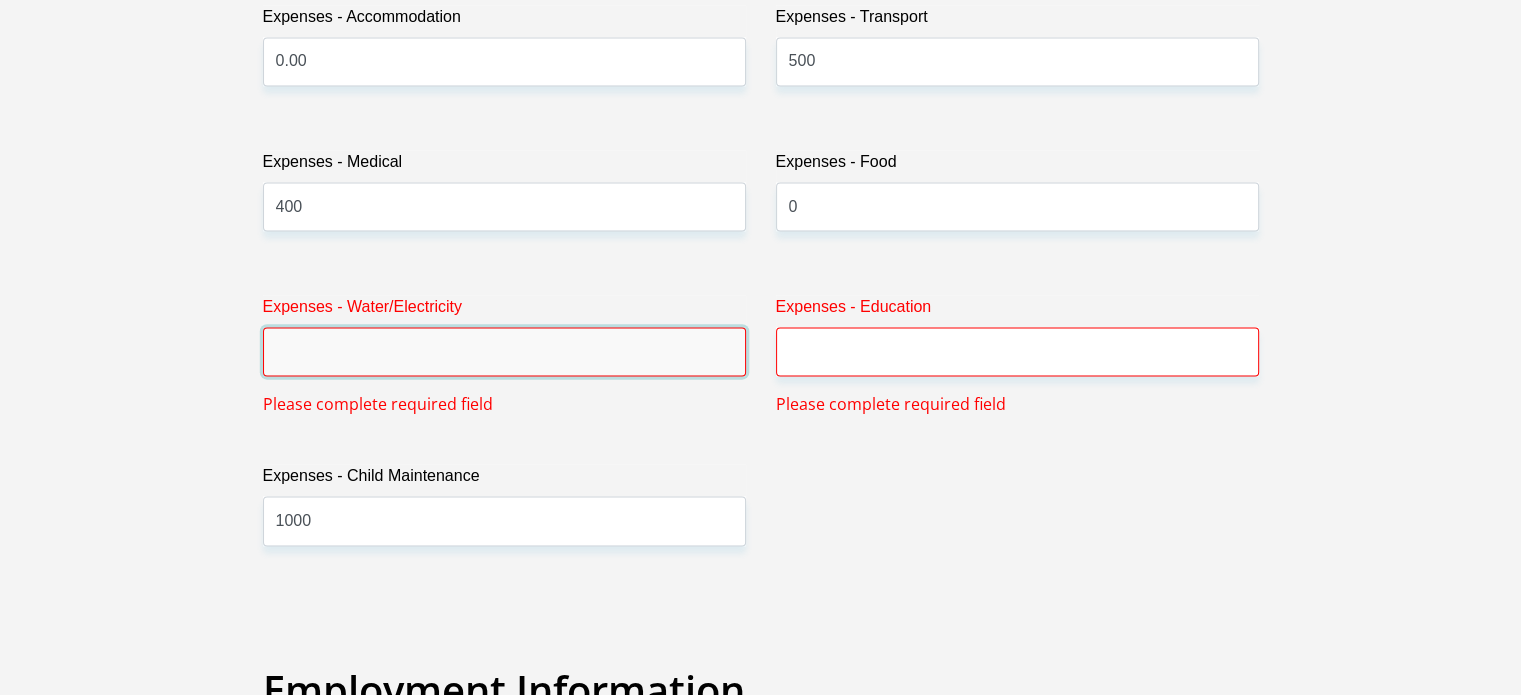 click on "Expenses - Water/Electricity" at bounding box center [504, 351] 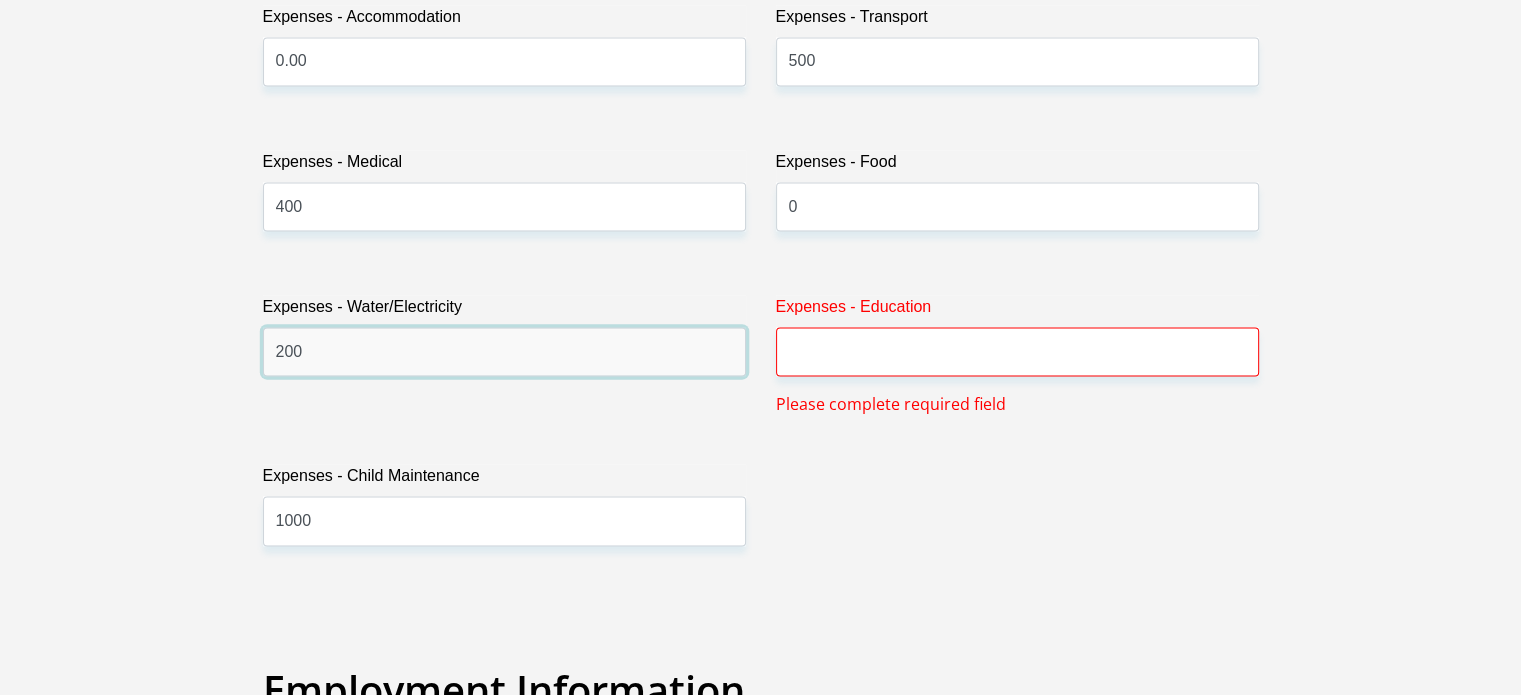 type on "200" 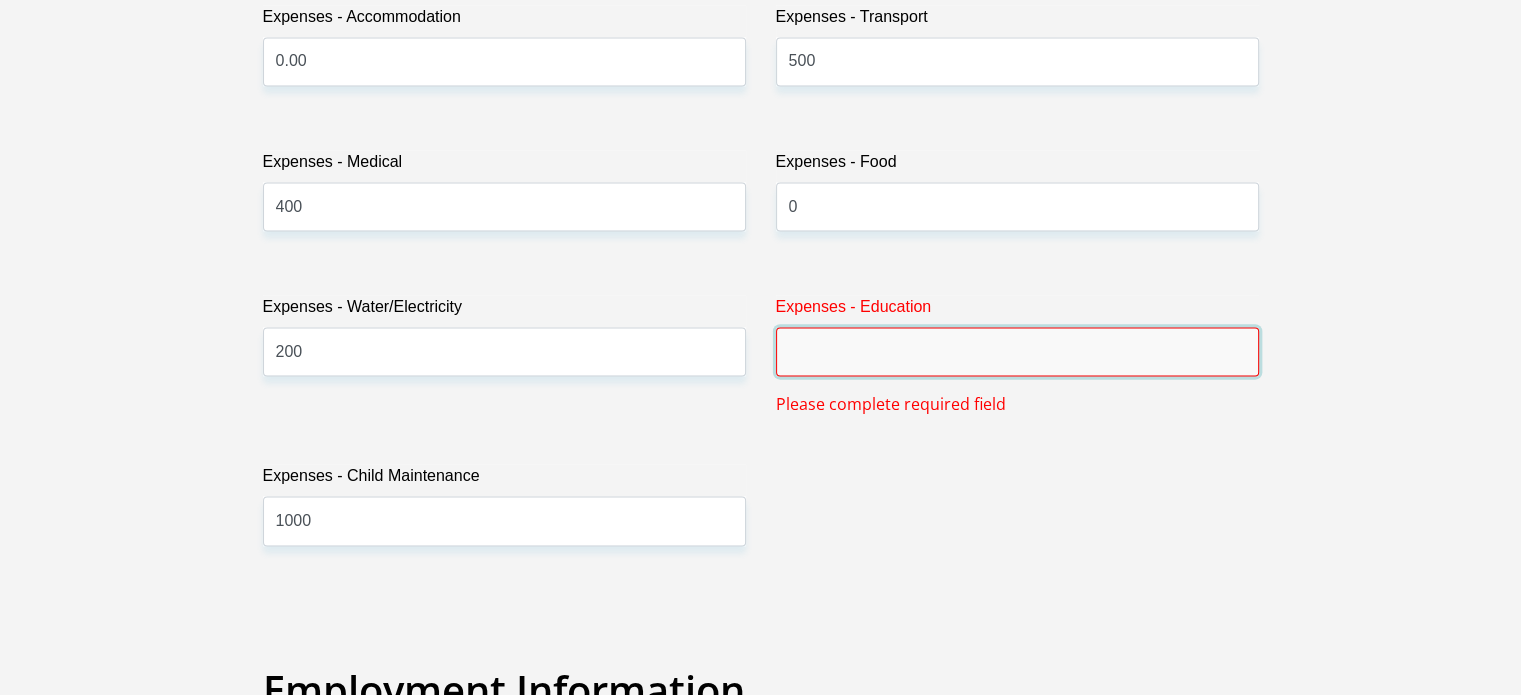 click on "Expenses - Education" at bounding box center (1017, 351) 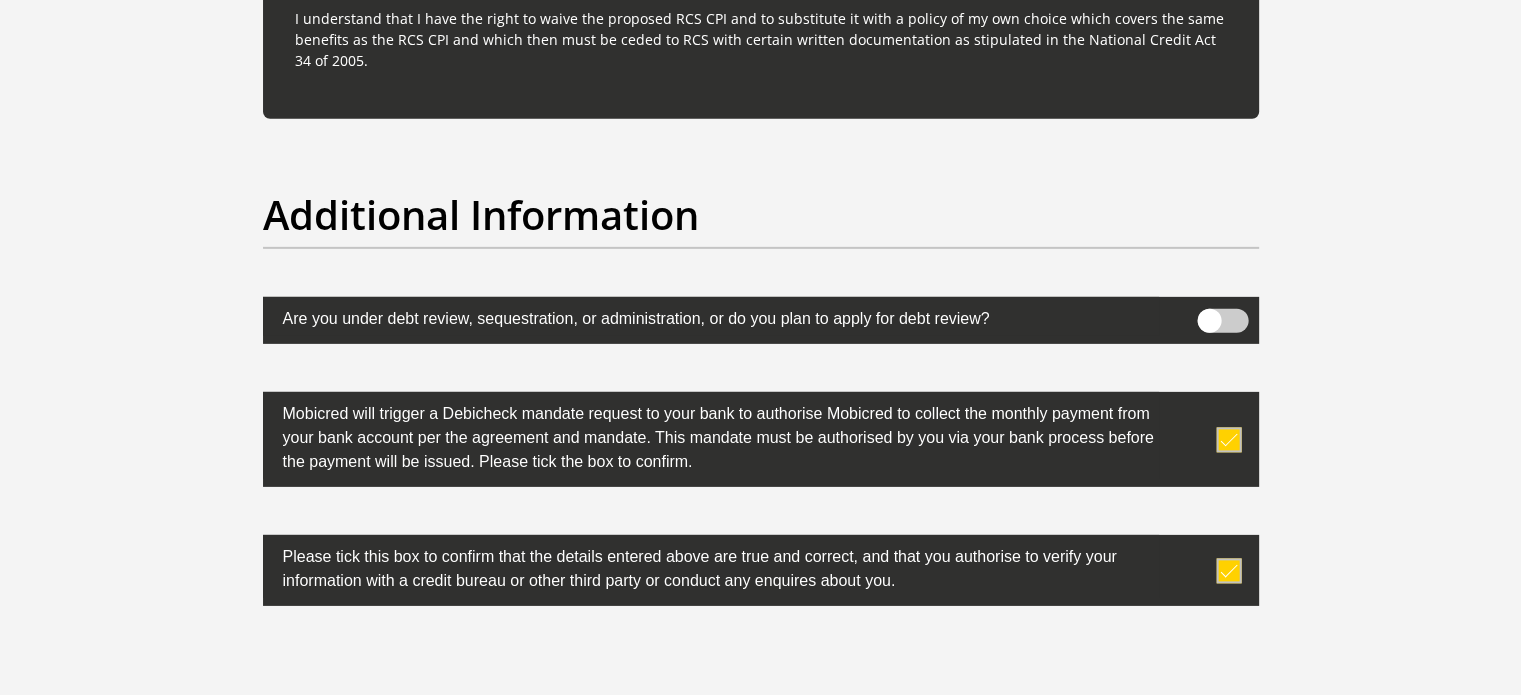 scroll, scrollTop: 6476, scrollLeft: 0, axis: vertical 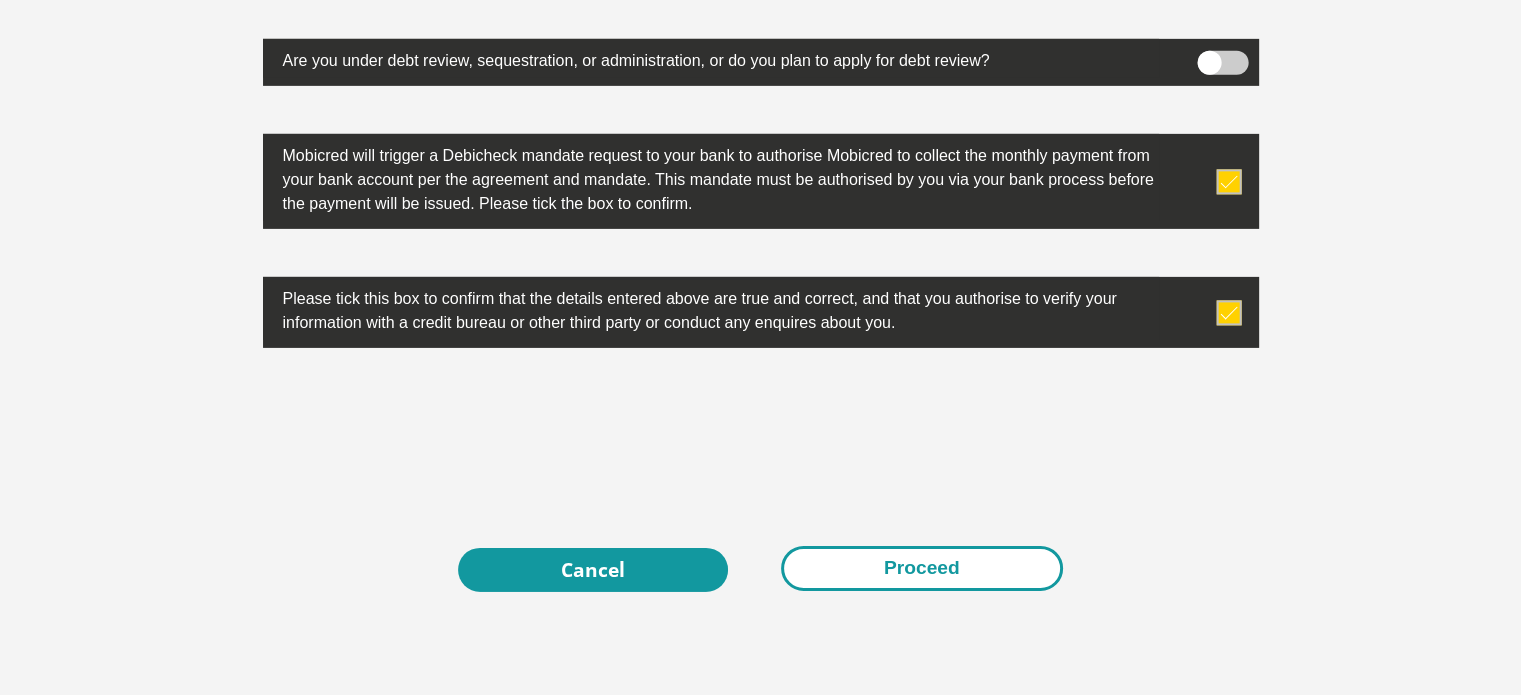 type on "0.00" 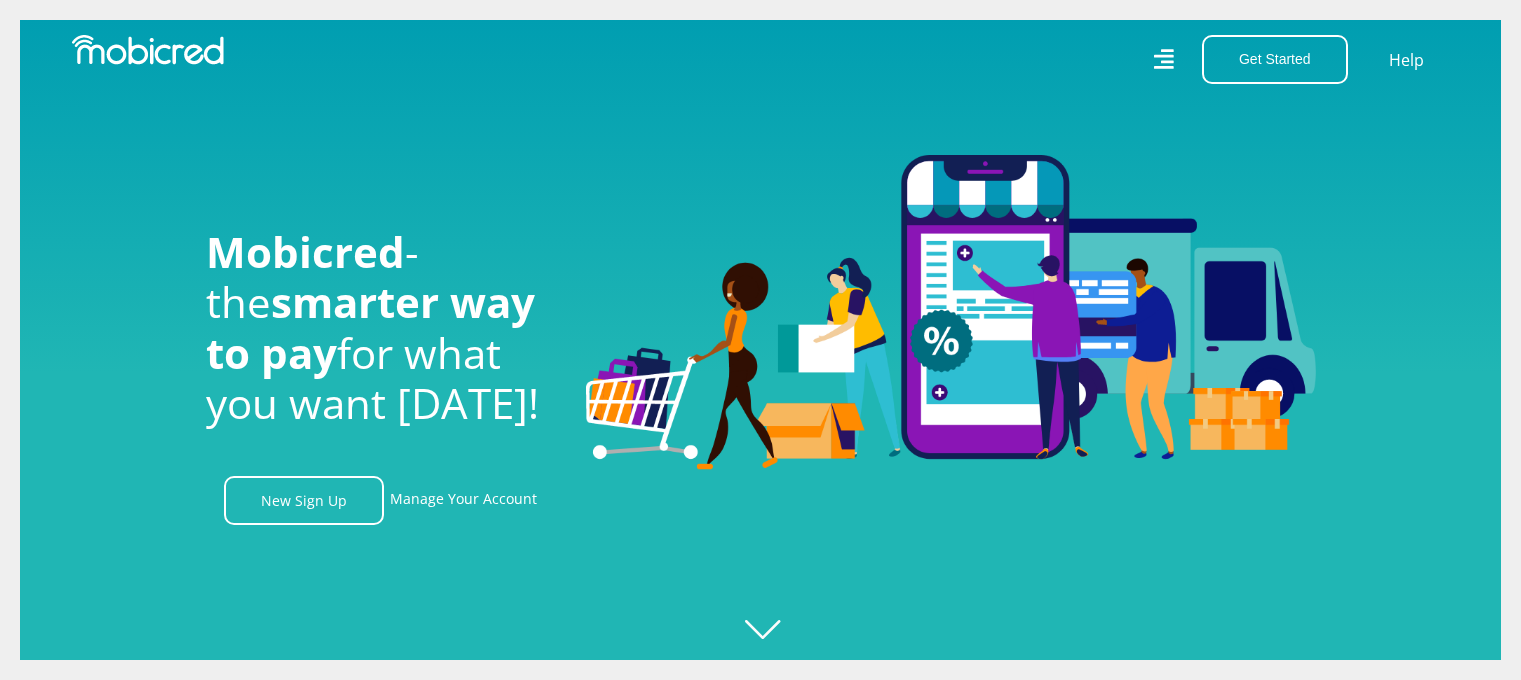 scroll, scrollTop: 0, scrollLeft: 0, axis: both 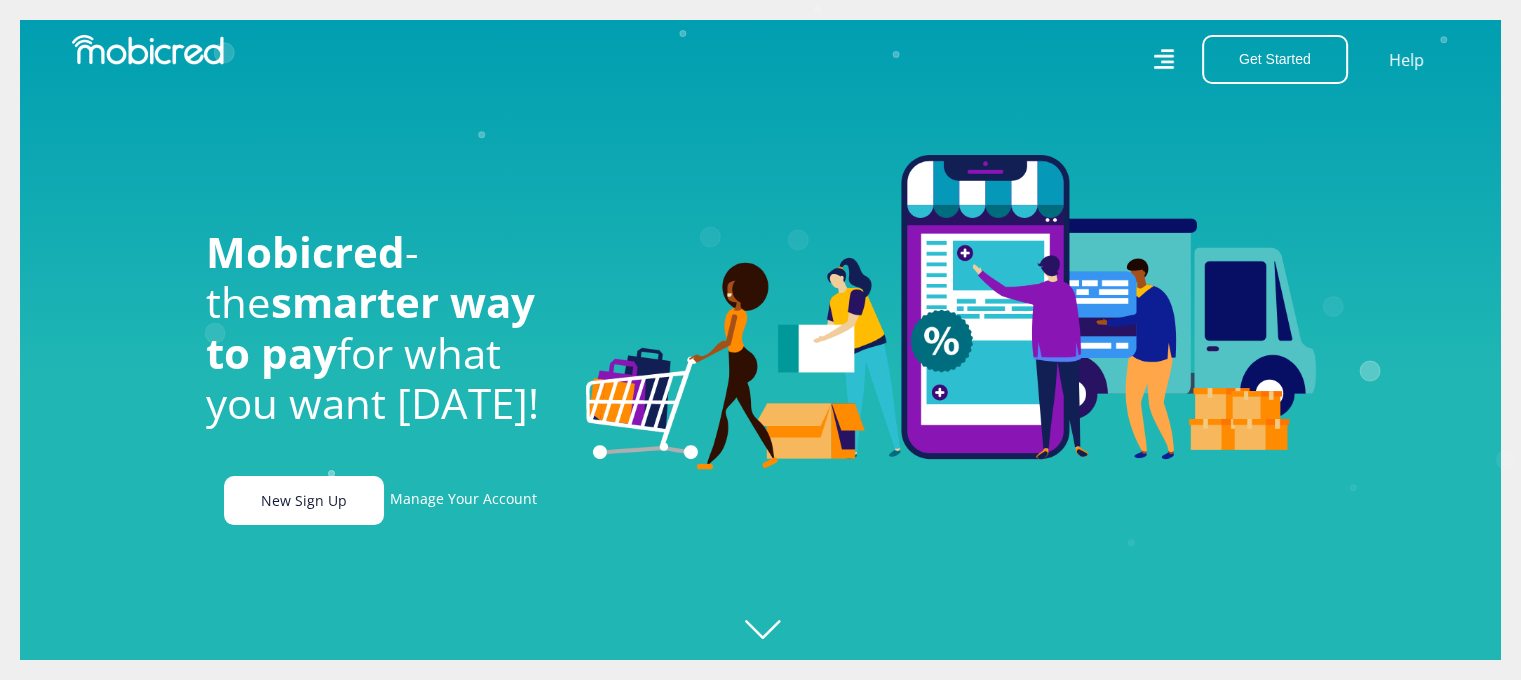 click on "New Sign Up" at bounding box center (304, 500) 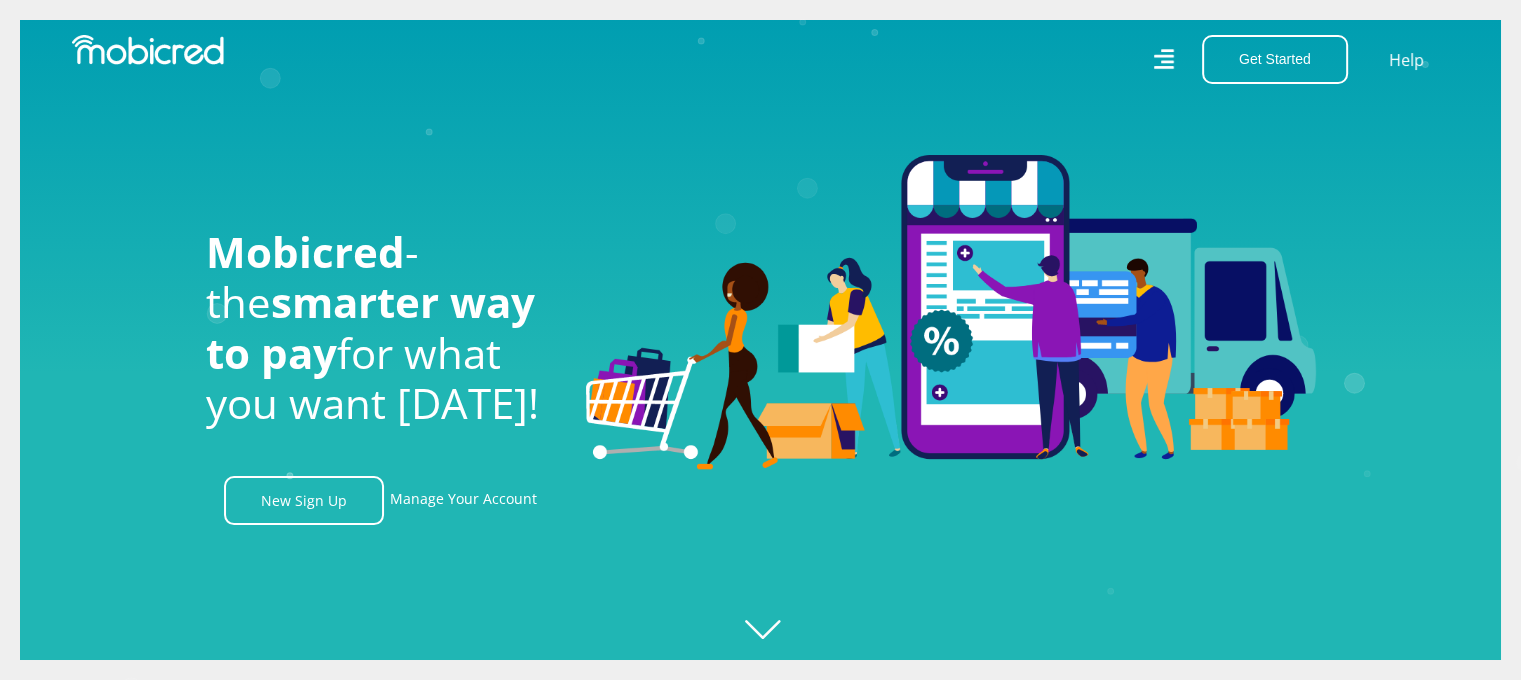 scroll, scrollTop: 0, scrollLeft: 2564, axis: horizontal 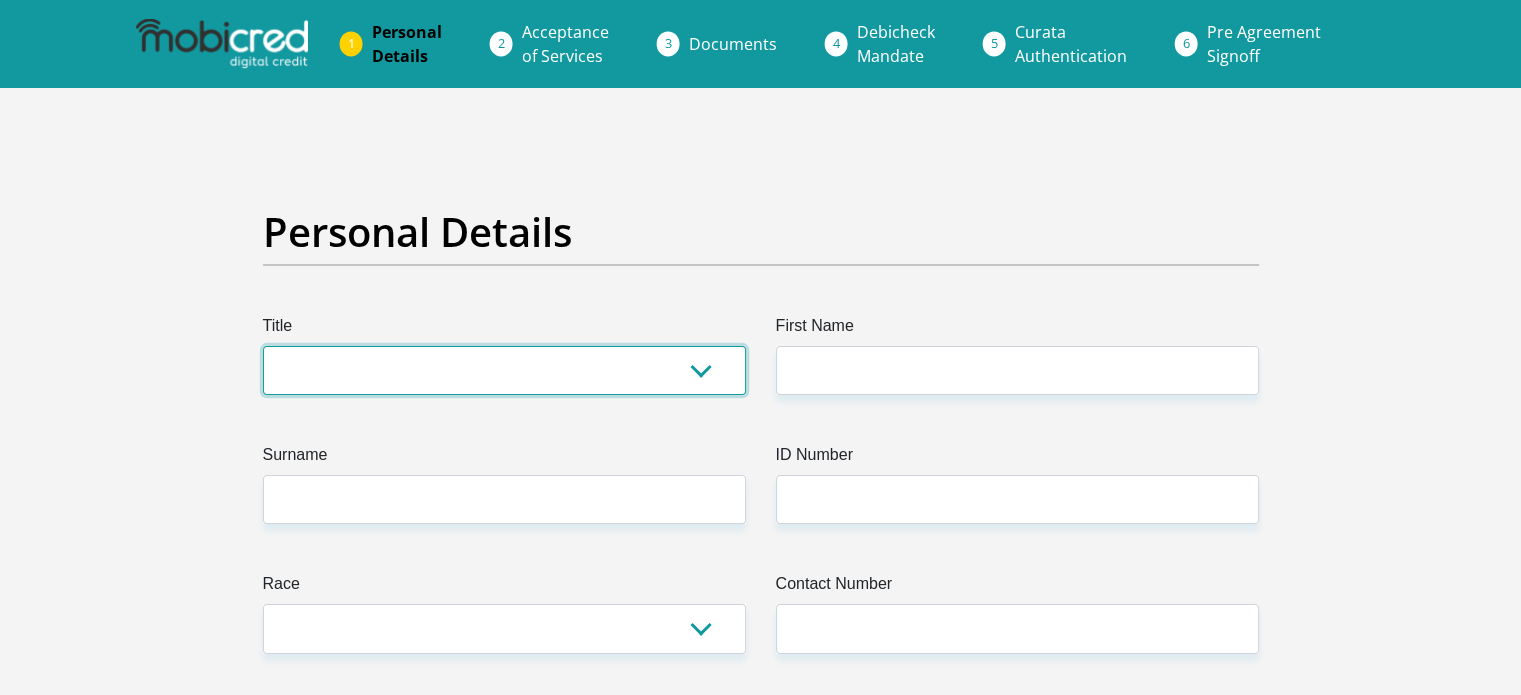click on "Mr
Ms
Mrs
Dr
[PERSON_NAME]" at bounding box center [504, 370] 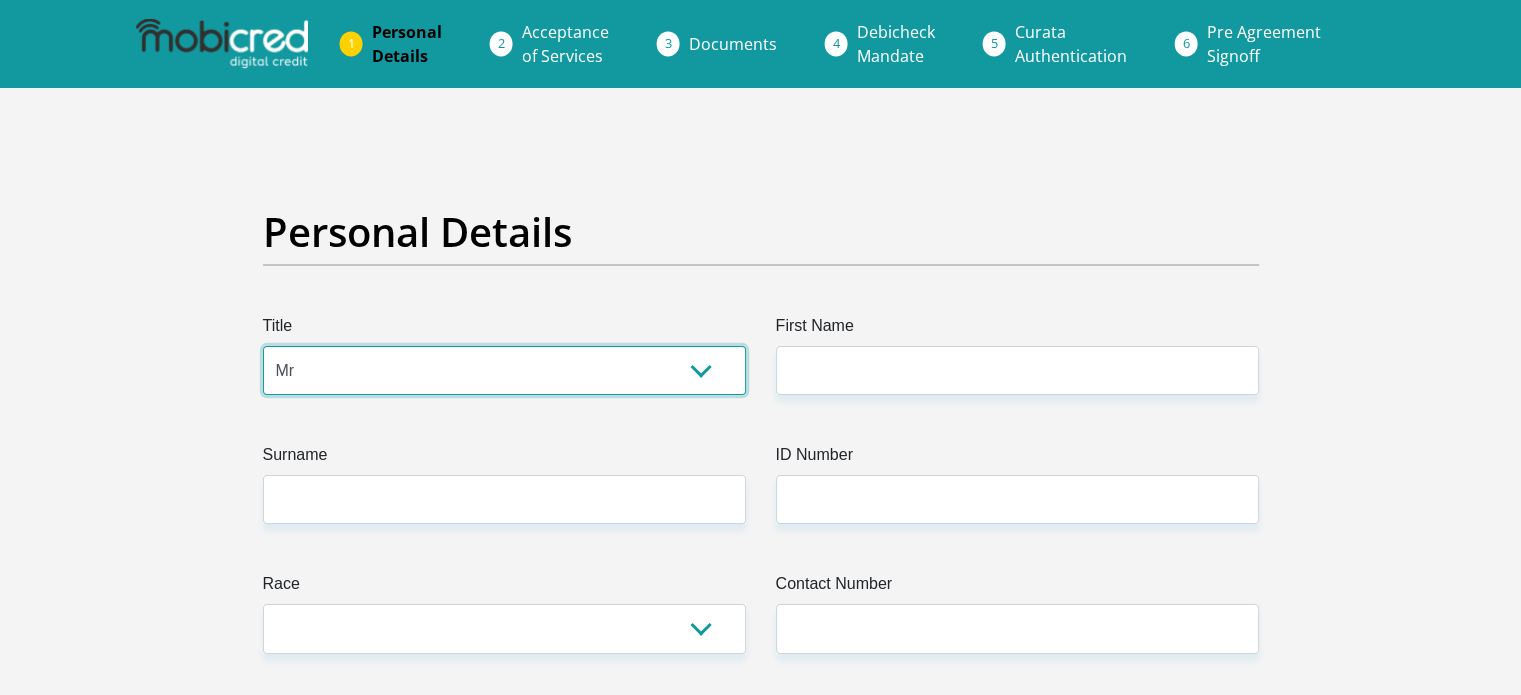 click on "Mr
Ms
Mrs
Dr
[PERSON_NAME]" at bounding box center (504, 370) 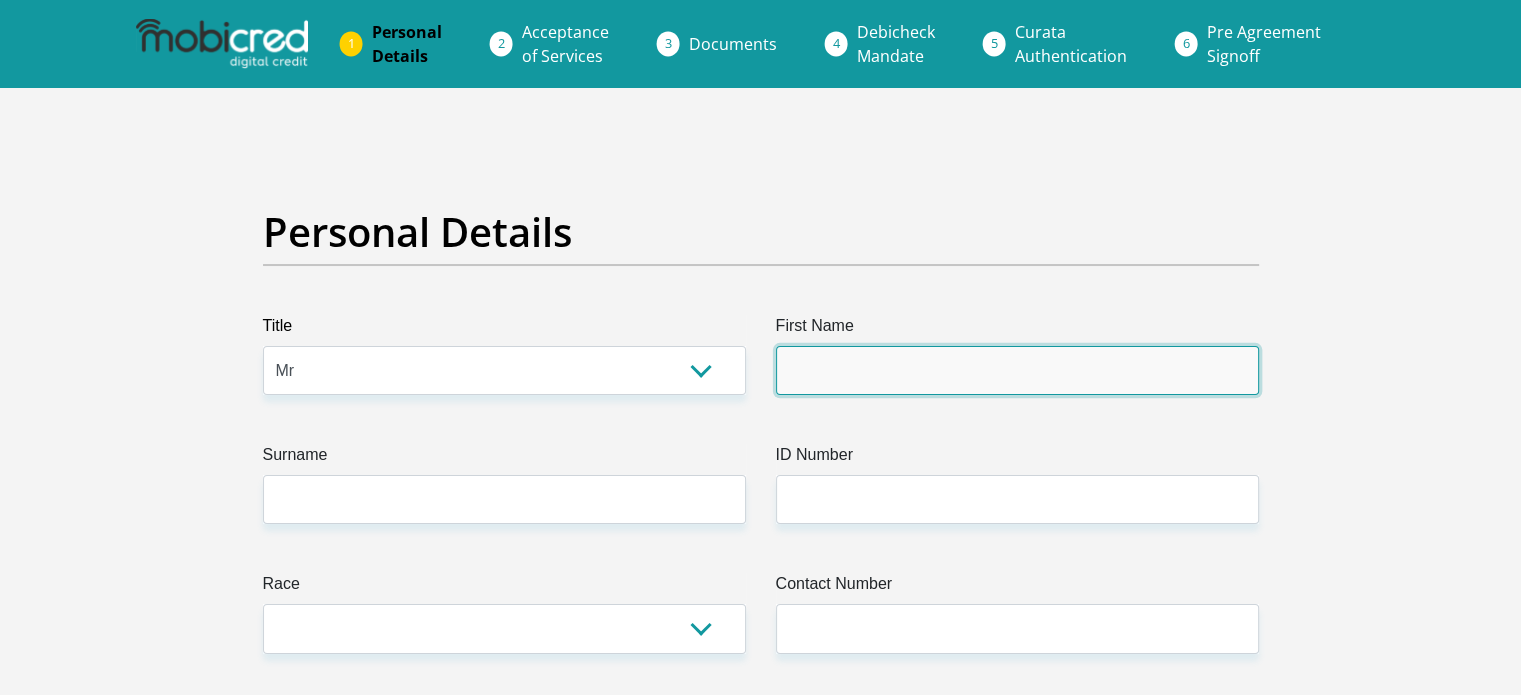 click on "First Name" at bounding box center (1017, 370) 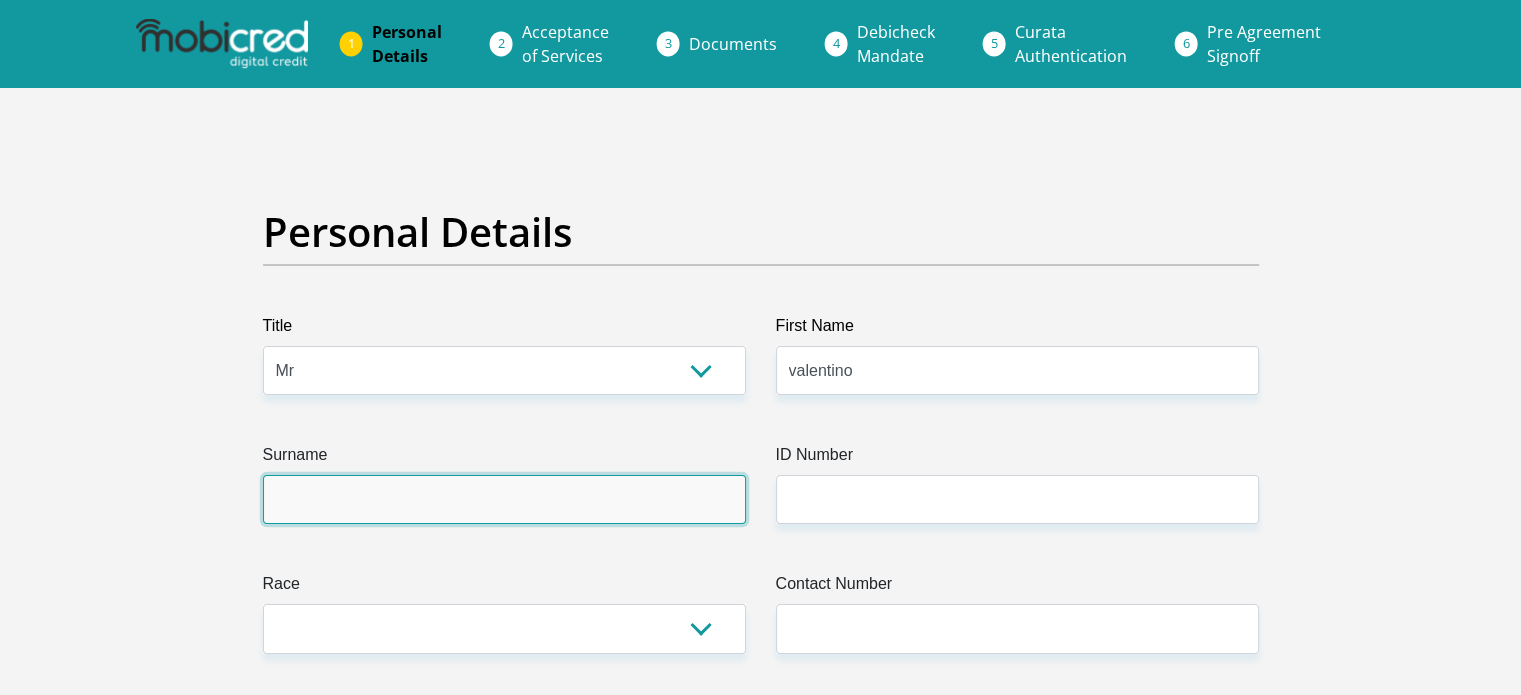 drag, startPoint x: 688, startPoint y: 501, endPoint x: 652, endPoint y: 498, distance: 36.124783 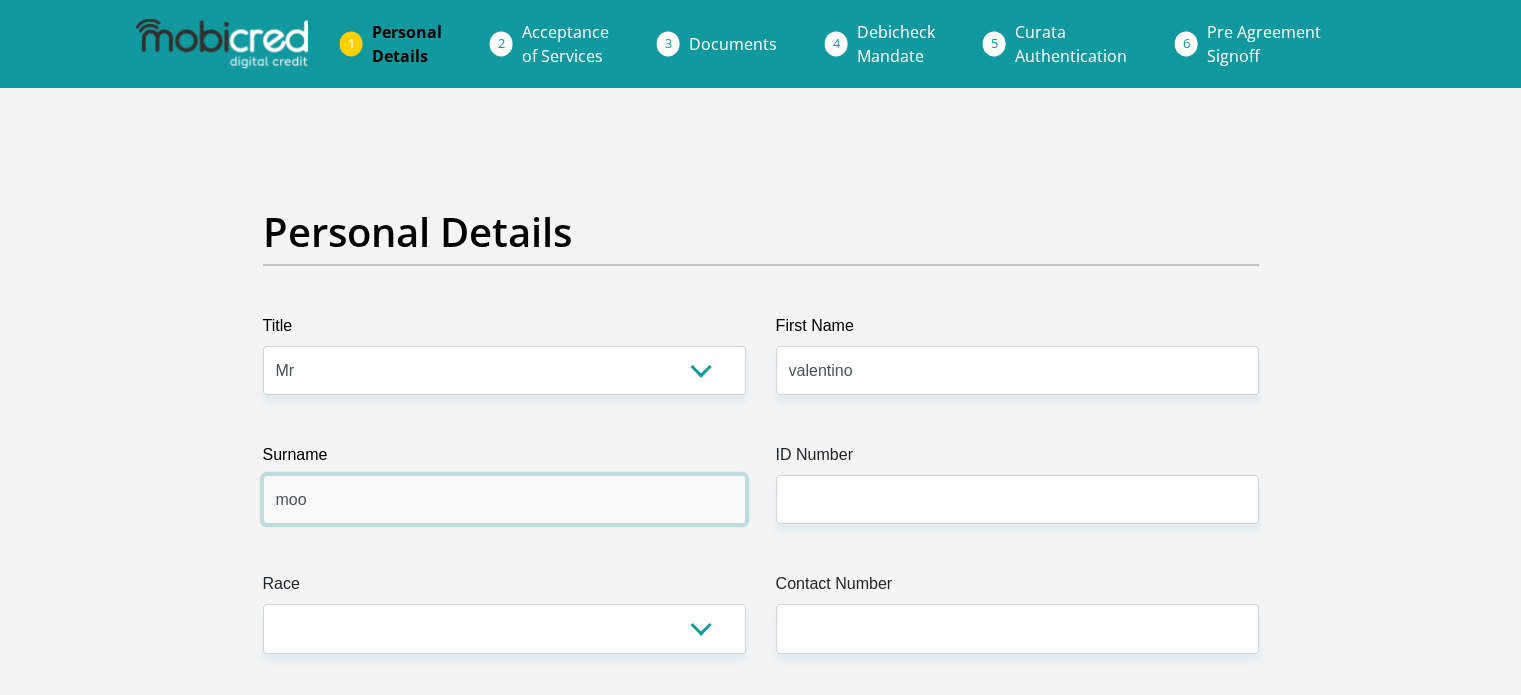 type on "moosajee" 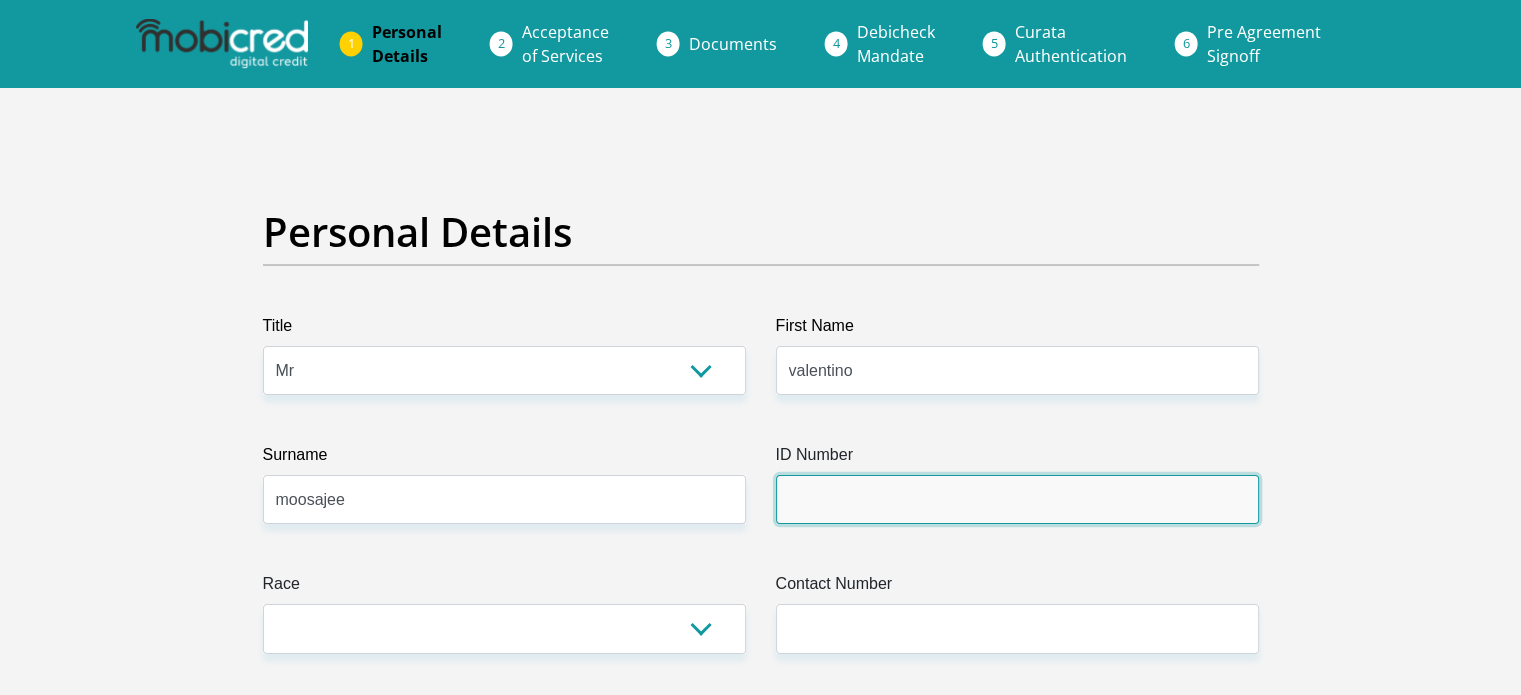 click on "ID Number" at bounding box center (1017, 499) 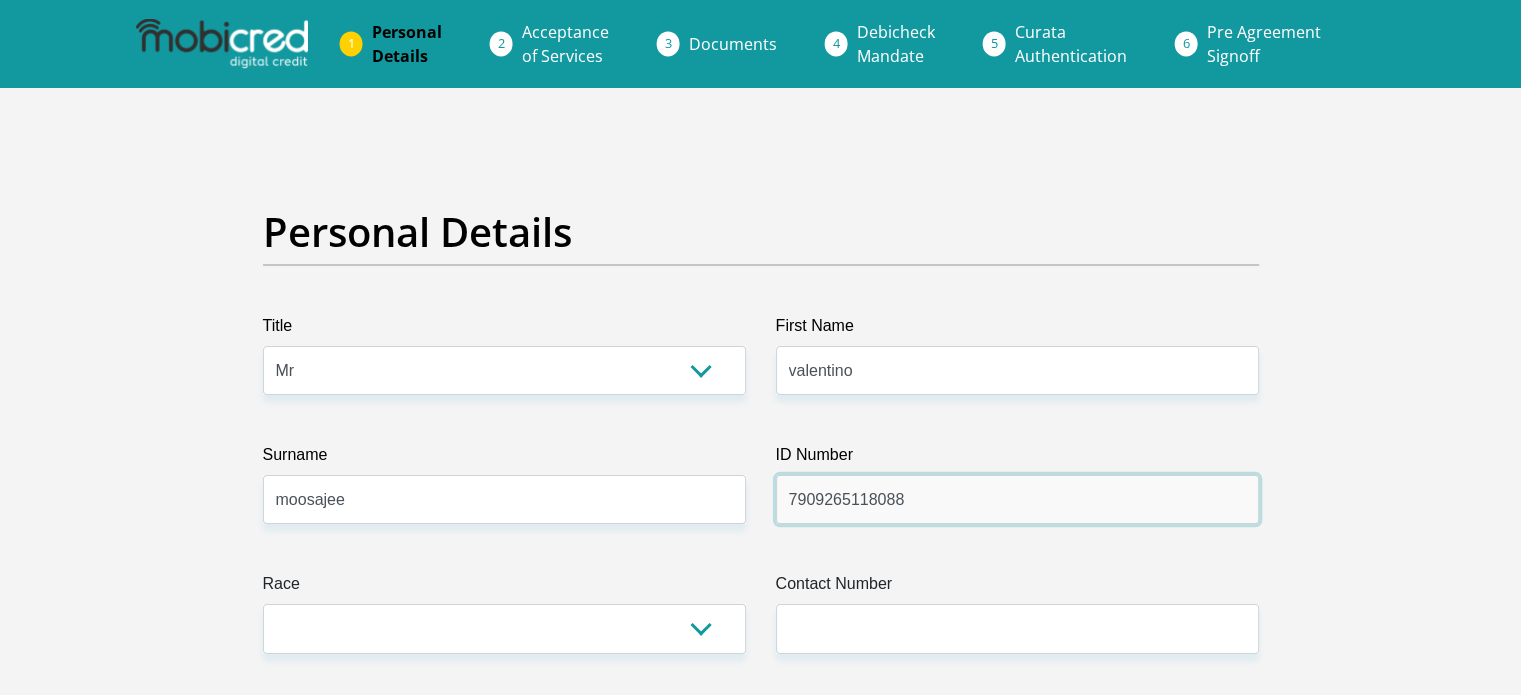 type on "7909265118088" 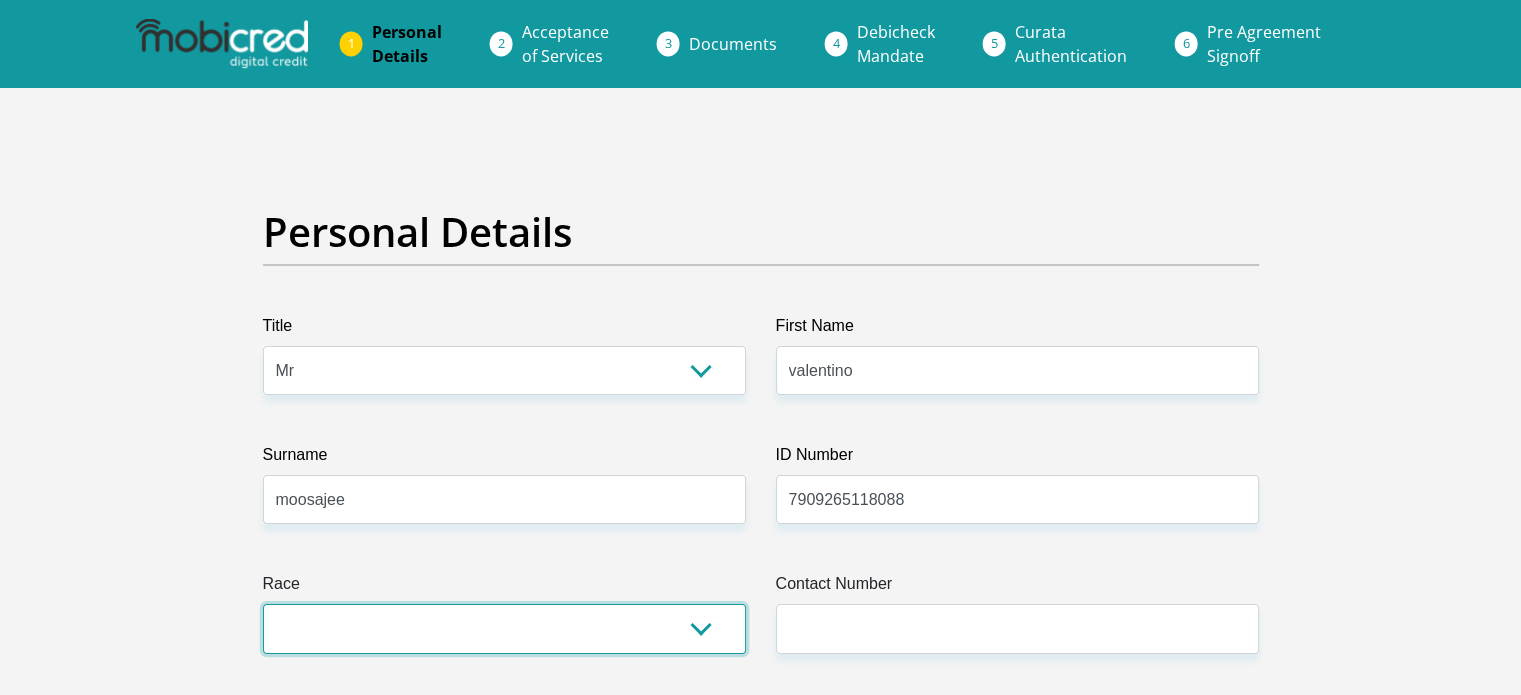click on "Black
Coloured
Indian
White
Other" at bounding box center [504, 628] 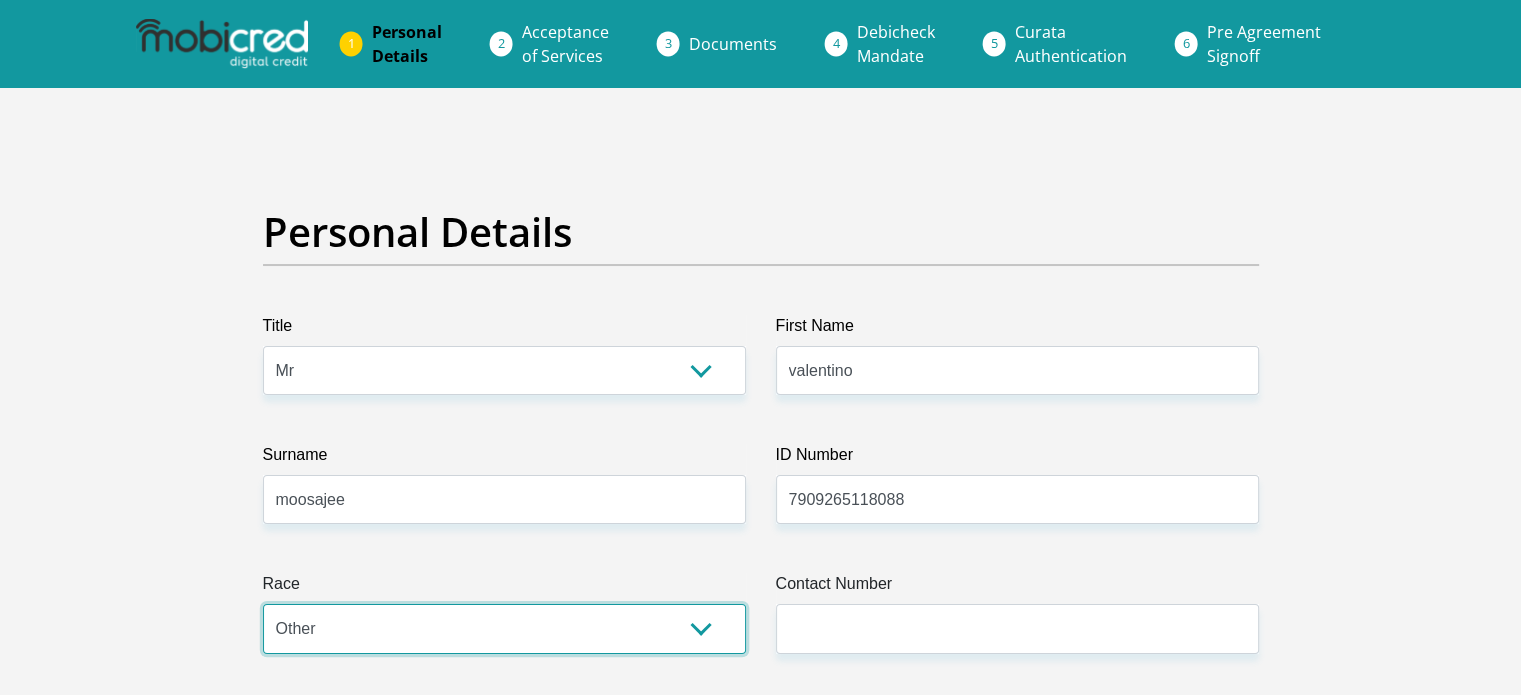 click on "Black
Coloured
Indian
White
Other" at bounding box center (504, 628) 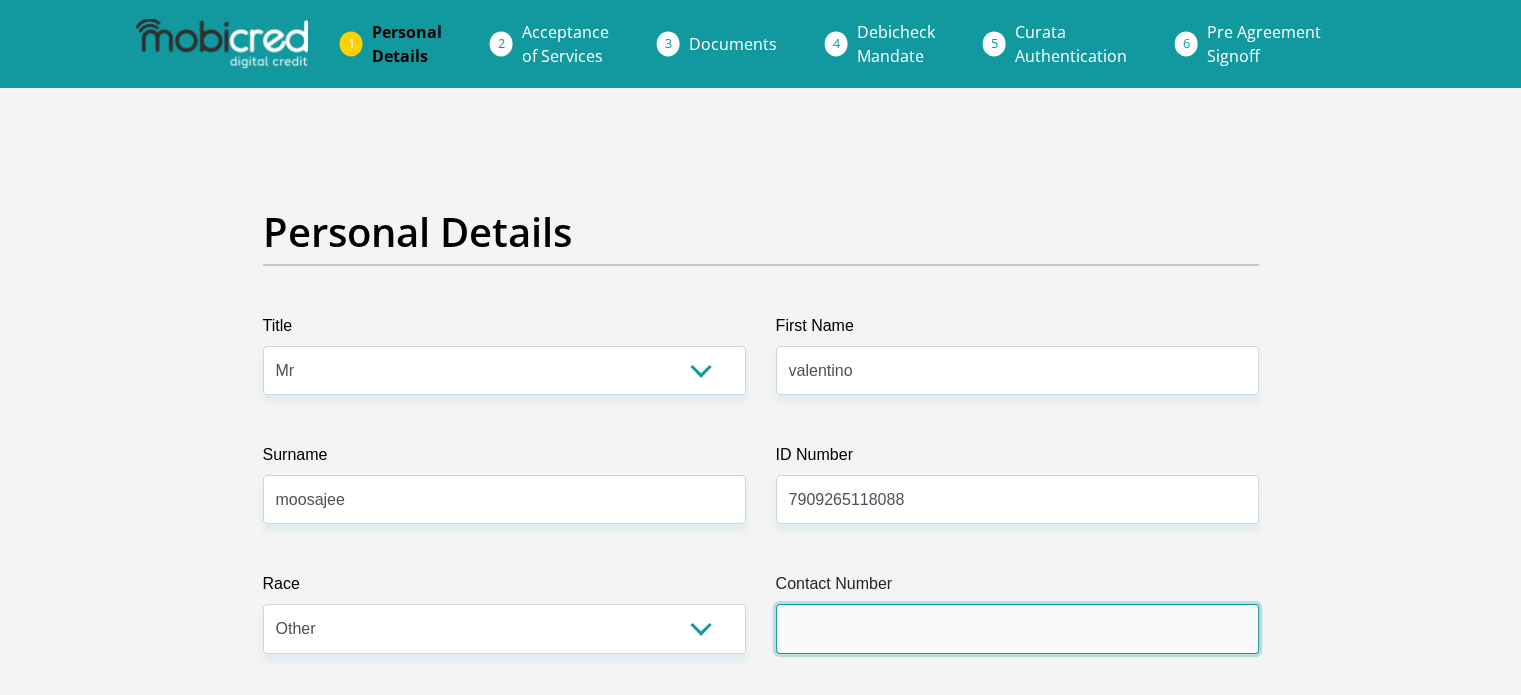 click on "Contact Number" at bounding box center (1017, 628) 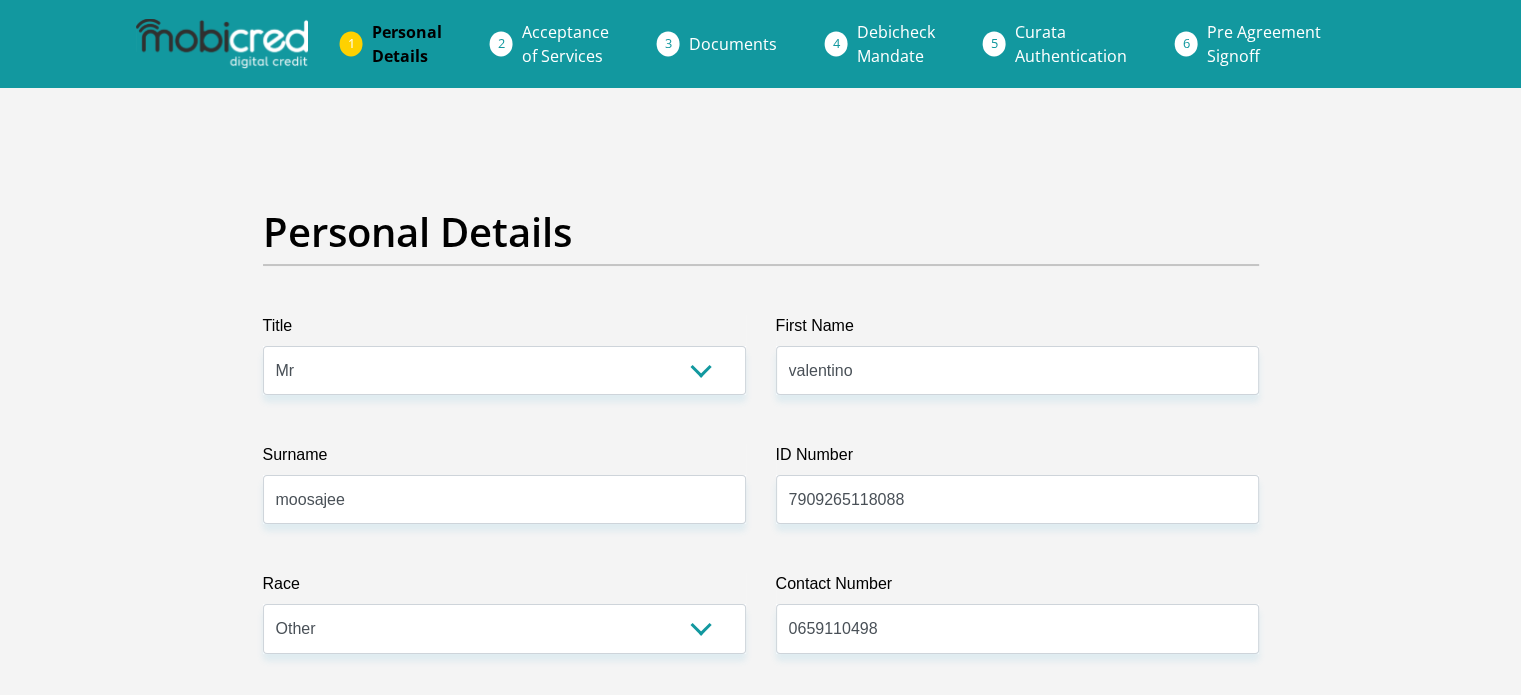 click on "Personal Details
Title
Mr
Ms
Mrs
Dr
Other
First Name
valentino
Surname
moosajee
ID Number
7909265118088
Please input valid ID number
Race
Black
Coloured
Indian
White
Other
Contact Number
0659110498
Please input valid contact number" at bounding box center (760, 3573) 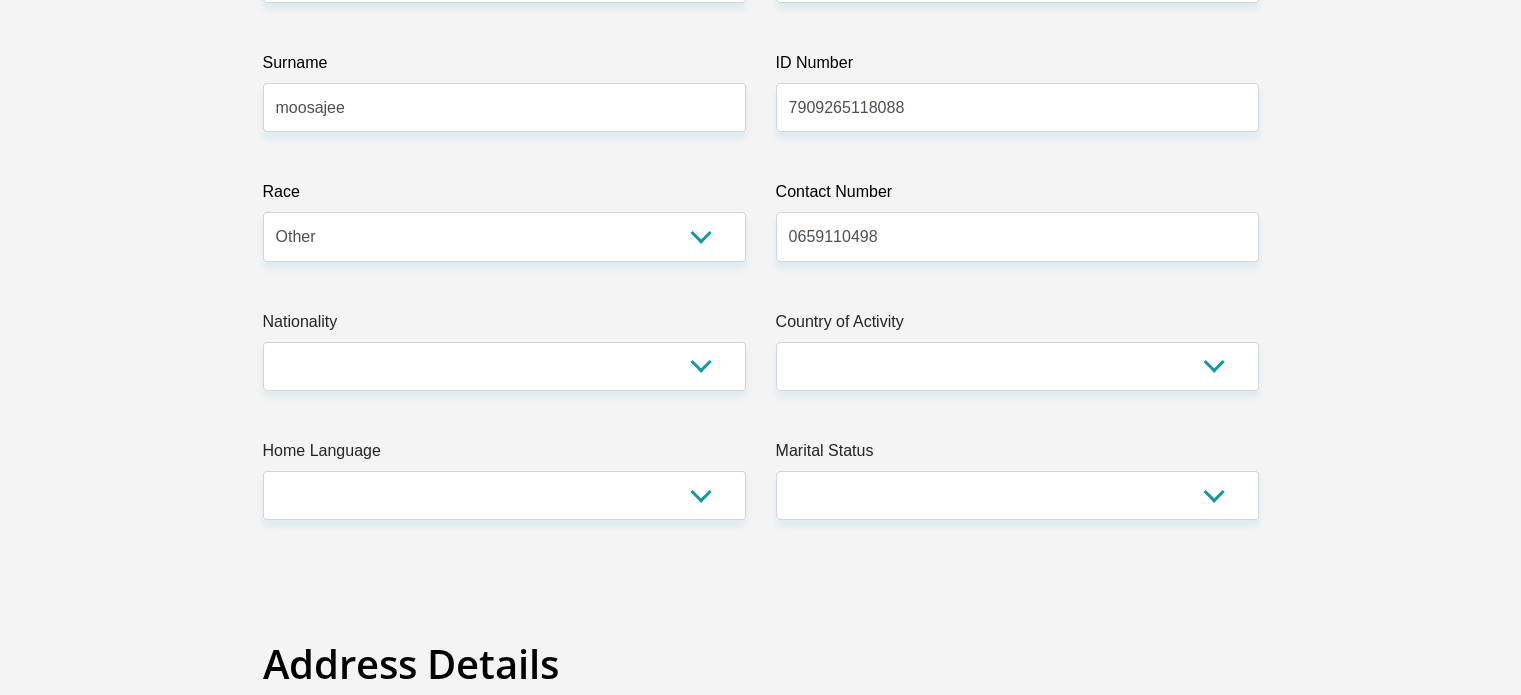 scroll, scrollTop: 400, scrollLeft: 0, axis: vertical 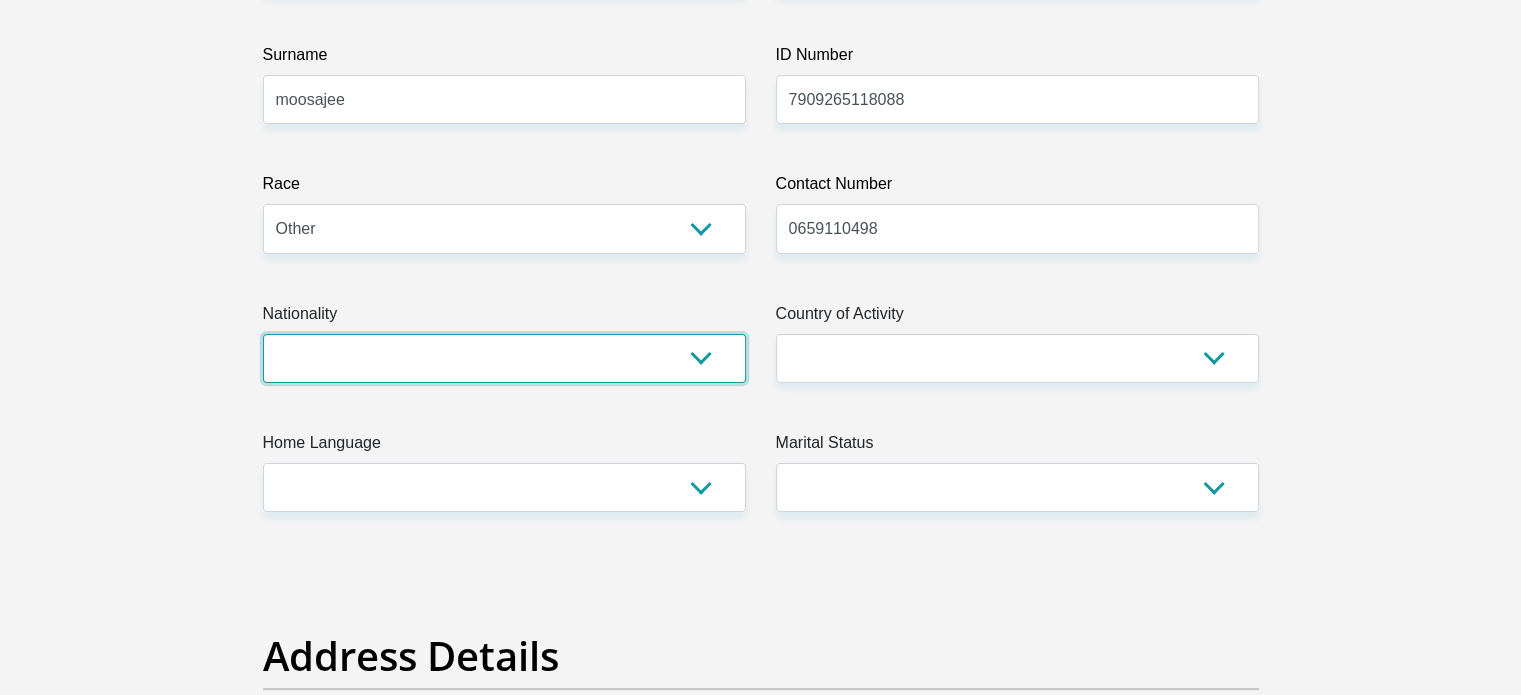 click on "South Africa
Afghanistan
Aland Islands
Albania
Algeria
America Samoa
American Virgin Islands
Andorra
Angola
Anguilla
Antarctica
Antigua and Barbuda
Argentina
Armenia
Aruba
Ascension Island
Australia
Austria
Azerbaijan
Bahamas
Bahrain
Bangladesh
Barbados
Chad" at bounding box center (504, 358) 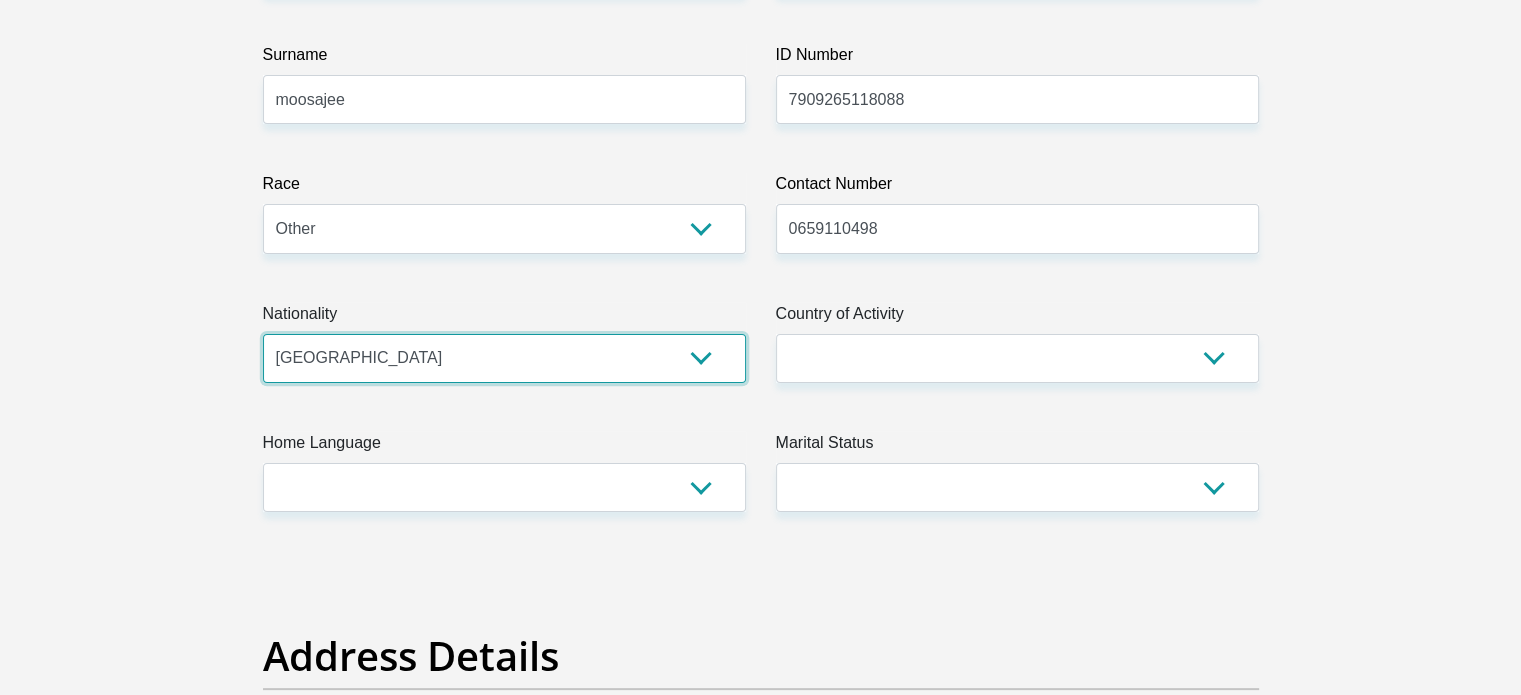 click on "South Africa
Afghanistan
Aland Islands
Albania
Algeria
America Samoa
American Virgin Islands
Andorra
Angola
Anguilla
Antarctica
Antigua and Barbuda
Argentina
Armenia
Aruba
Ascension Island
Australia
Austria
Azerbaijan
Bahamas
Bahrain
Bangladesh
Barbados
Chad" at bounding box center (504, 358) 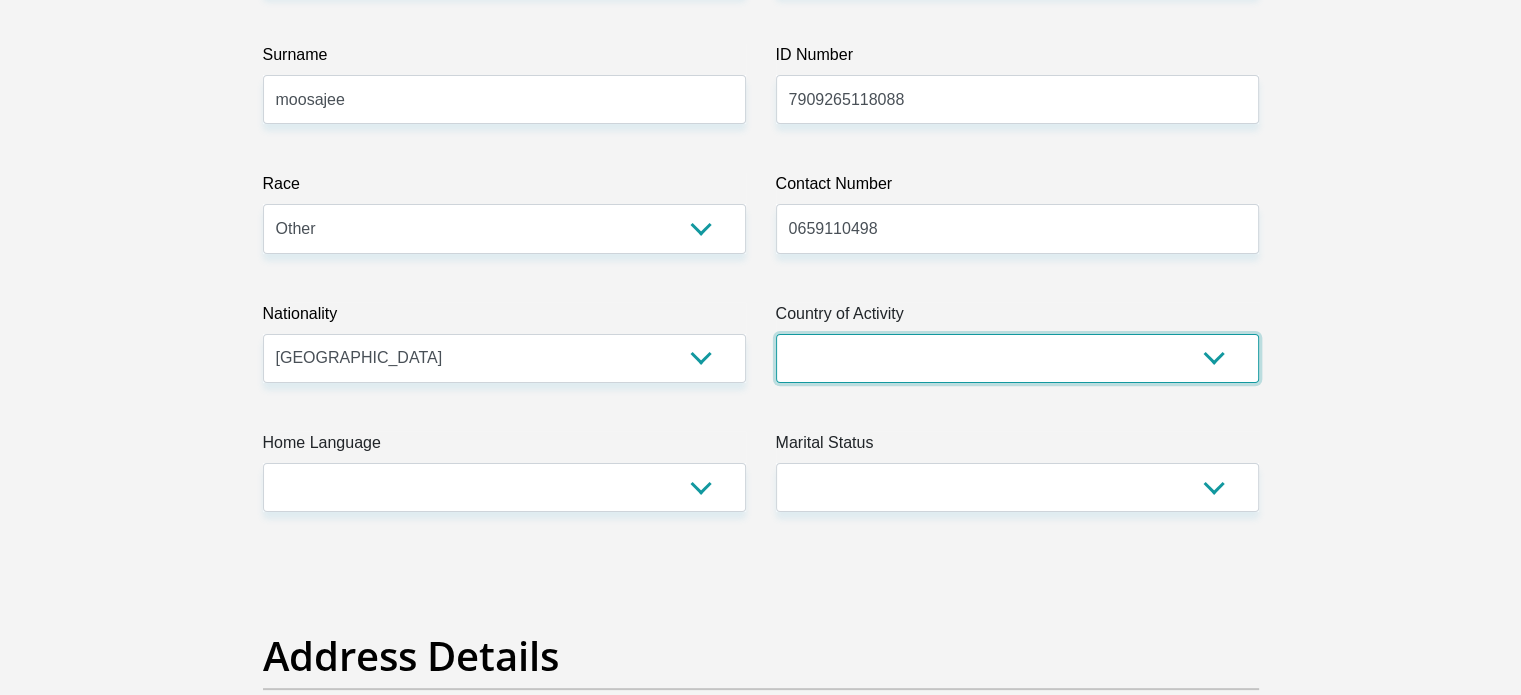 click on "South Africa
Afghanistan
Aland Islands
Albania
Algeria
America Samoa
American Virgin Islands
Andorra
Angola
Anguilla
Antarctica
Antigua and Barbuda
Argentina
Armenia
Aruba
Ascension Island
Australia
Austria
Azerbaijan
Chad" at bounding box center (1017, 358) 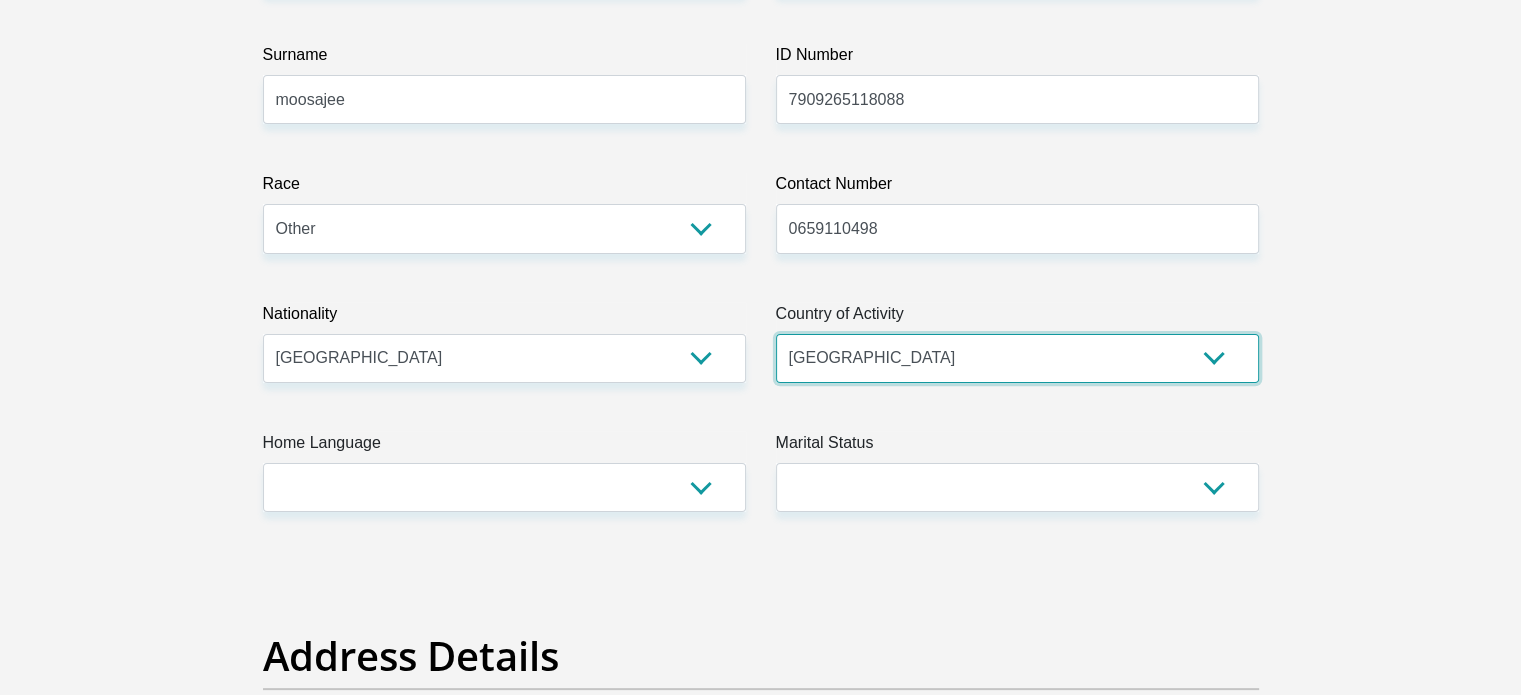 click on "South Africa
Afghanistan
Aland Islands
Albania
Algeria
America Samoa
American Virgin Islands
Andorra
Angola
Anguilla
Antarctica
Antigua and Barbuda
Argentina
Armenia
Aruba
Ascension Island
Australia
Austria
Azerbaijan
Chad" at bounding box center (1017, 358) 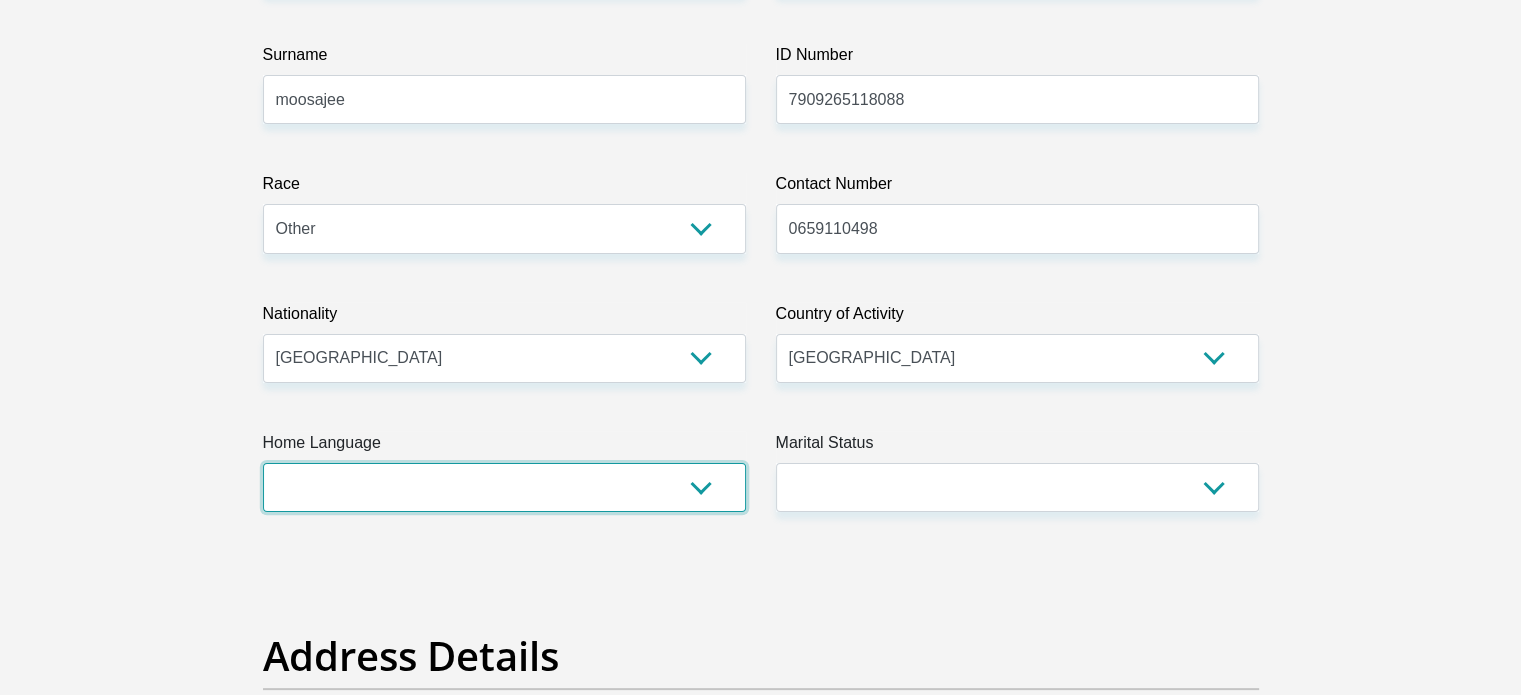 click on "Afrikaans
English
Sepedi
South Ndebele
Southern Sotho
Swati
Tsonga
Tswana
Venda
Xhosa
Zulu
Other" at bounding box center (504, 487) 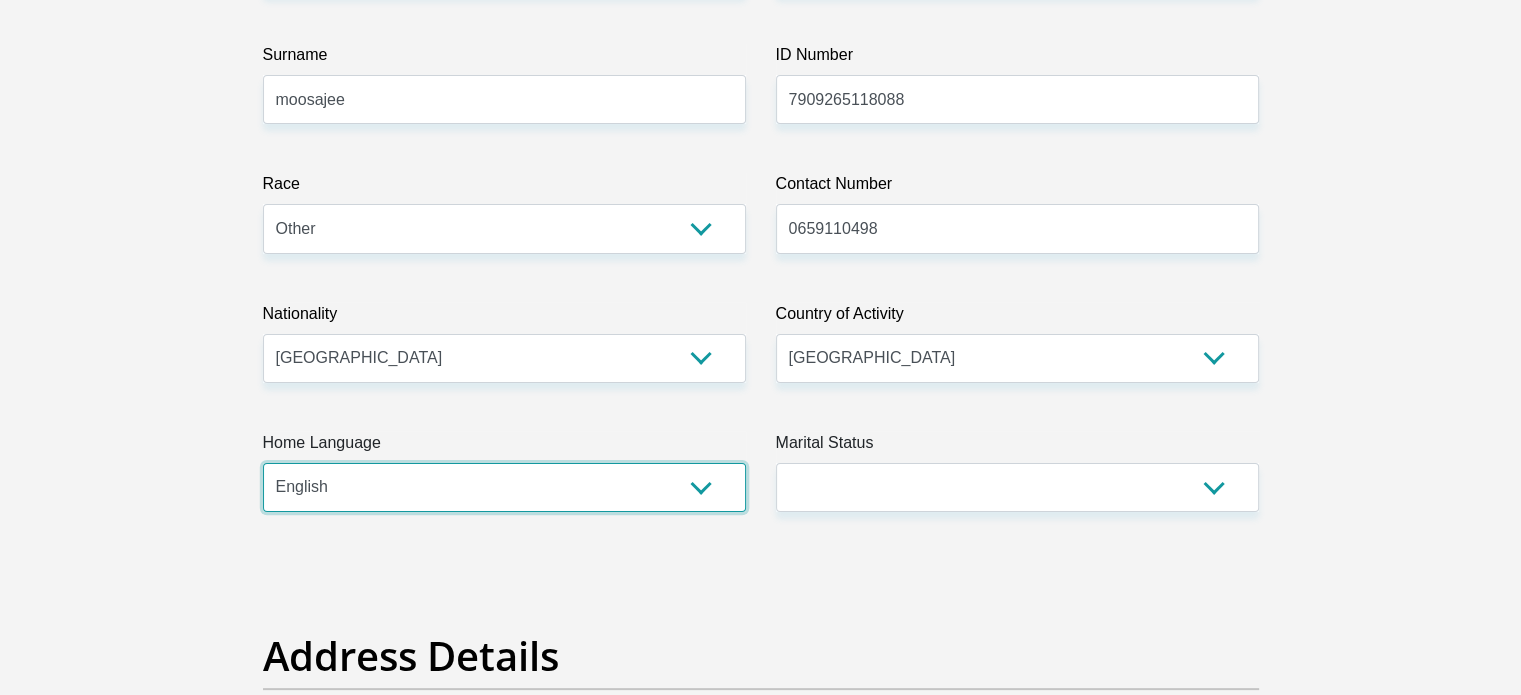 click on "Afrikaans
English
Sepedi
South Ndebele
Southern Sotho
Swati
Tsonga
Tswana
Venda
Xhosa
Zulu
Other" at bounding box center (504, 487) 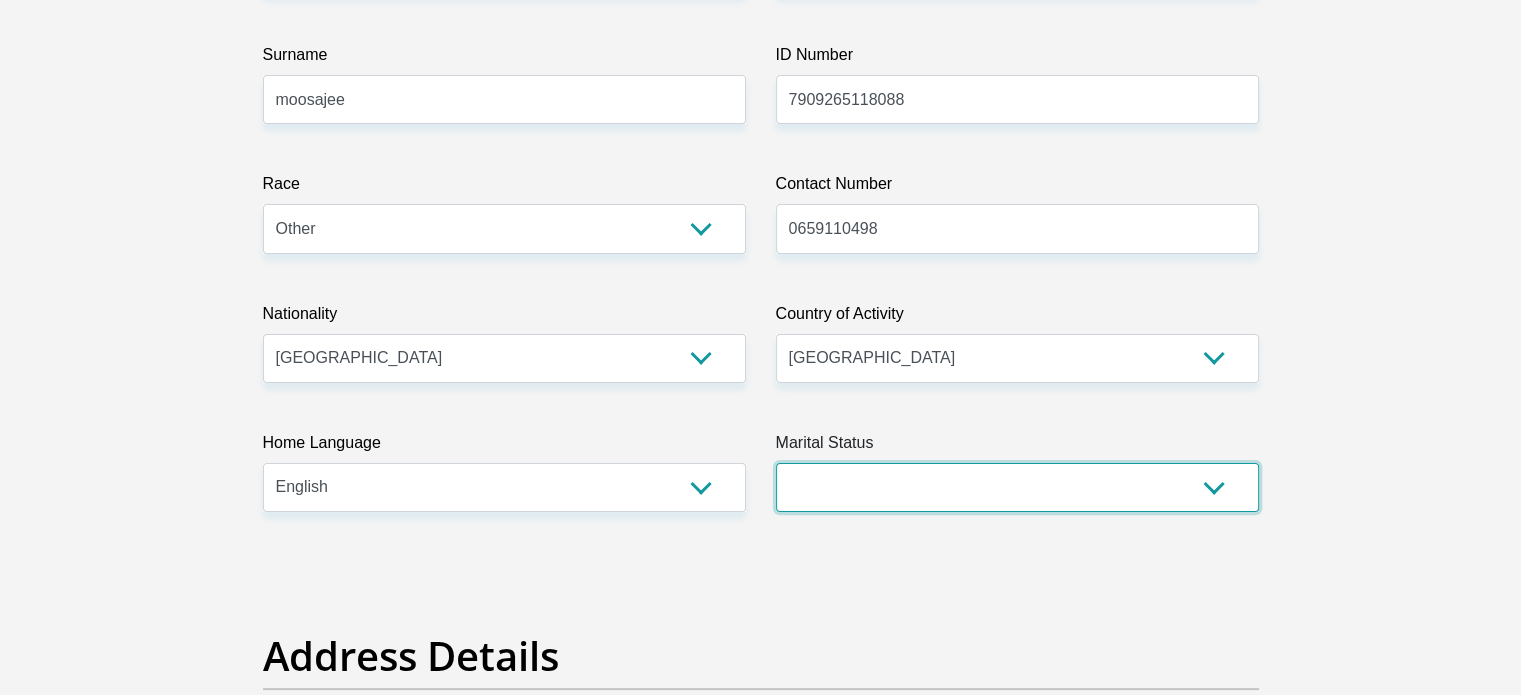 click on "Married ANC
Single
Divorced
Widowed
Married COP or Customary Law" at bounding box center (1017, 487) 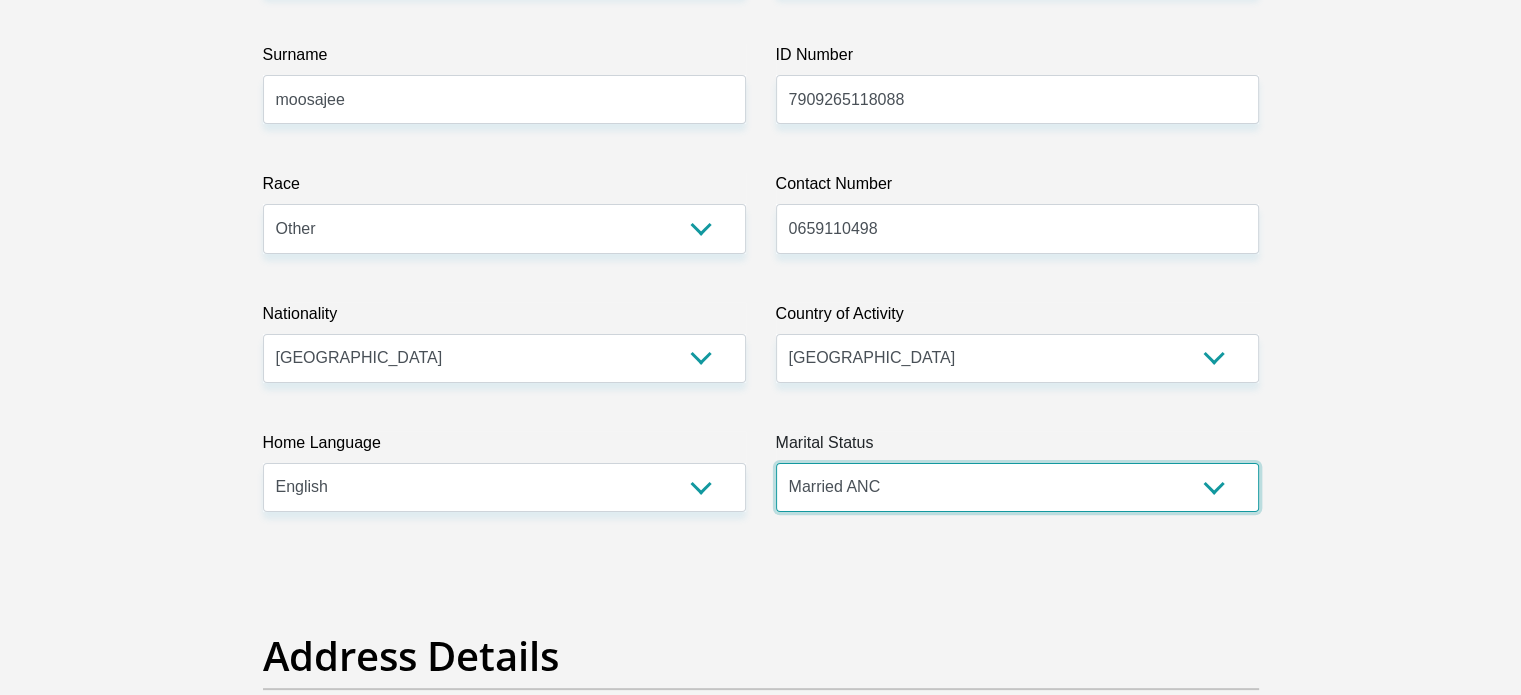 click on "Married ANC
Single
Divorced
Widowed
Married COP or Customary Law" at bounding box center (1017, 487) 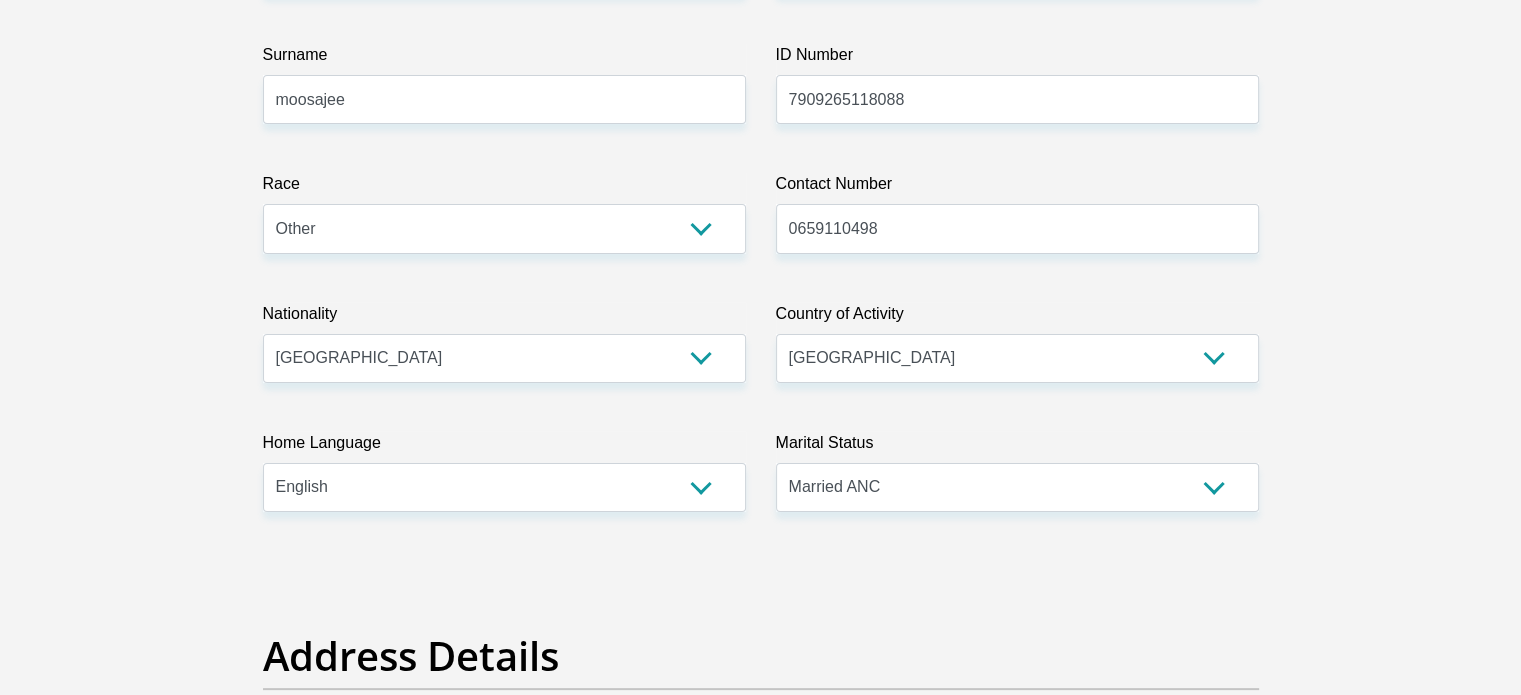 click on "Title
Mr
Ms
Mrs
Dr
Other
First Name
valentino
Surname
moosajee
ID Number
7909265118088
Please input valid ID number
Race
Black
Coloured
Indian
White
Other
Contact Number
0659110498
Please input valid contact number
Nationality
South Africa
Afghanistan
Aland Islands  Albania  Aruba" at bounding box center (761, 3167) 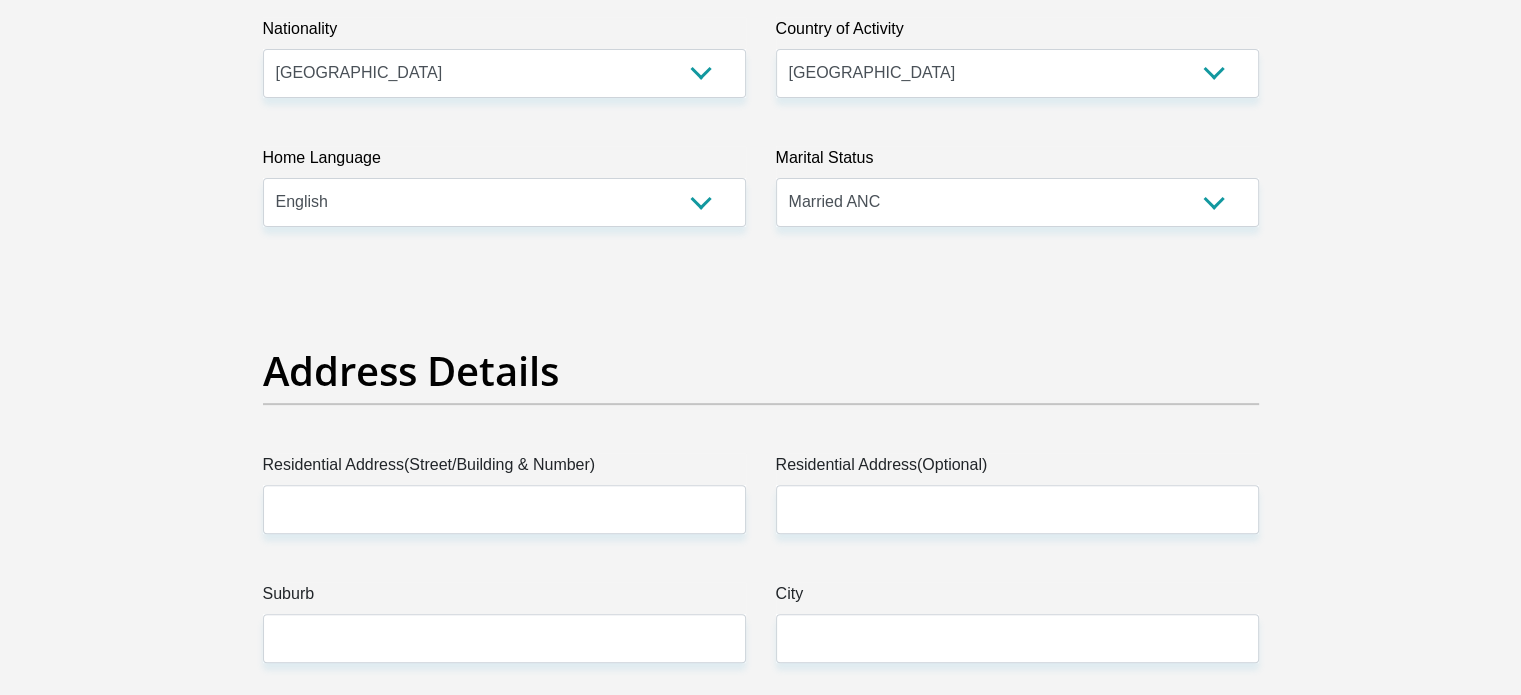 scroll, scrollTop: 700, scrollLeft: 0, axis: vertical 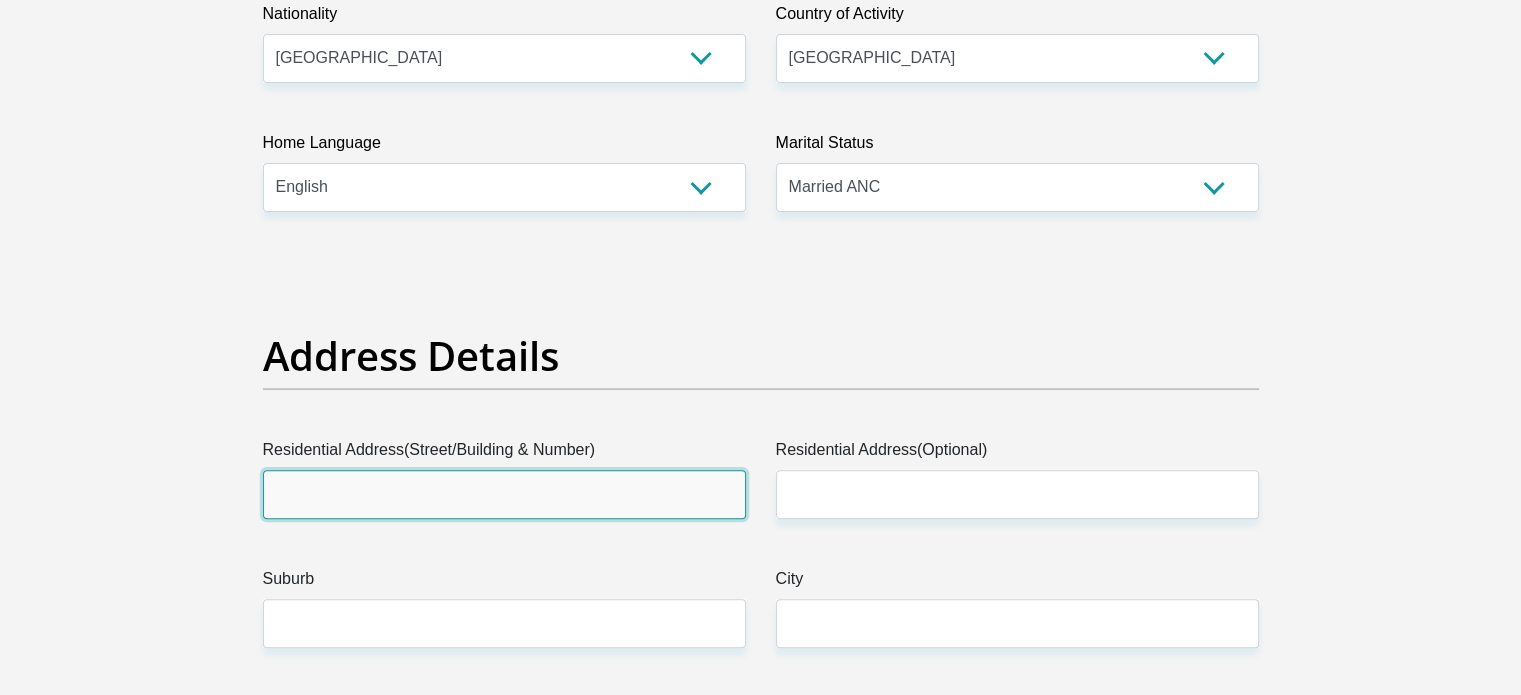 click on "Residential Address(Street/Building & Number)" at bounding box center [504, 494] 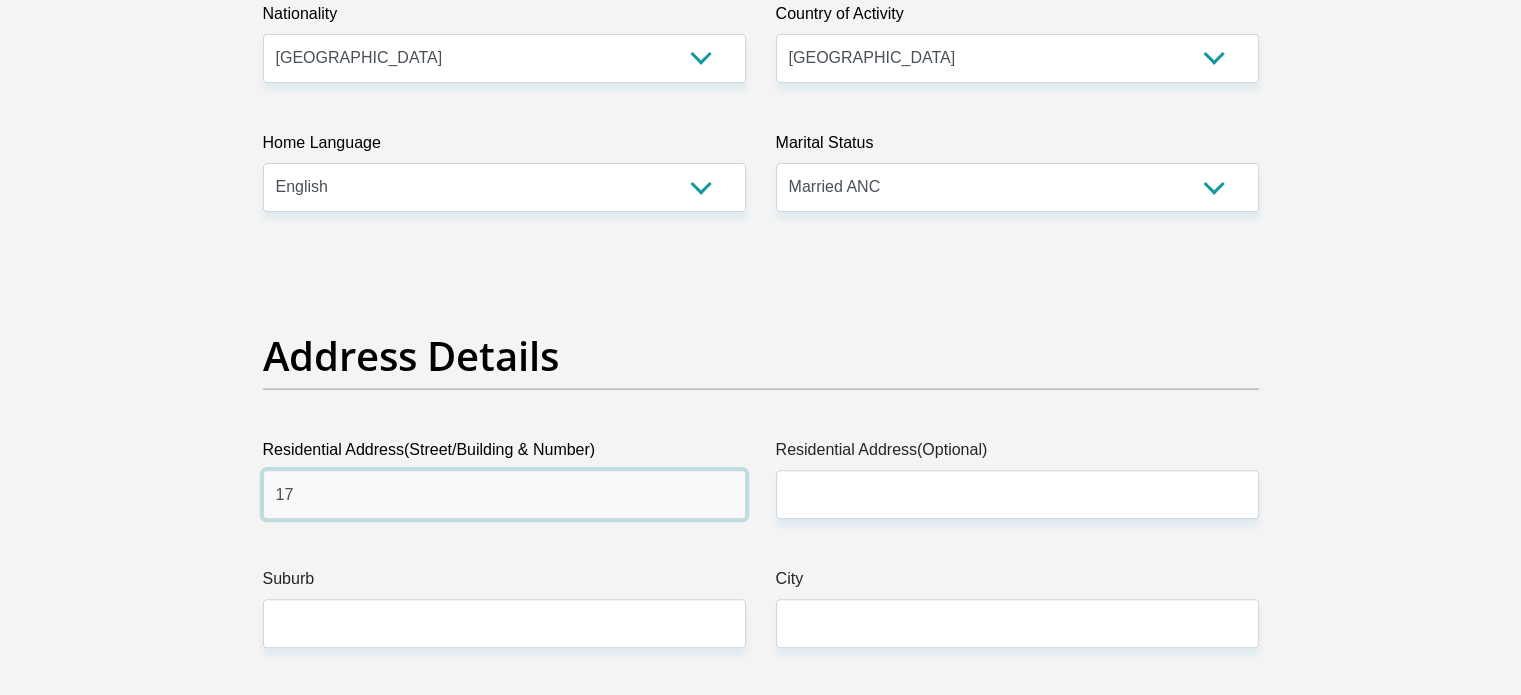 type on "17" 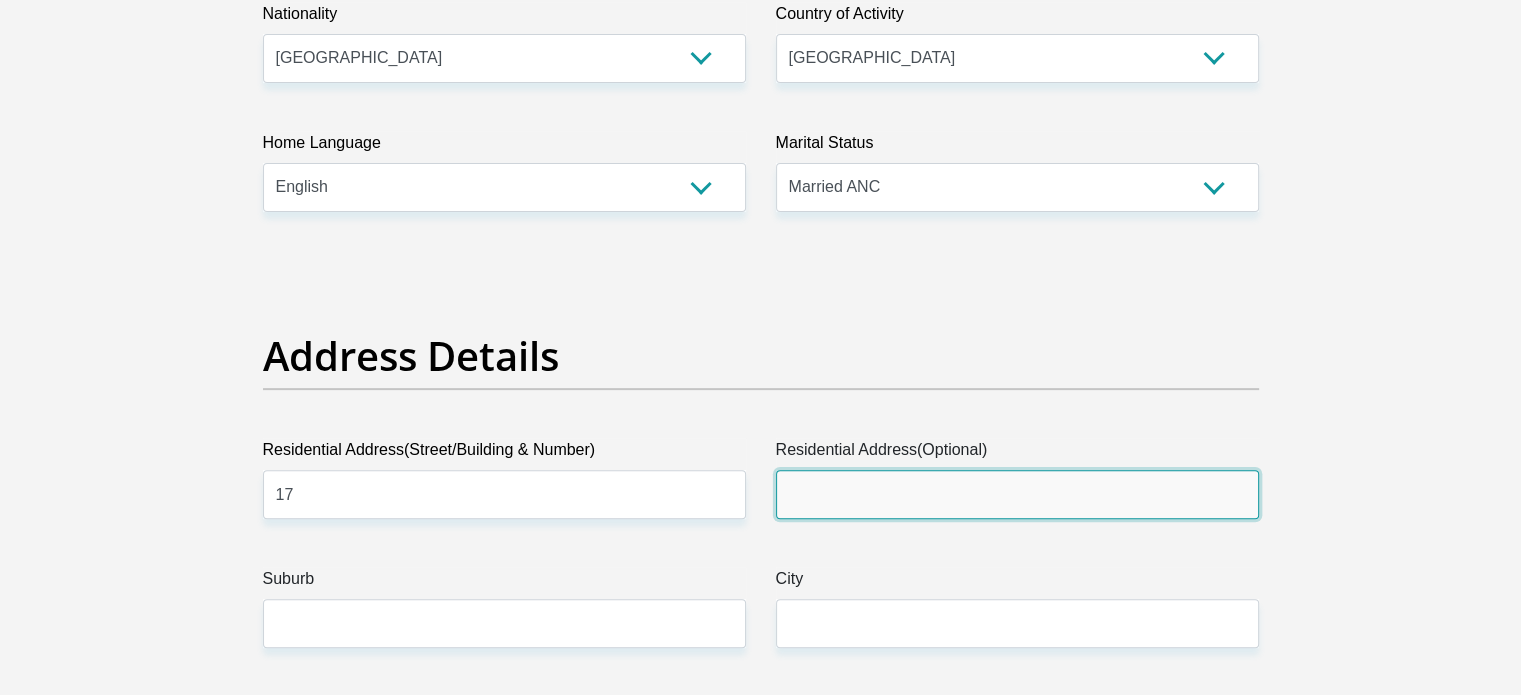click on "Residential Address(Optional)" at bounding box center [1017, 494] 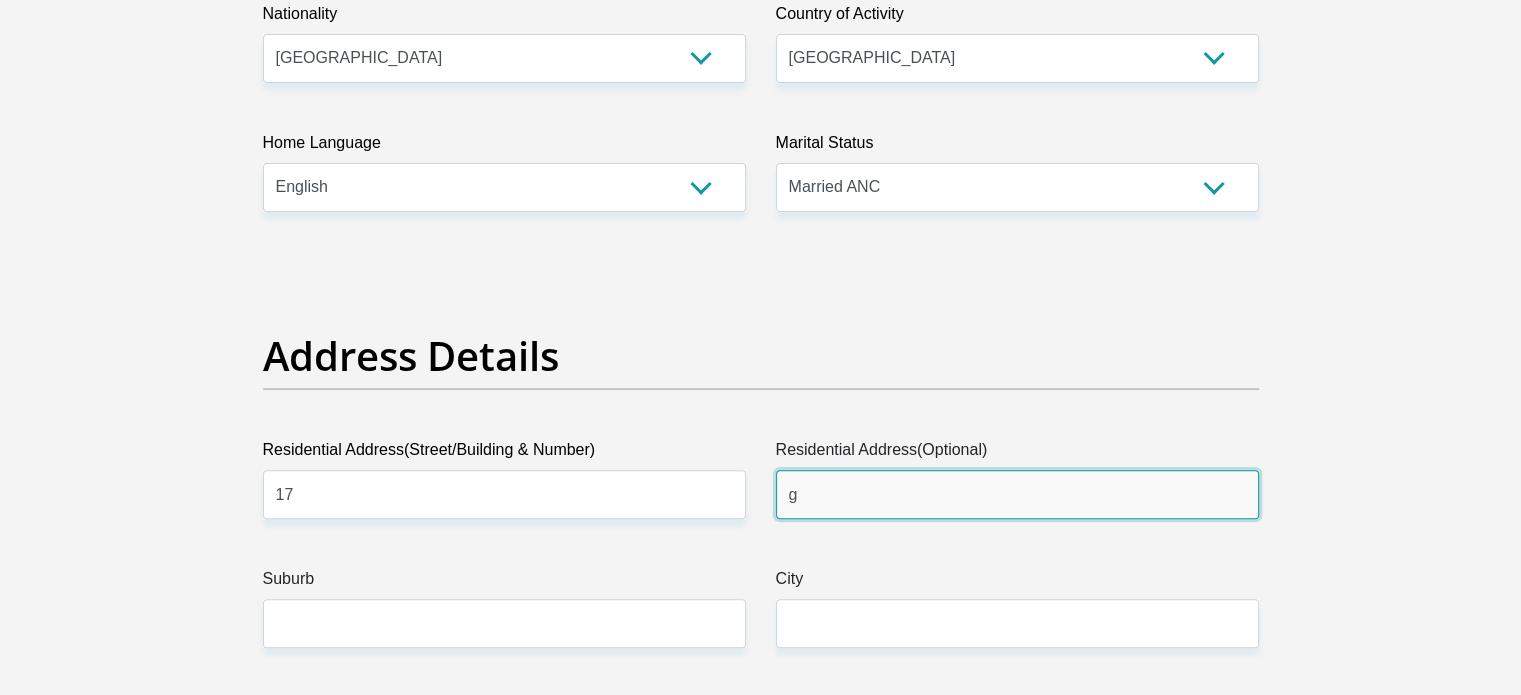 type 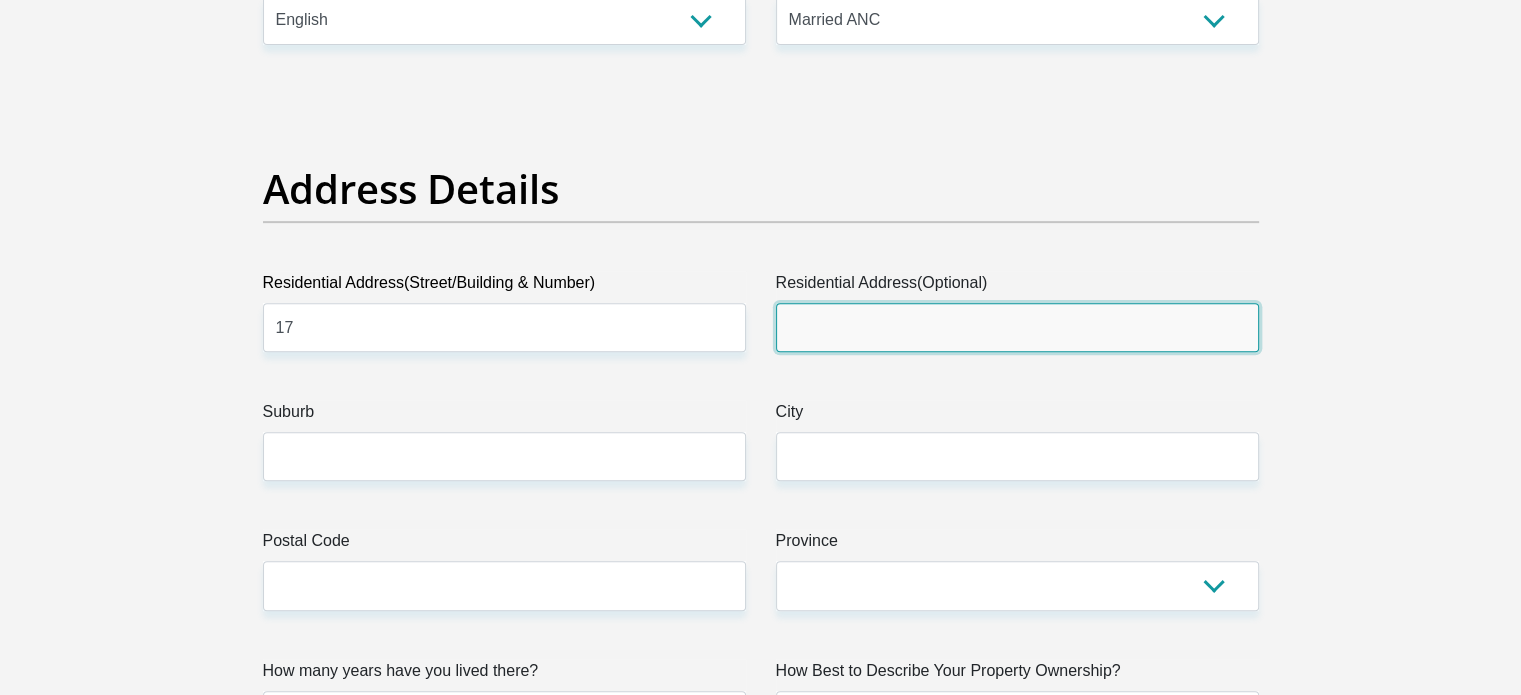 scroll, scrollTop: 900, scrollLeft: 0, axis: vertical 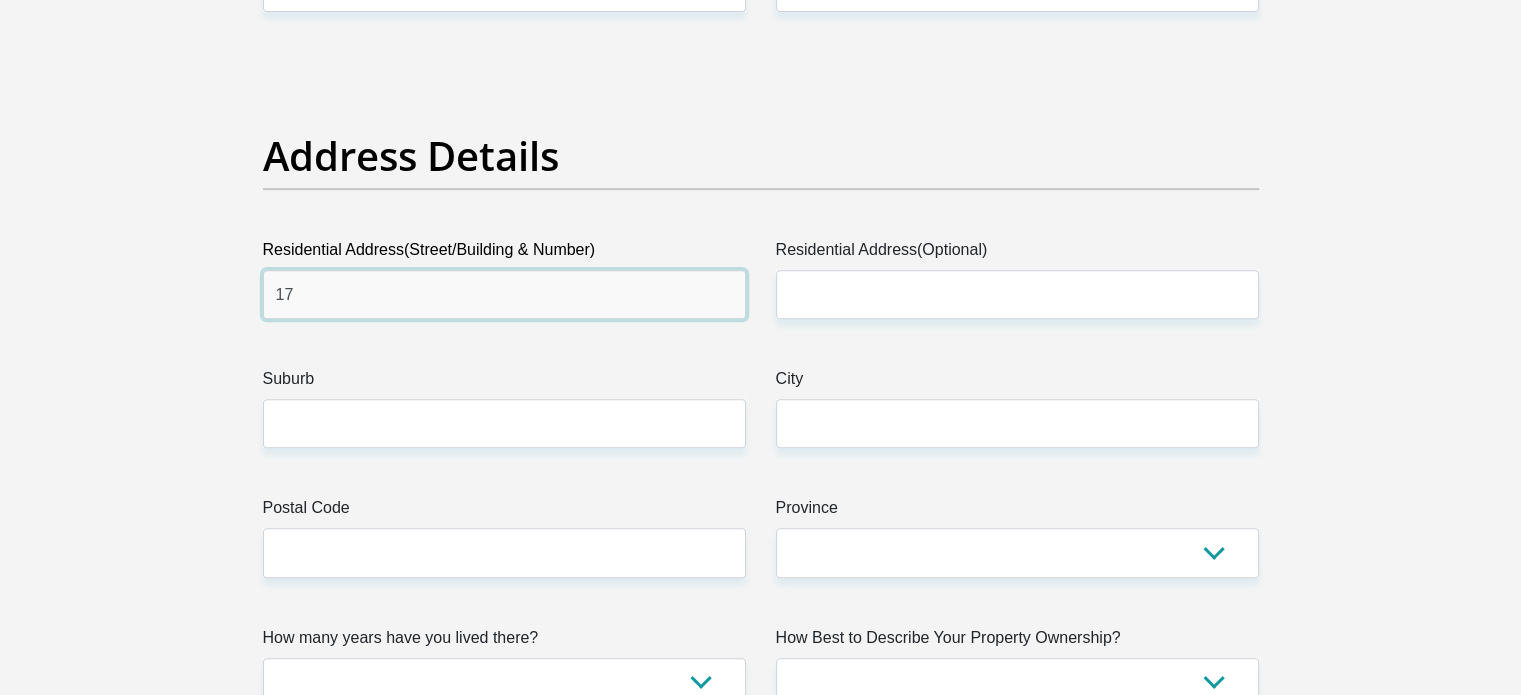 click on "17" at bounding box center [504, 294] 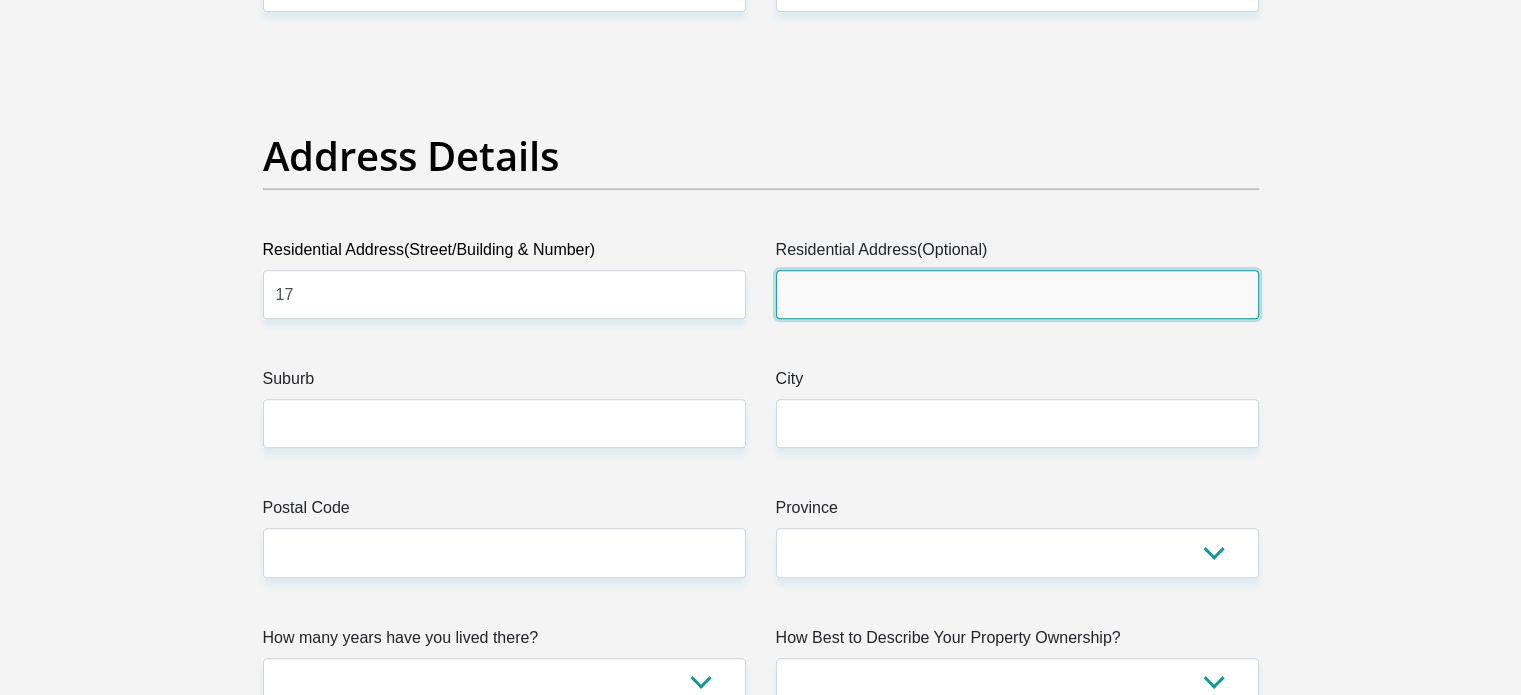 click on "Residential Address(Optional)" at bounding box center [1017, 294] 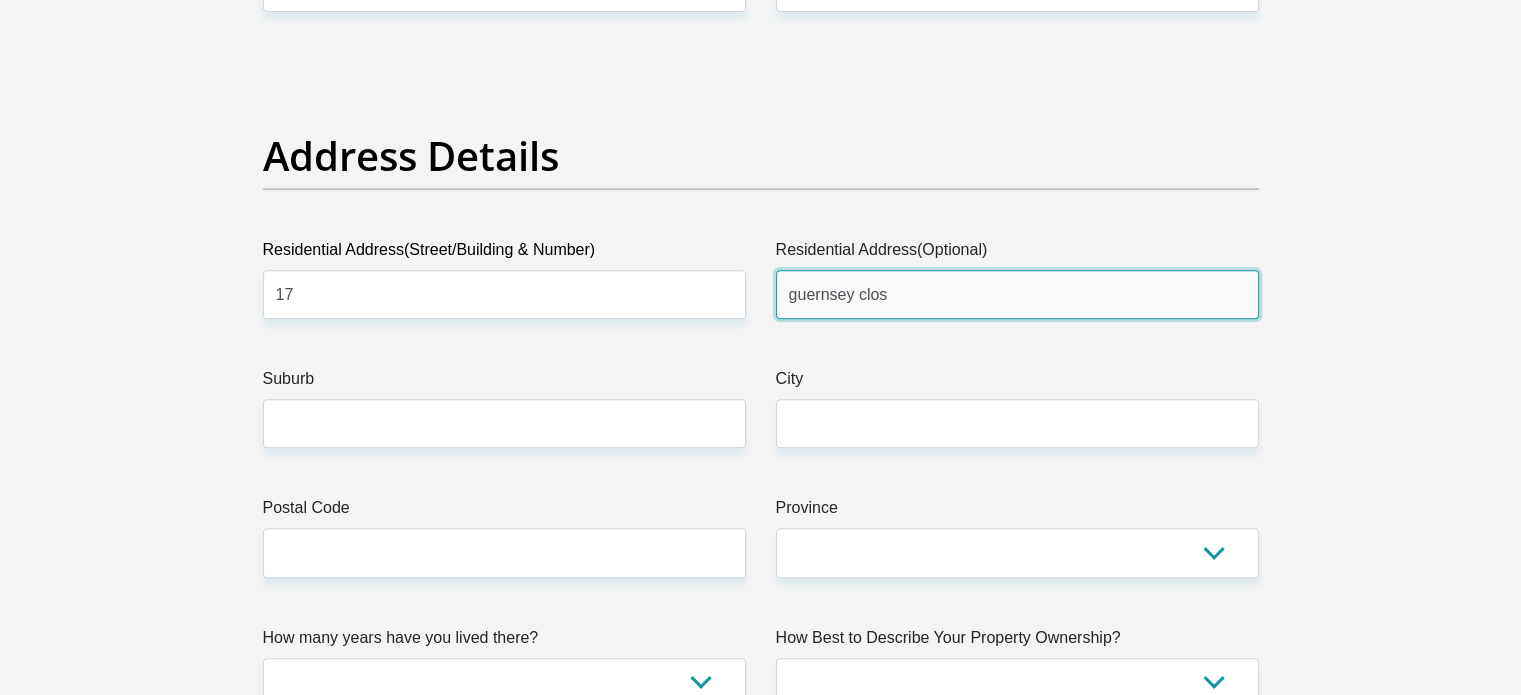 click on "guernsey clos" at bounding box center (1017, 294) 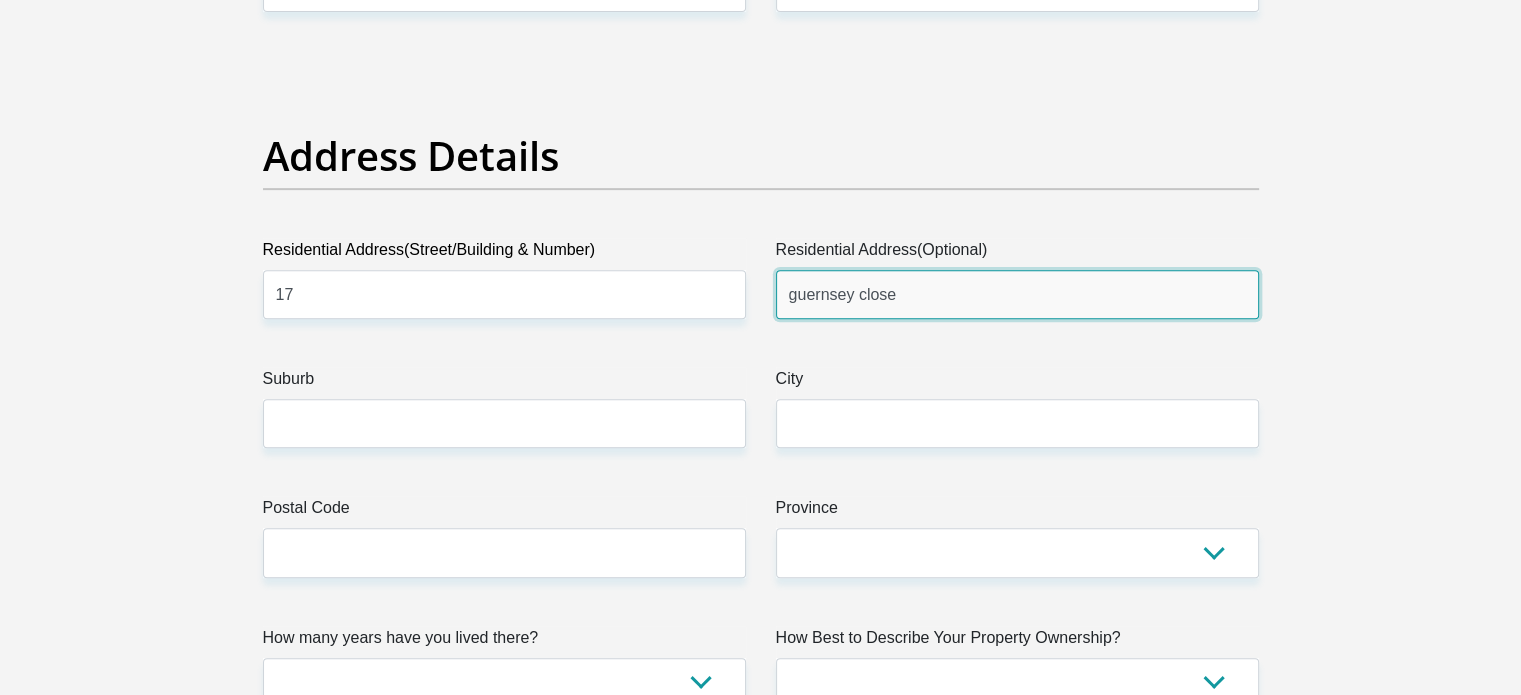 type on "guernsey close" 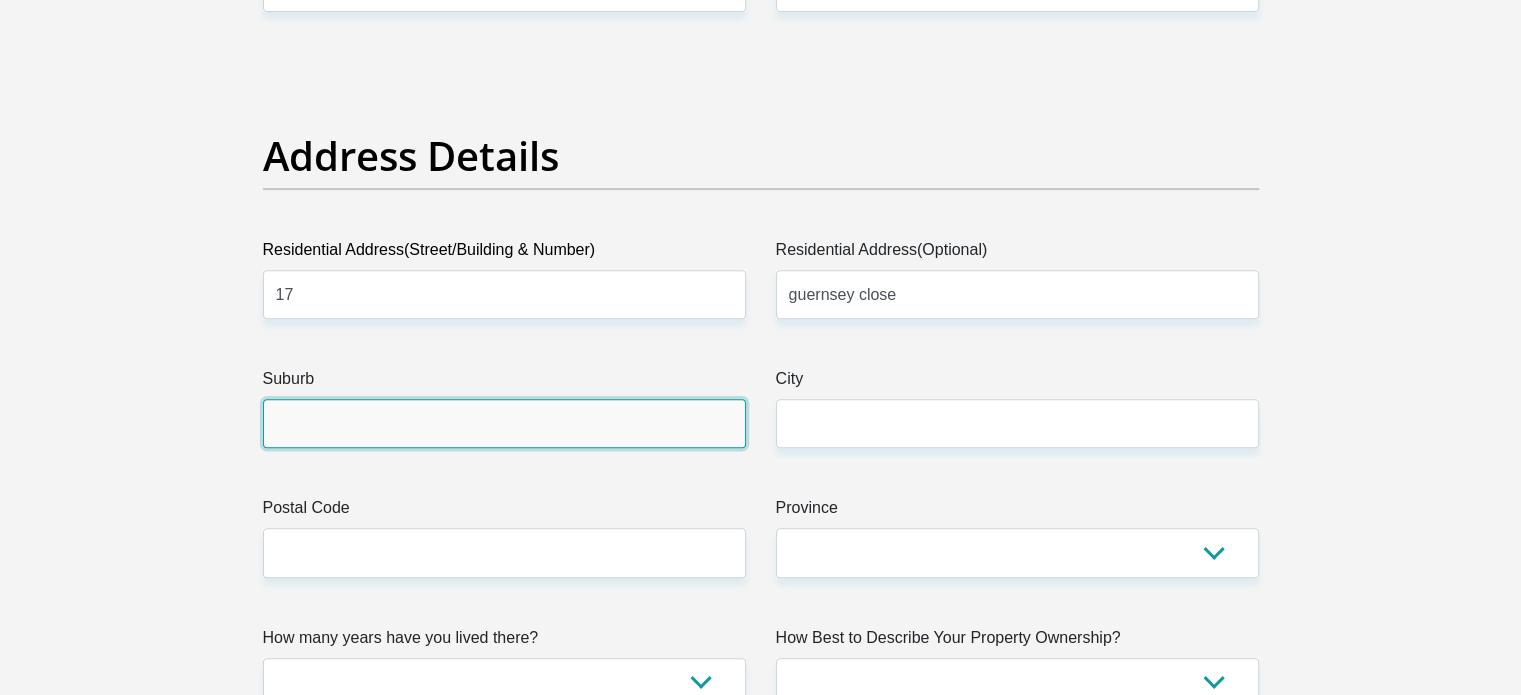 click on "Suburb" at bounding box center (504, 423) 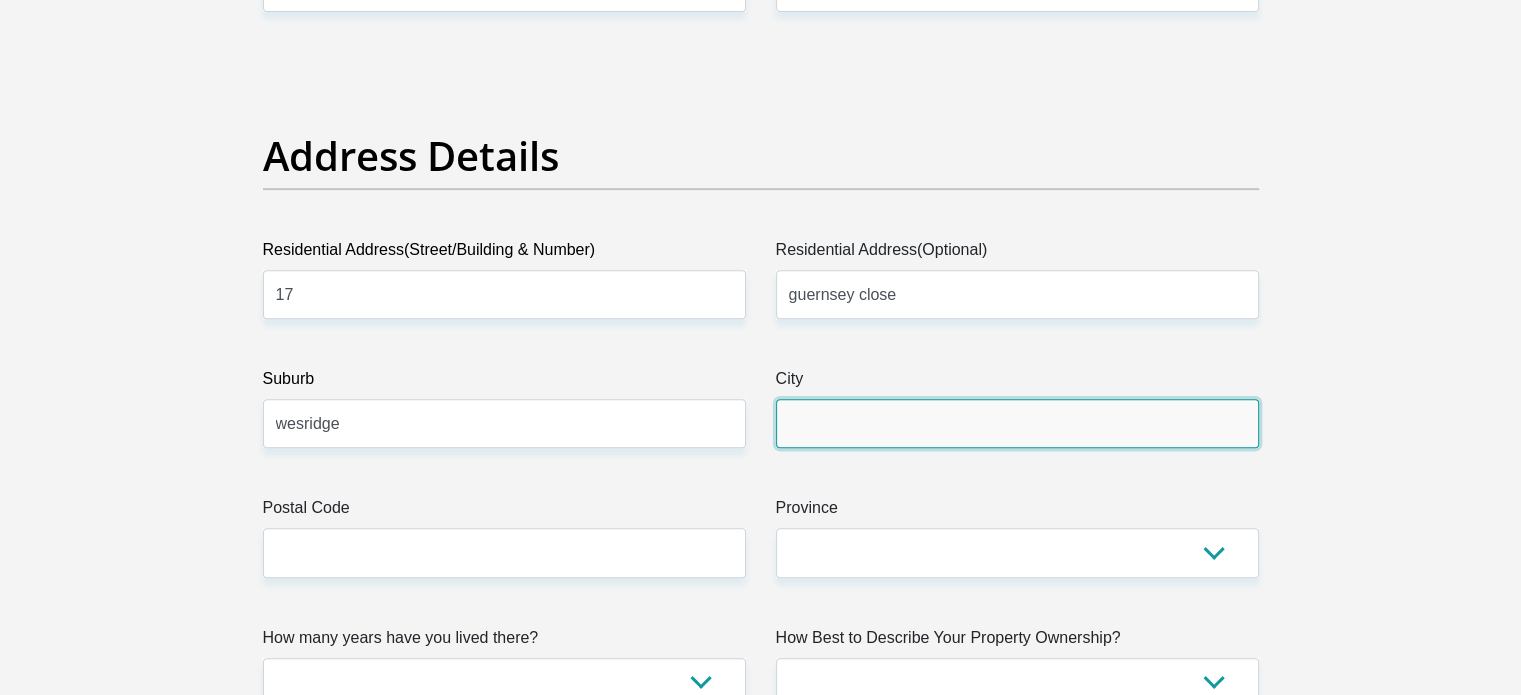 click on "City" at bounding box center (1017, 423) 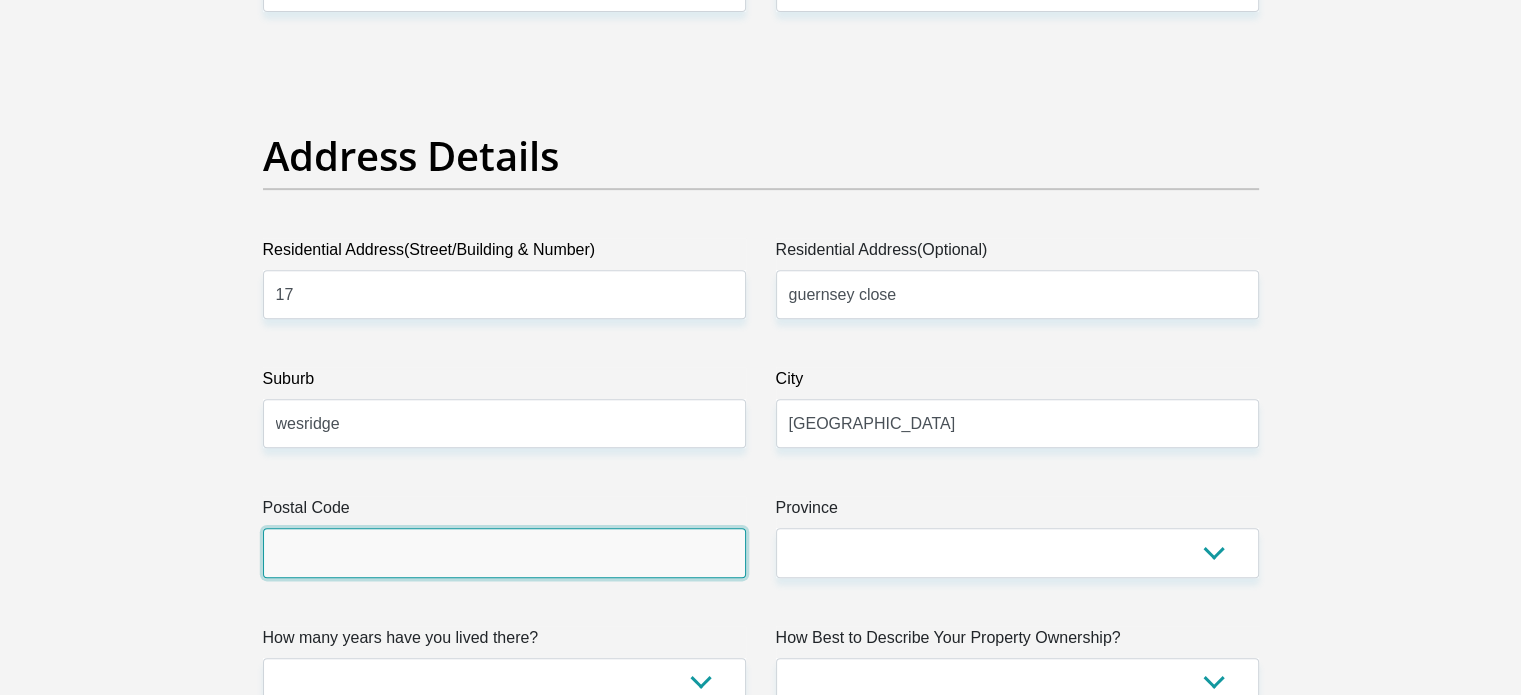 click on "Postal Code" at bounding box center (504, 552) 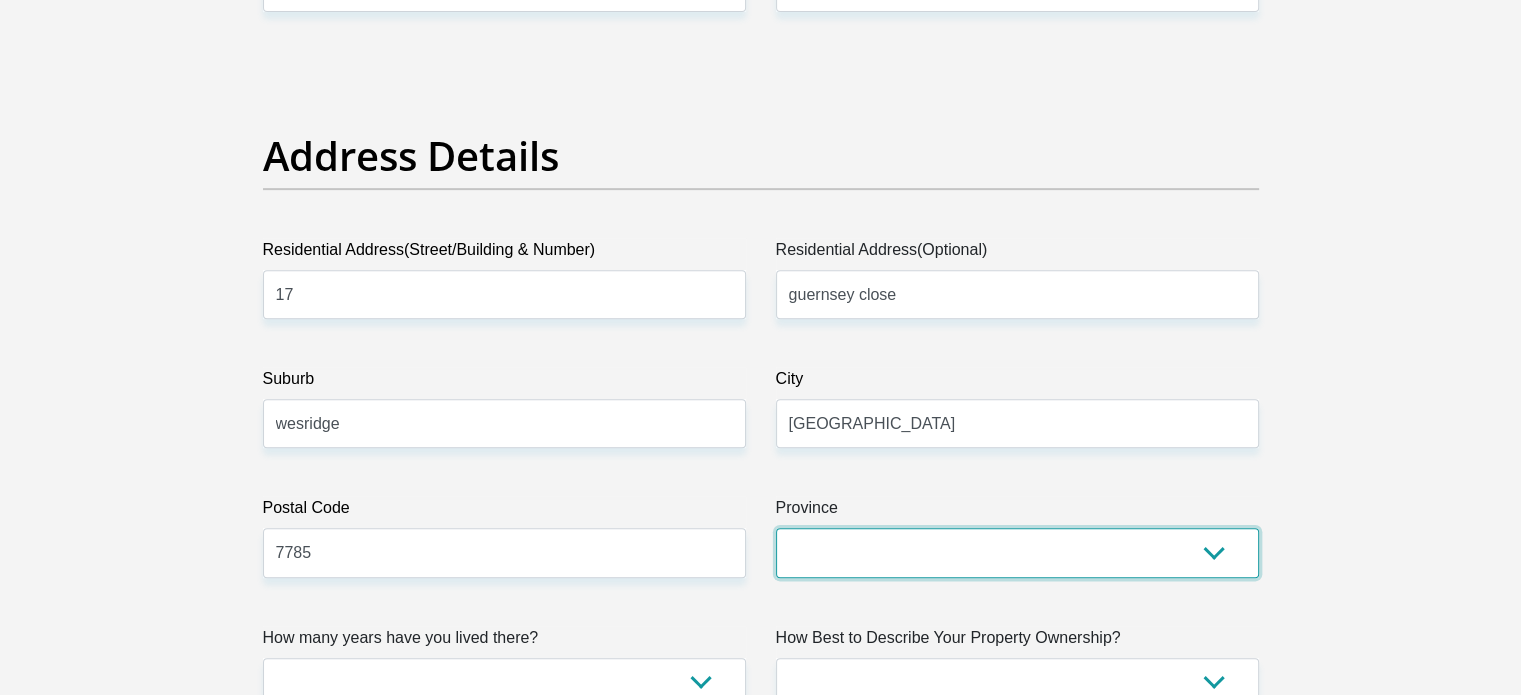 click on "Eastern Cape
Free State
Gauteng
KwaZulu-Natal
Limpopo
Mpumalanga
Northern Cape
North West
Western Cape" at bounding box center (1017, 552) 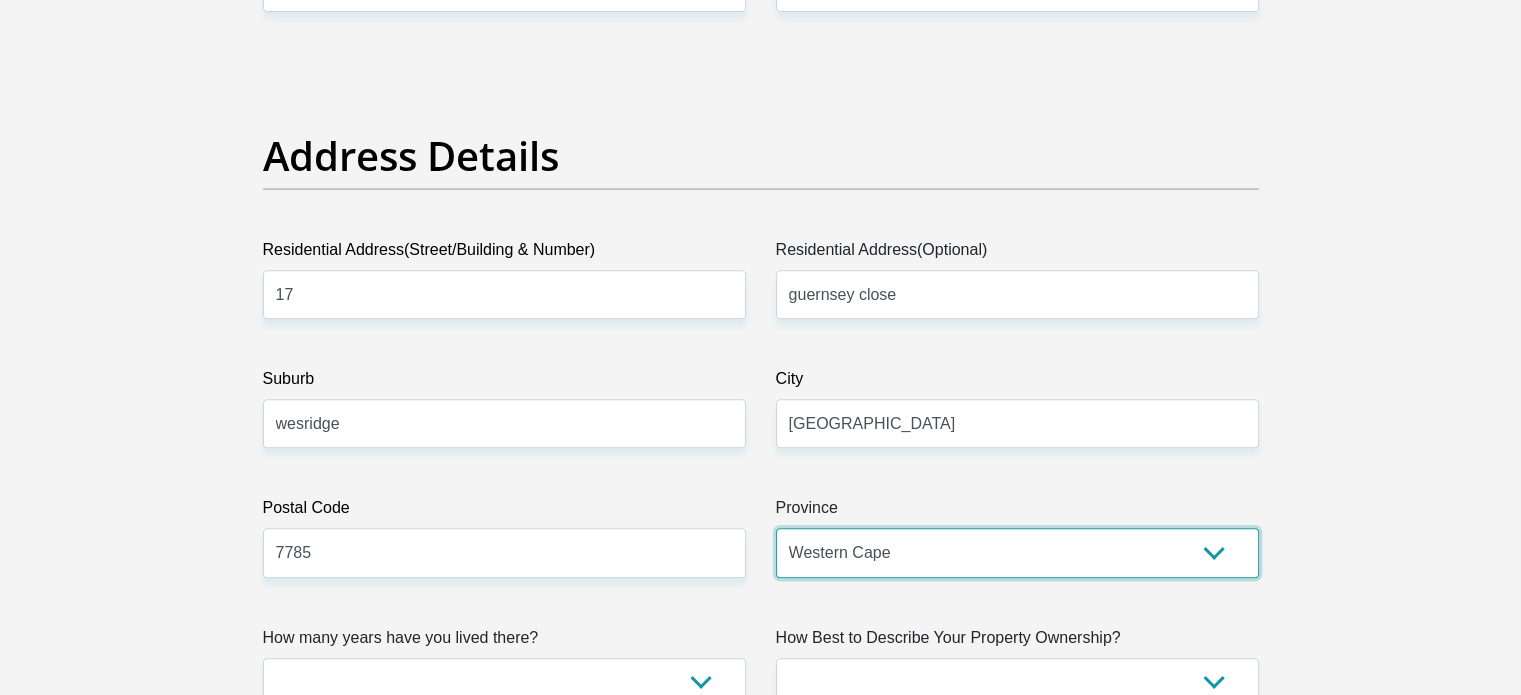 click on "Eastern Cape
Free State
Gauteng
KwaZulu-Natal
Limpopo
Mpumalanga
Northern Cape
North West
Western Cape" at bounding box center [1017, 552] 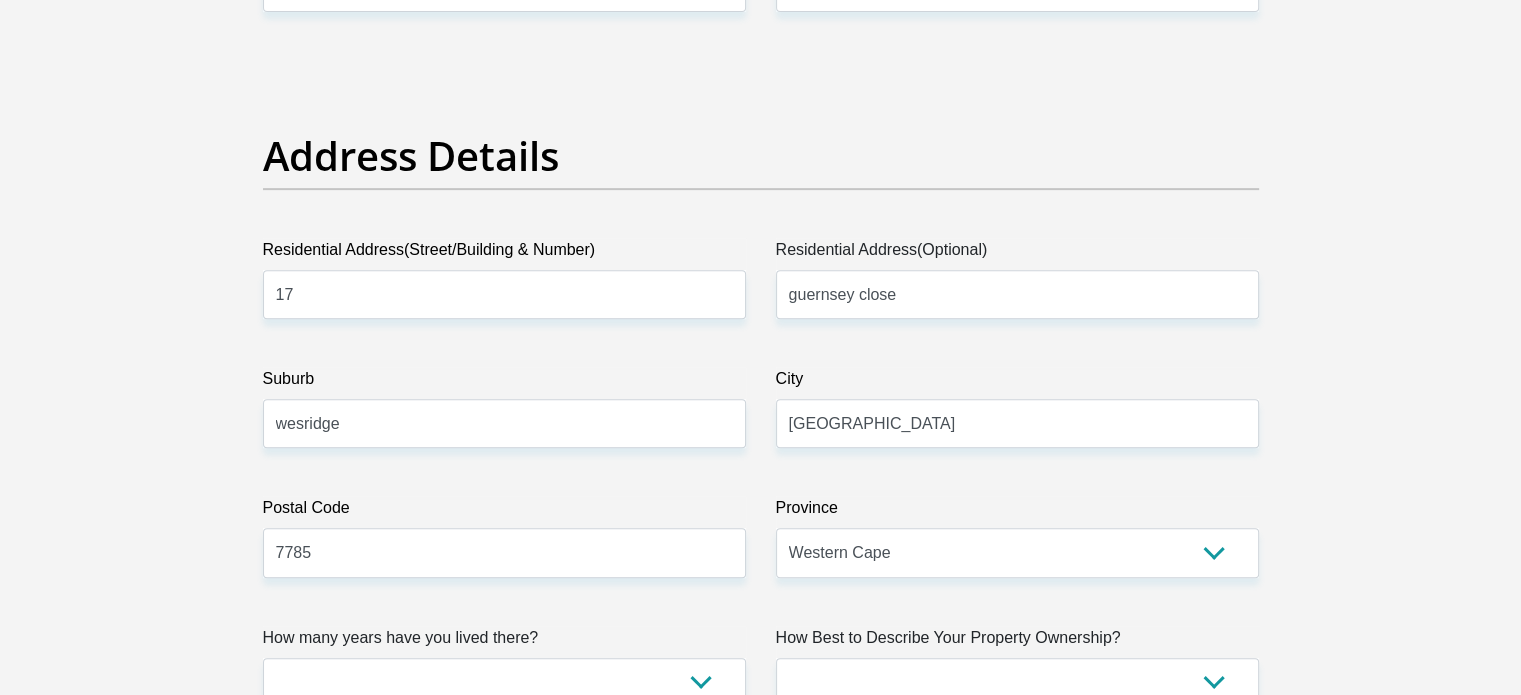 click on "Province
Eastern Cape
Free State
Gauteng
KwaZulu-Natal
Limpopo
Mpumalanga
Northern Cape
North West
Western Cape" at bounding box center (1017, 536) 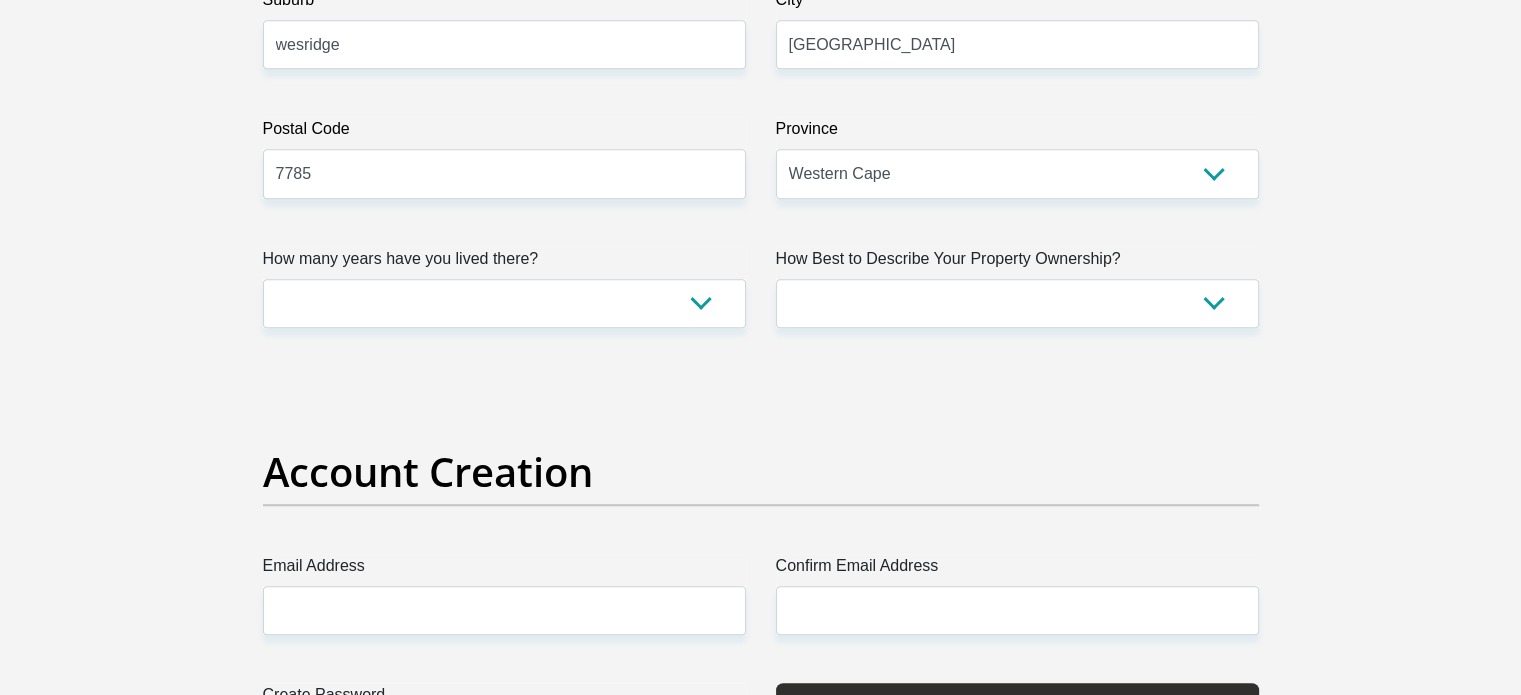 scroll, scrollTop: 1300, scrollLeft: 0, axis: vertical 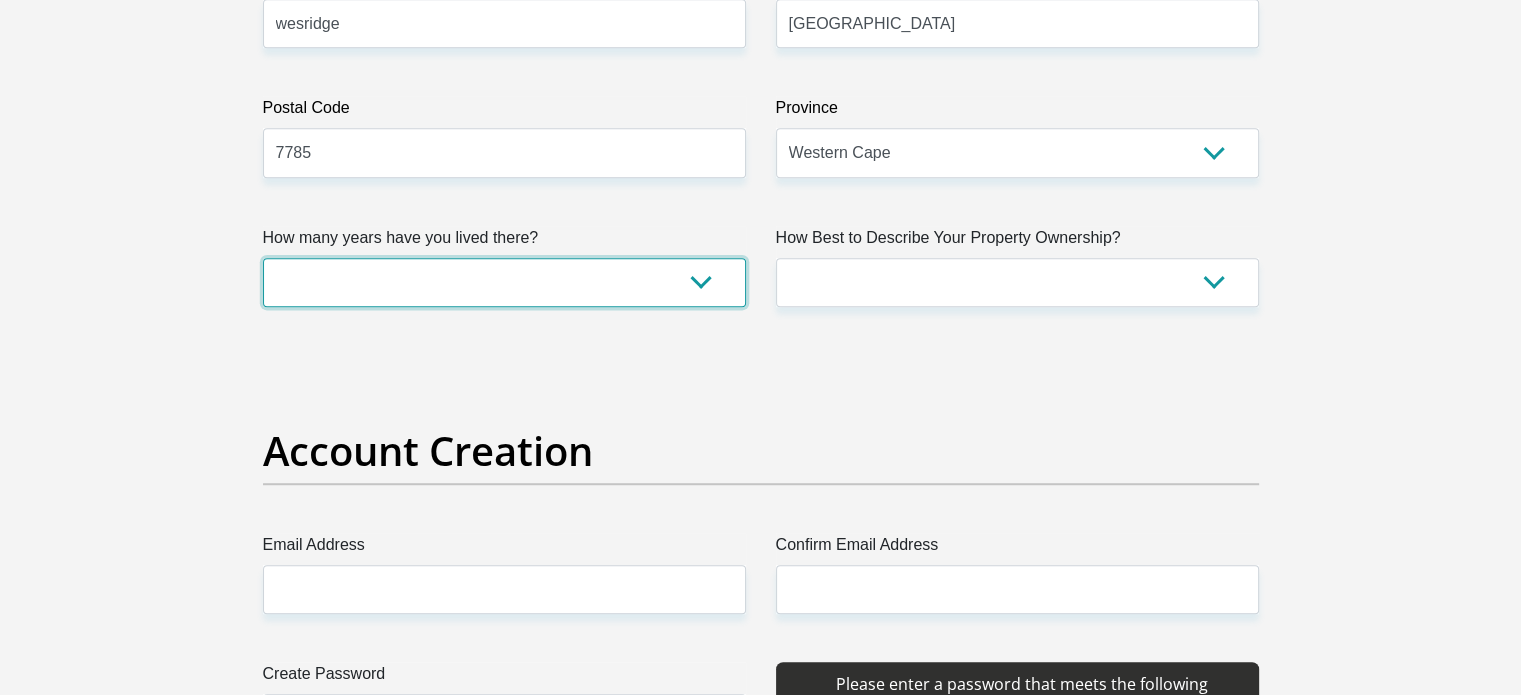 click on "less than 1 year
1-3 years
3-5 years
5+ years" at bounding box center (504, 282) 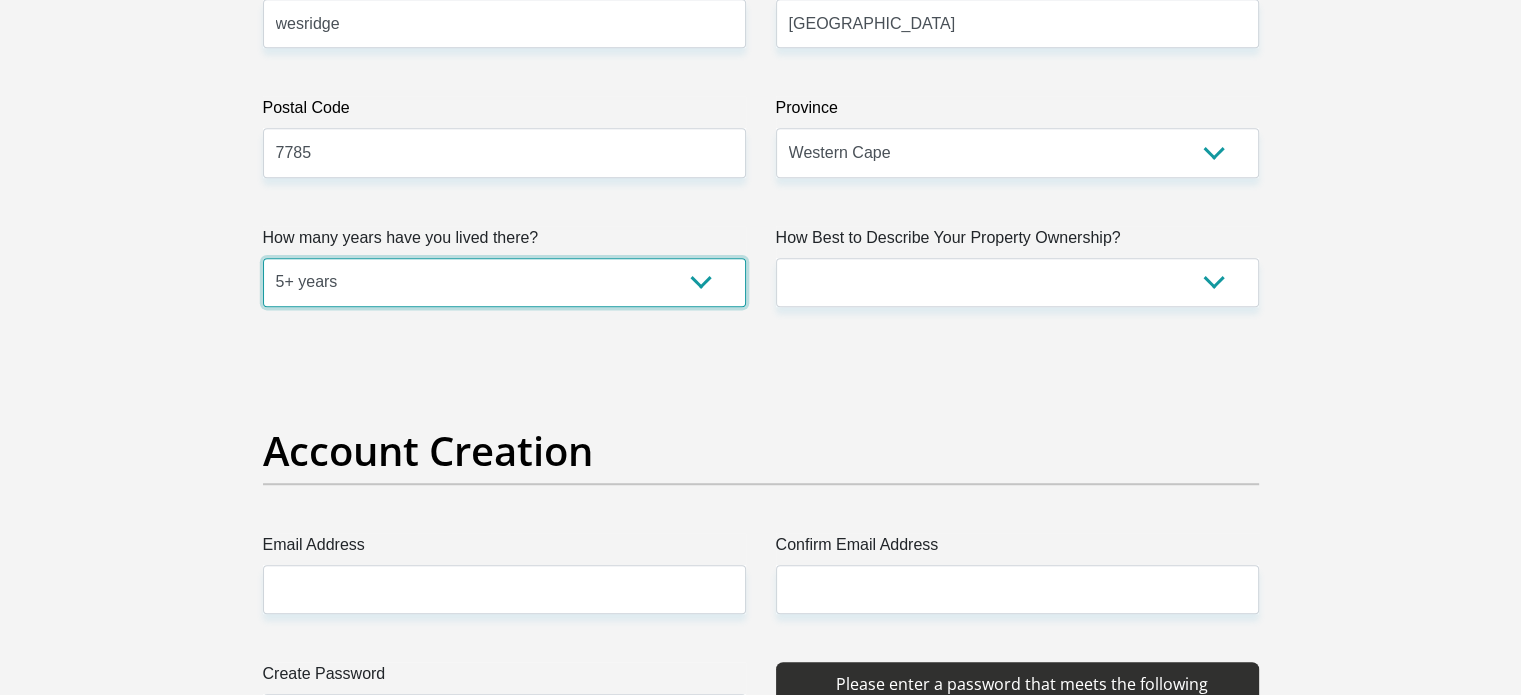 click on "less than 1 year
1-3 years
3-5 years
5+ years" at bounding box center [504, 282] 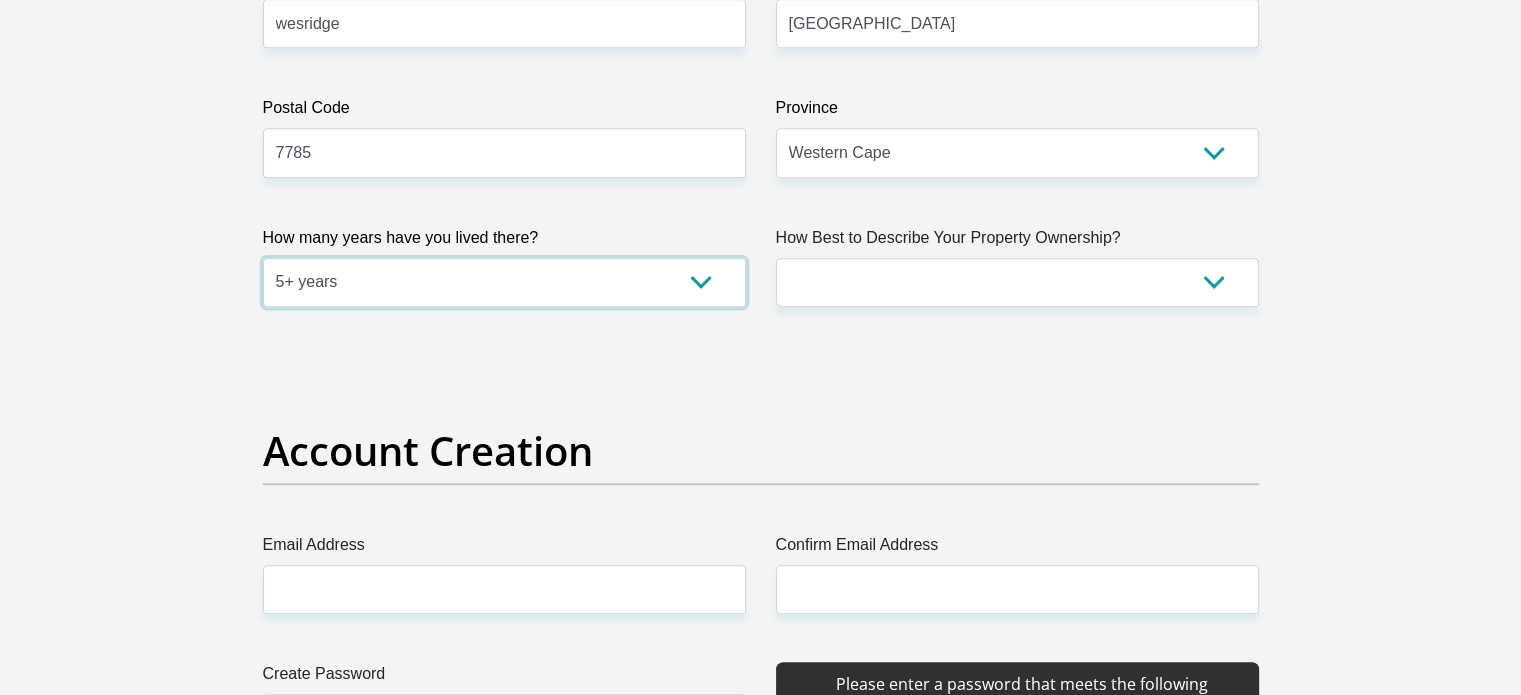 click on "less than 1 year
1-3 years
3-5 years
5+ years" at bounding box center [504, 282] 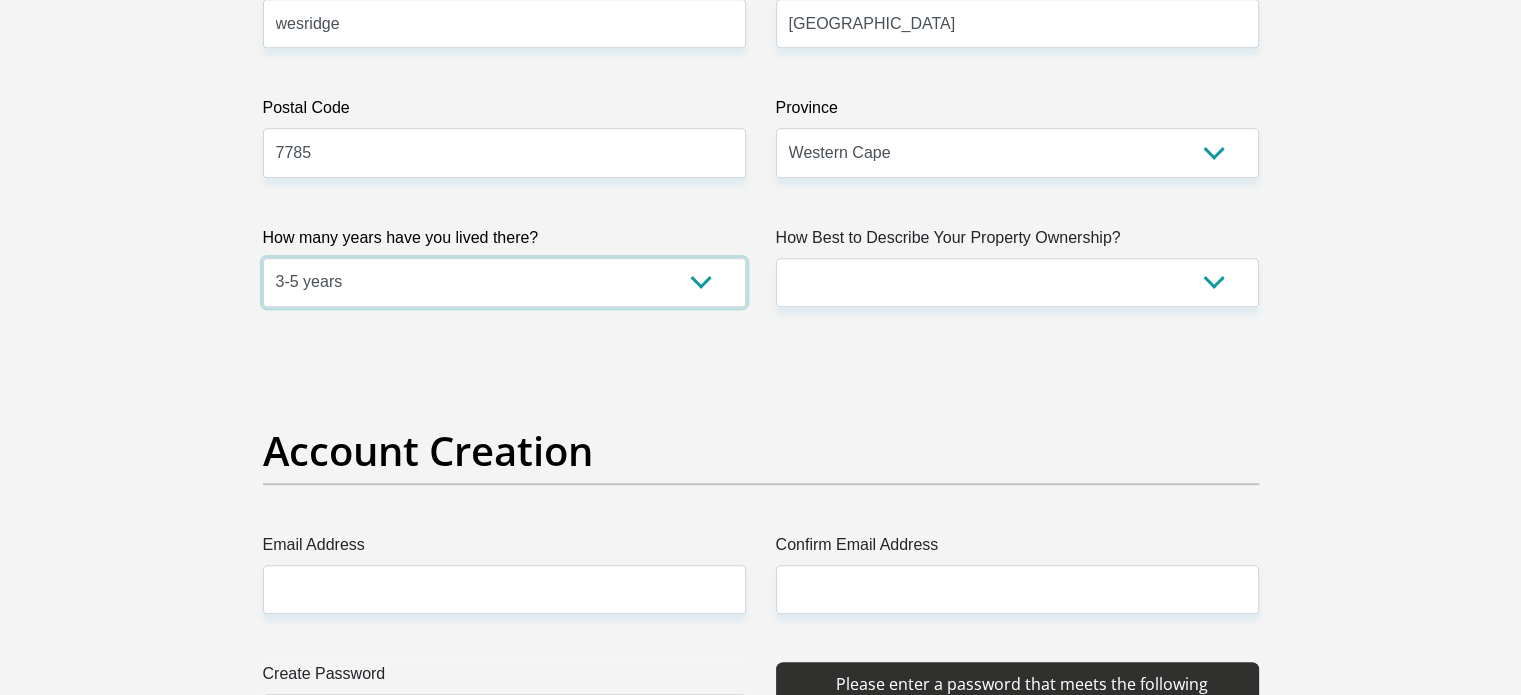 click on "less than 1 year
1-3 years
3-5 years
5+ years" at bounding box center [504, 282] 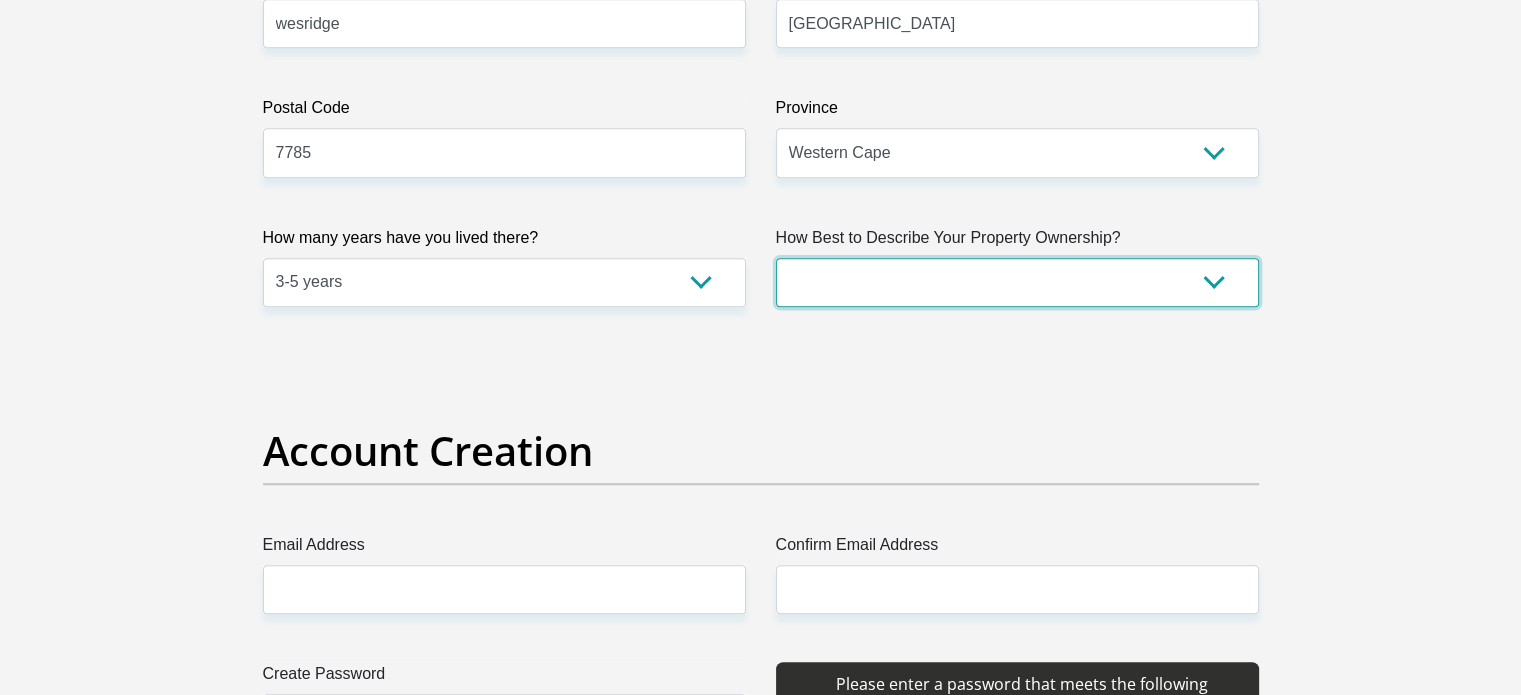 click on "Owned
Rented
Family Owned
Company Dwelling" at bounding box center (1017, 282) 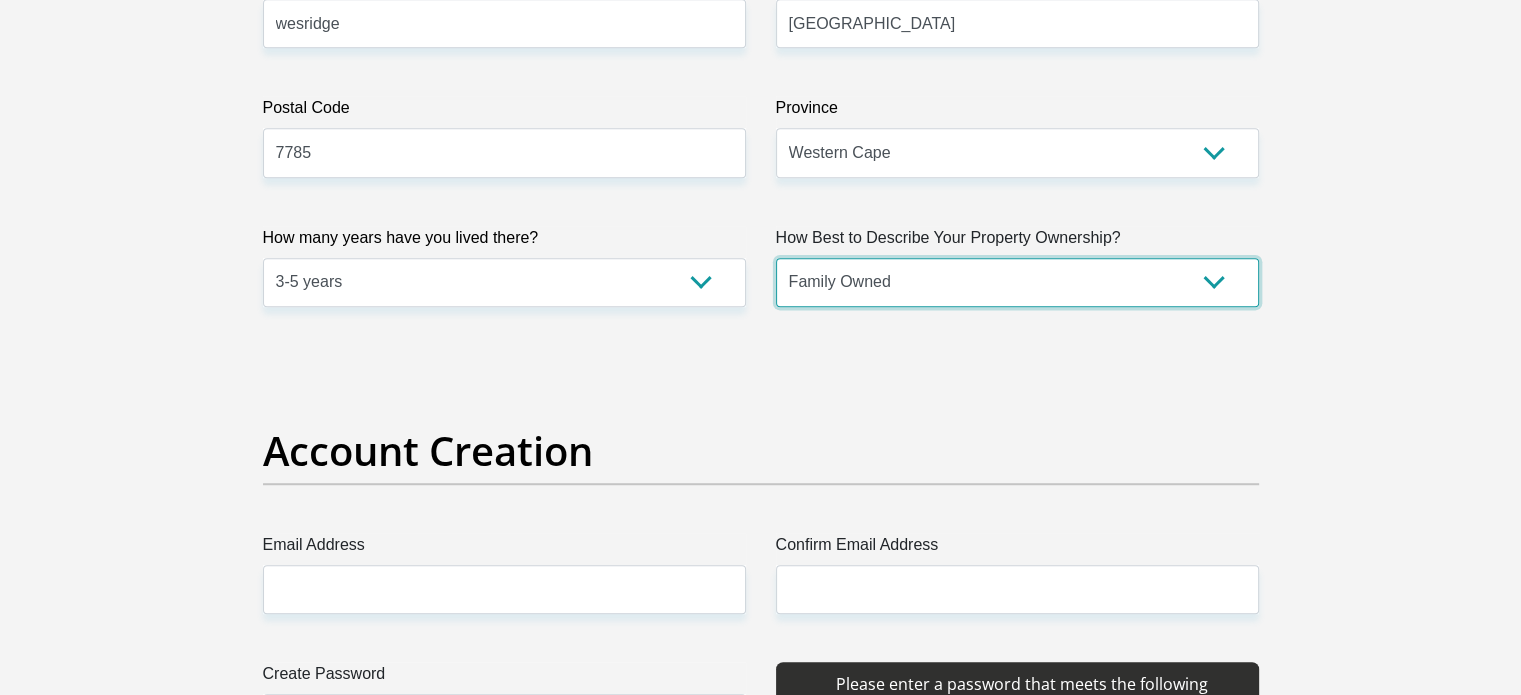 click on "Owned
Rented
Family Owned
Company Dwelling" at bounding box center (1017, 282) 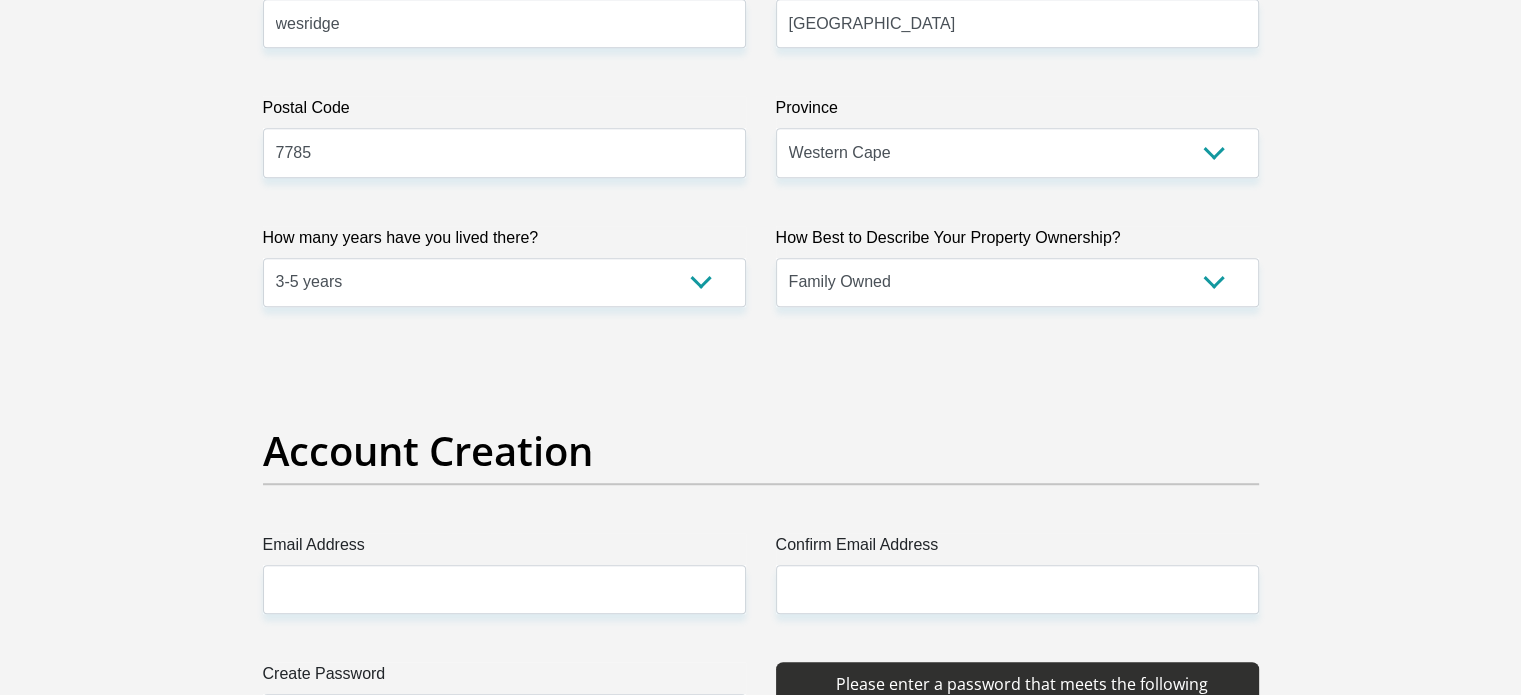 click on "Account Creation" at bounding box center [761, 451] 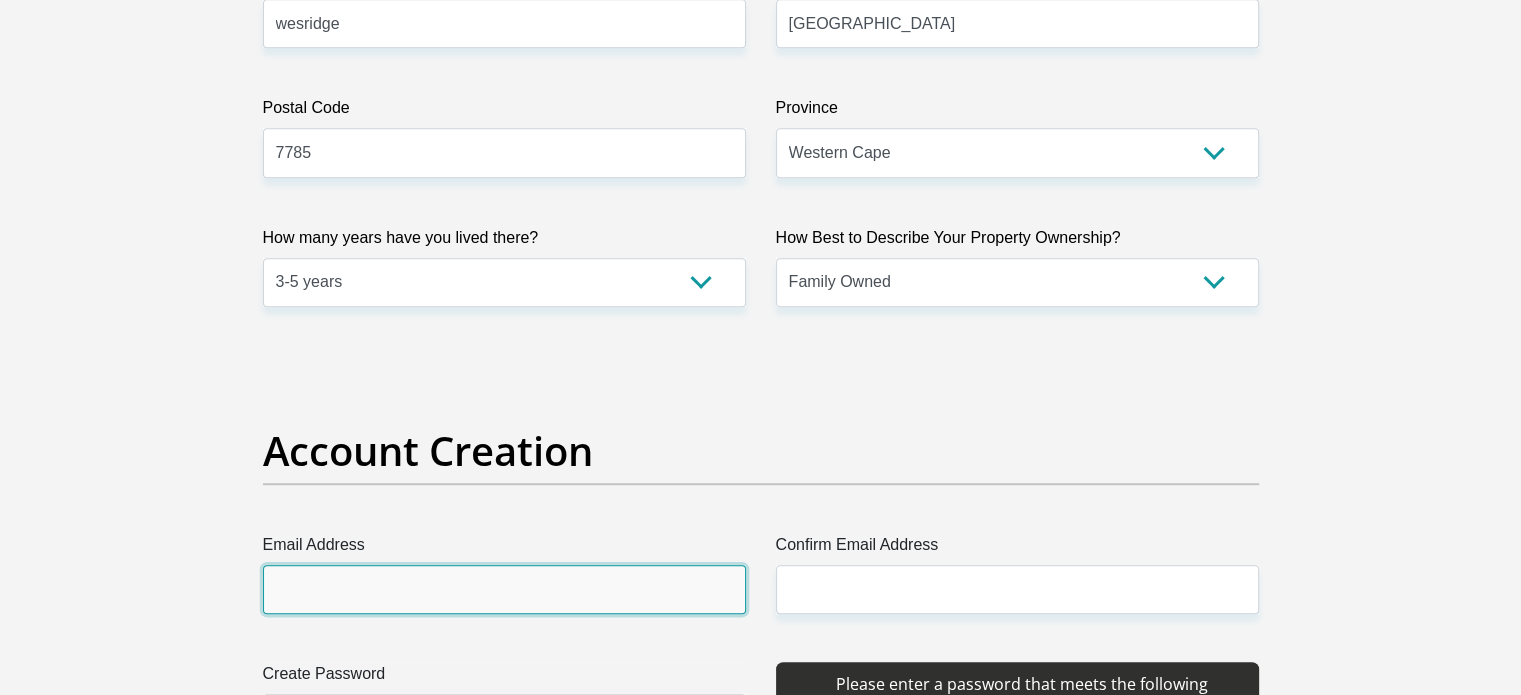 click on "Email Address" at bounding box center [504, 589] 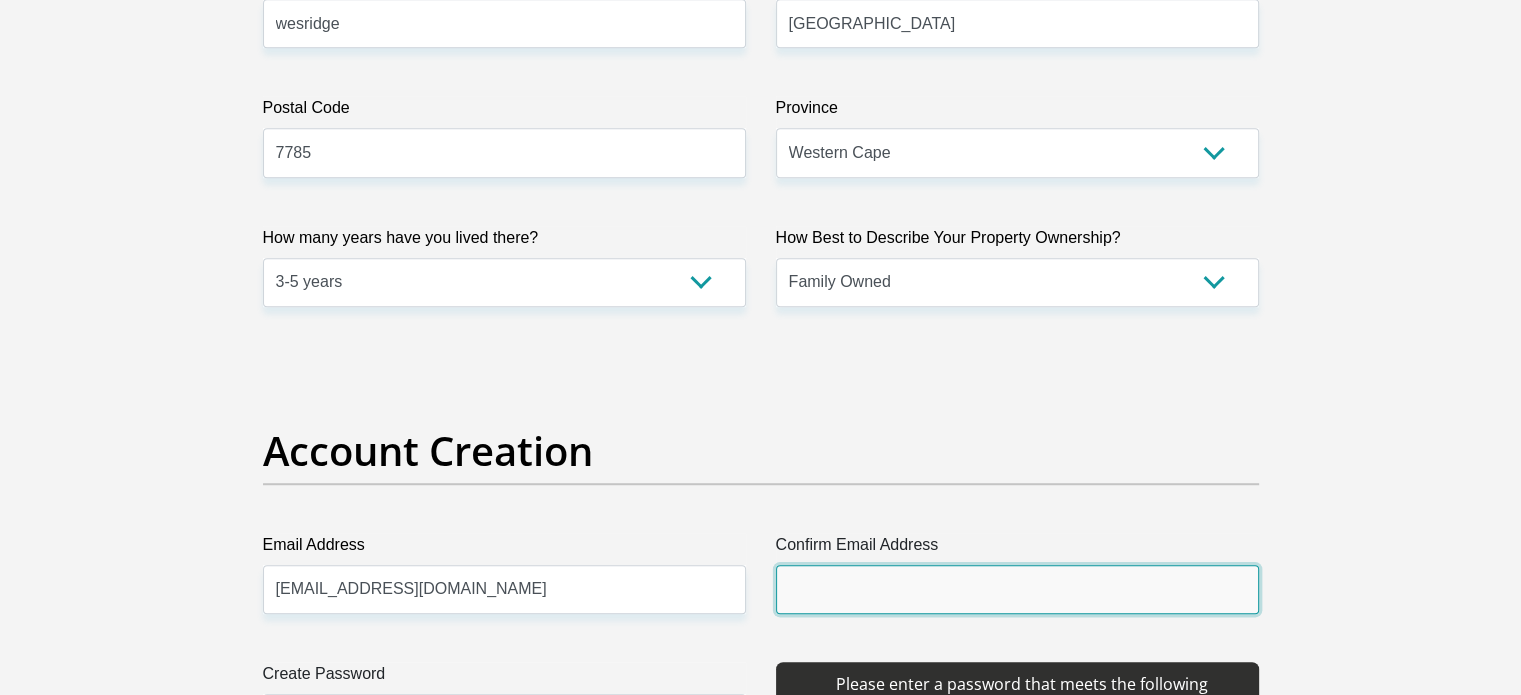 click on "Confirm Email Address" at bounding box center (1017, 589) 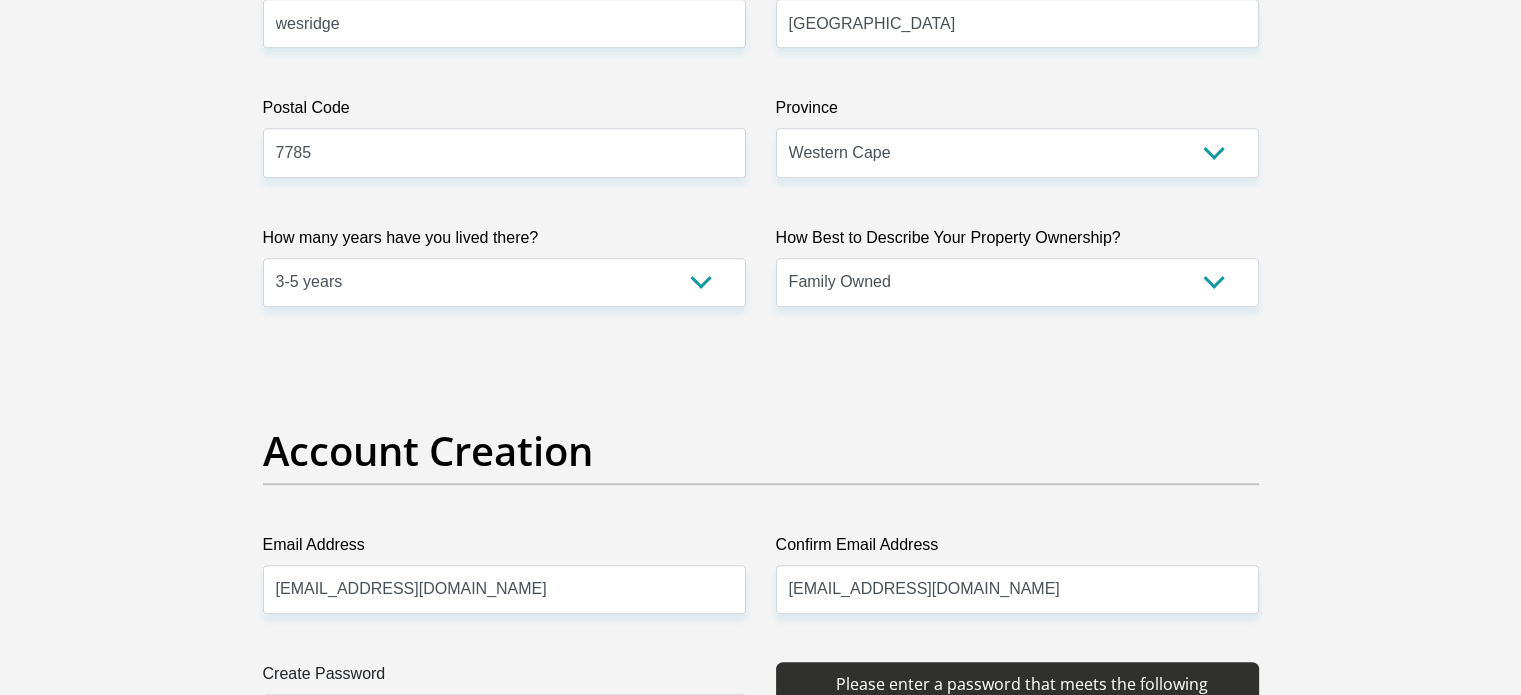 click on "Personal Details
Title
Mr
Ms
Mrs
Dr
Other
First Name
valentino
Surname
moosajee
ID Number
7909265118088
Please input valid ID number
Race
Black
Coloured
Indian
White
Other
Contact Number
0659110498
Please input valid contact number" at bounding box center [760, 2273] 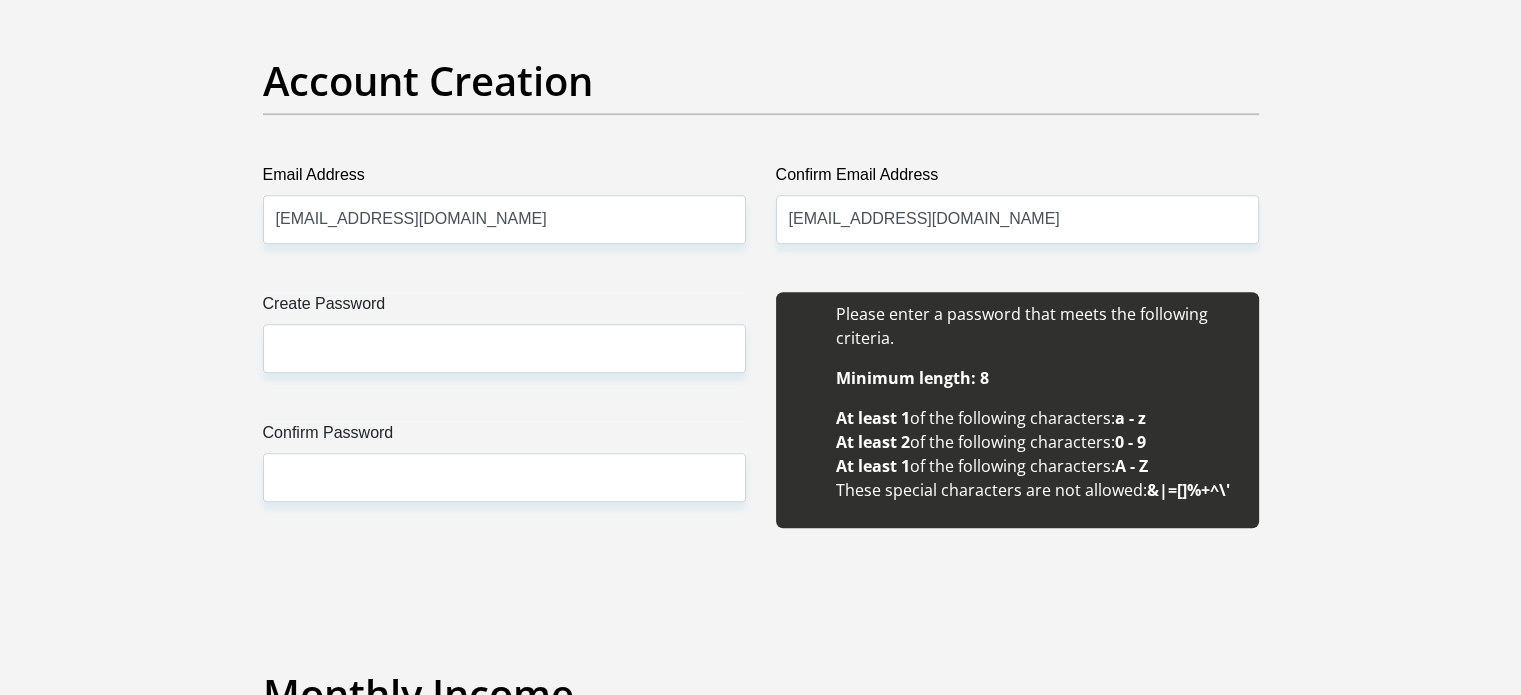 scroll, scrollTop: 1700, scrollLeft: 0, axis: vertical 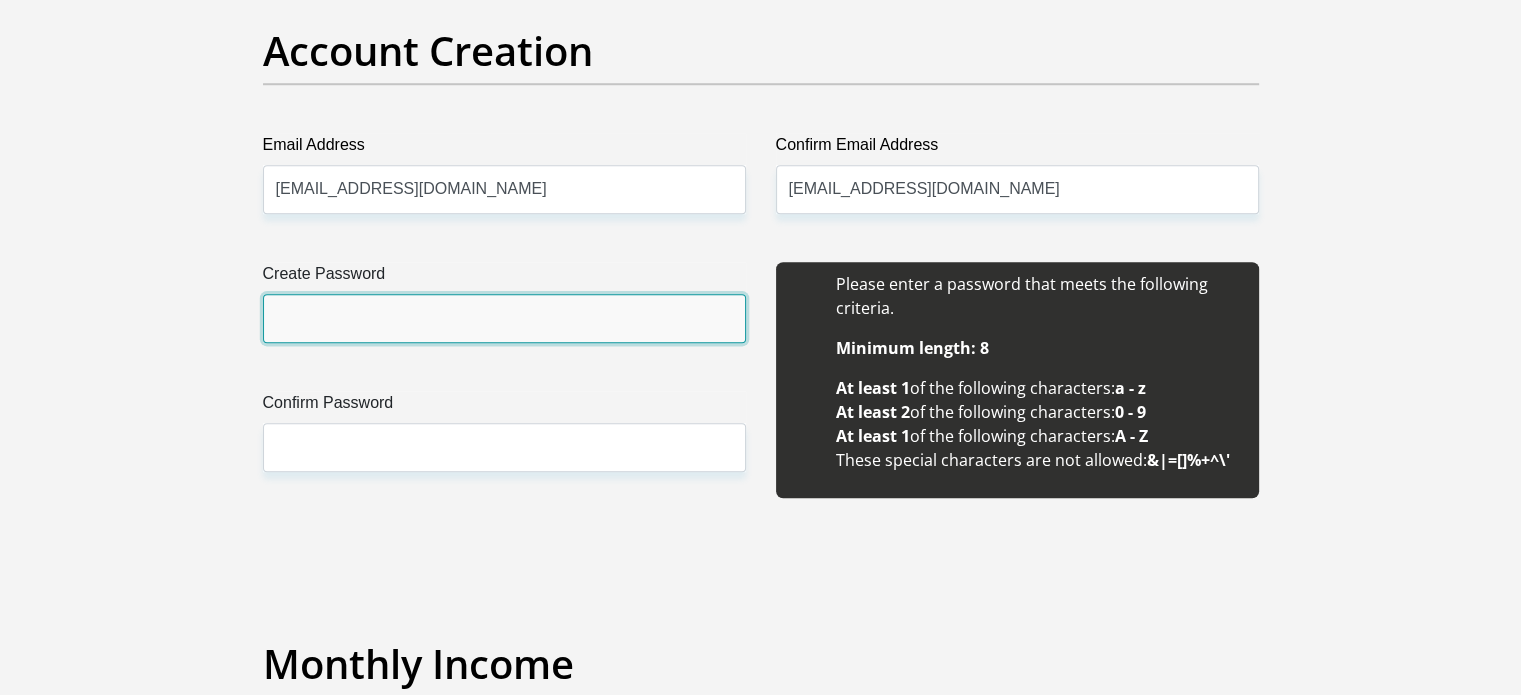click on "Create Password" at bounding box center [504, 318] 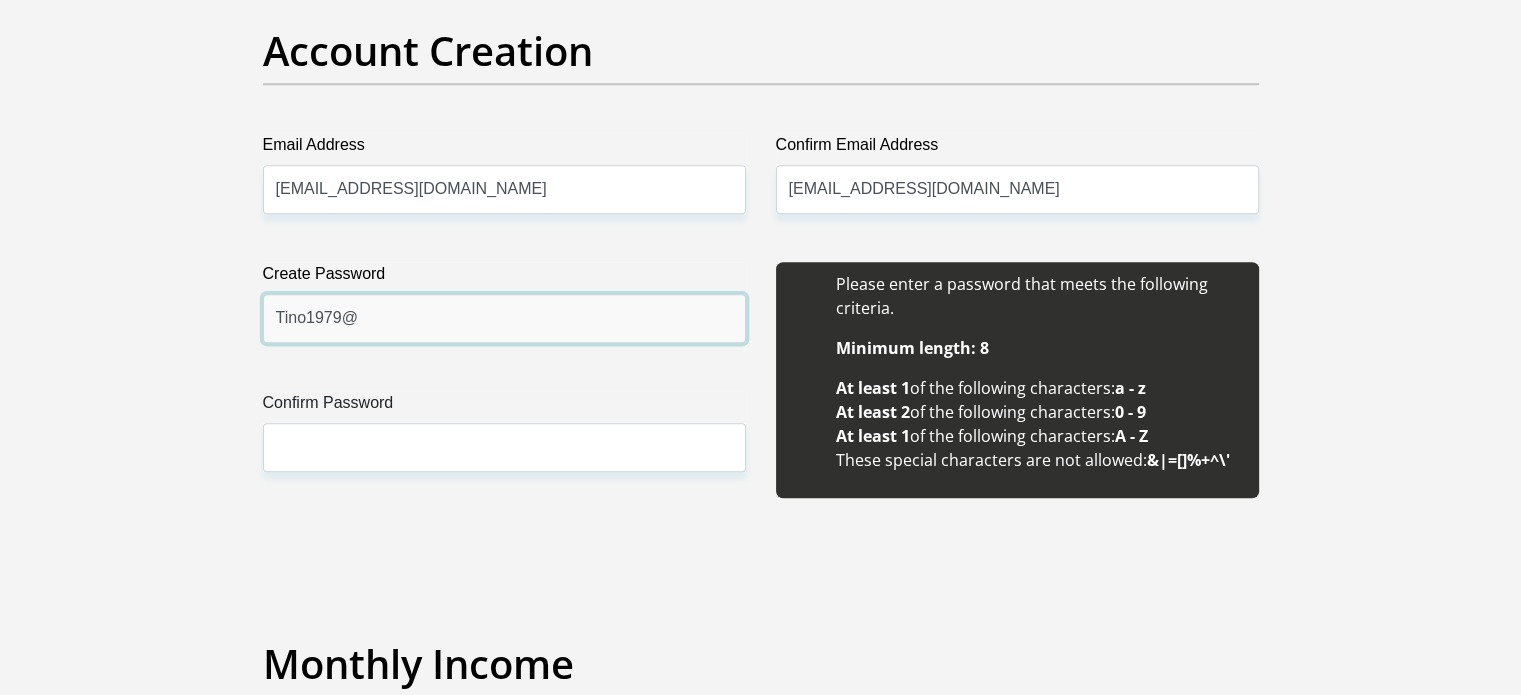 type on "Tino1979@" 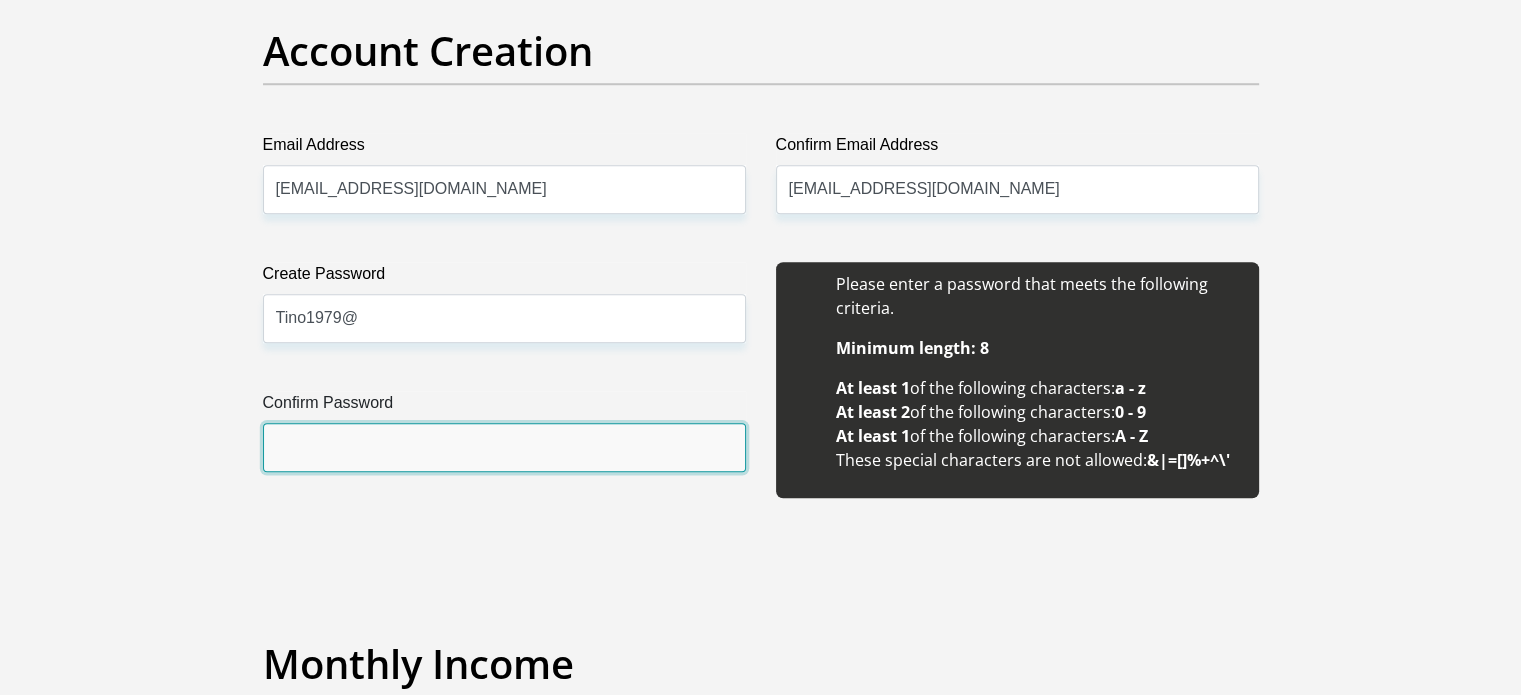 click on "Confirm Password" at bounding box center [504, 447] 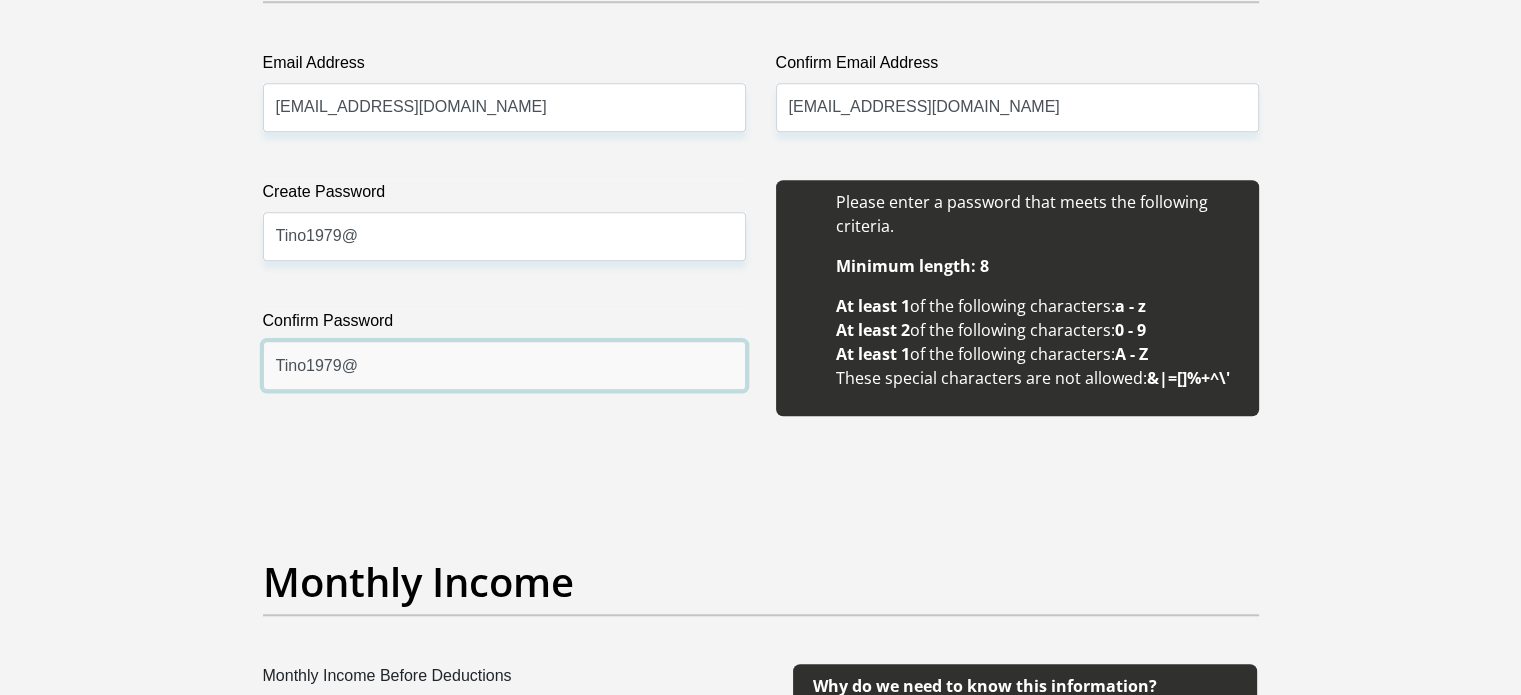 scroll, scrollTop: 1900, scrollLeft: 0, axis: vertical 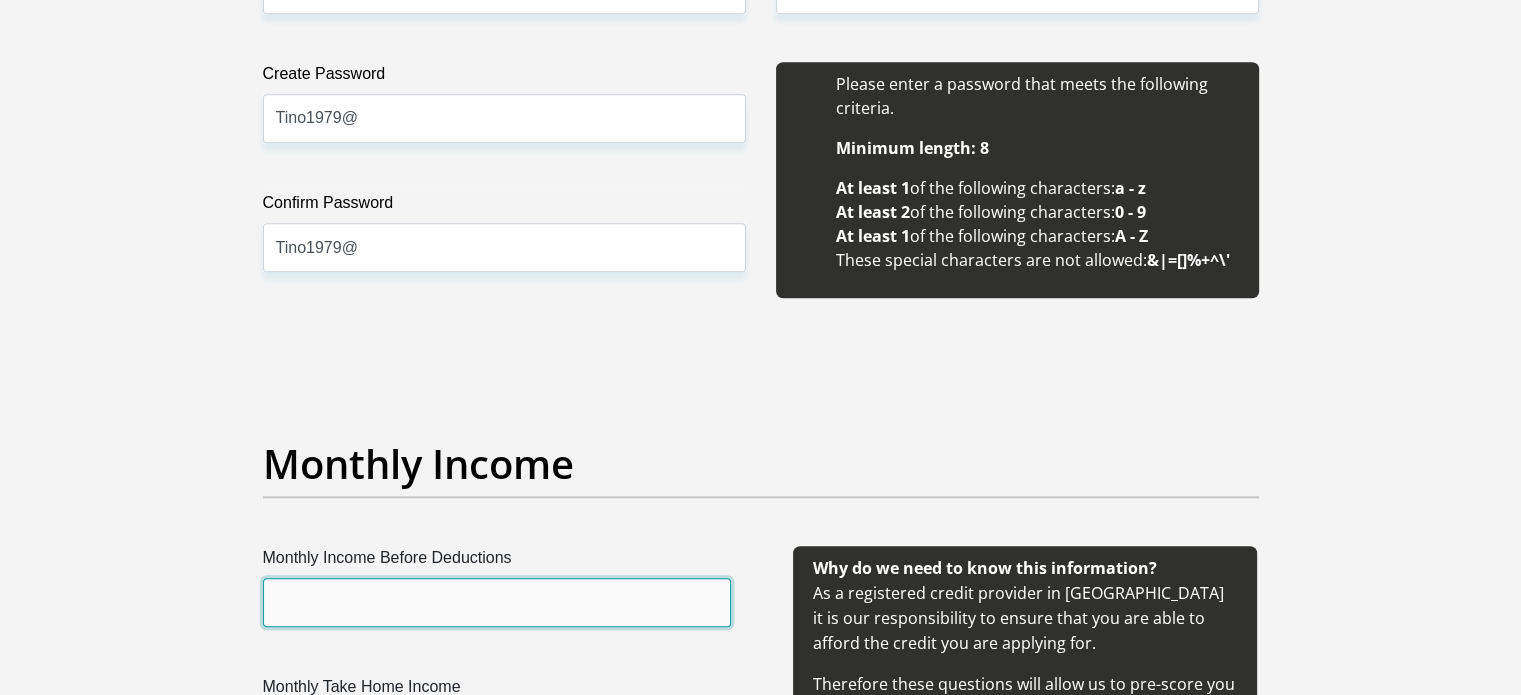 click on "Monthly Income Before Deductions" at bounding box center [497, 602] 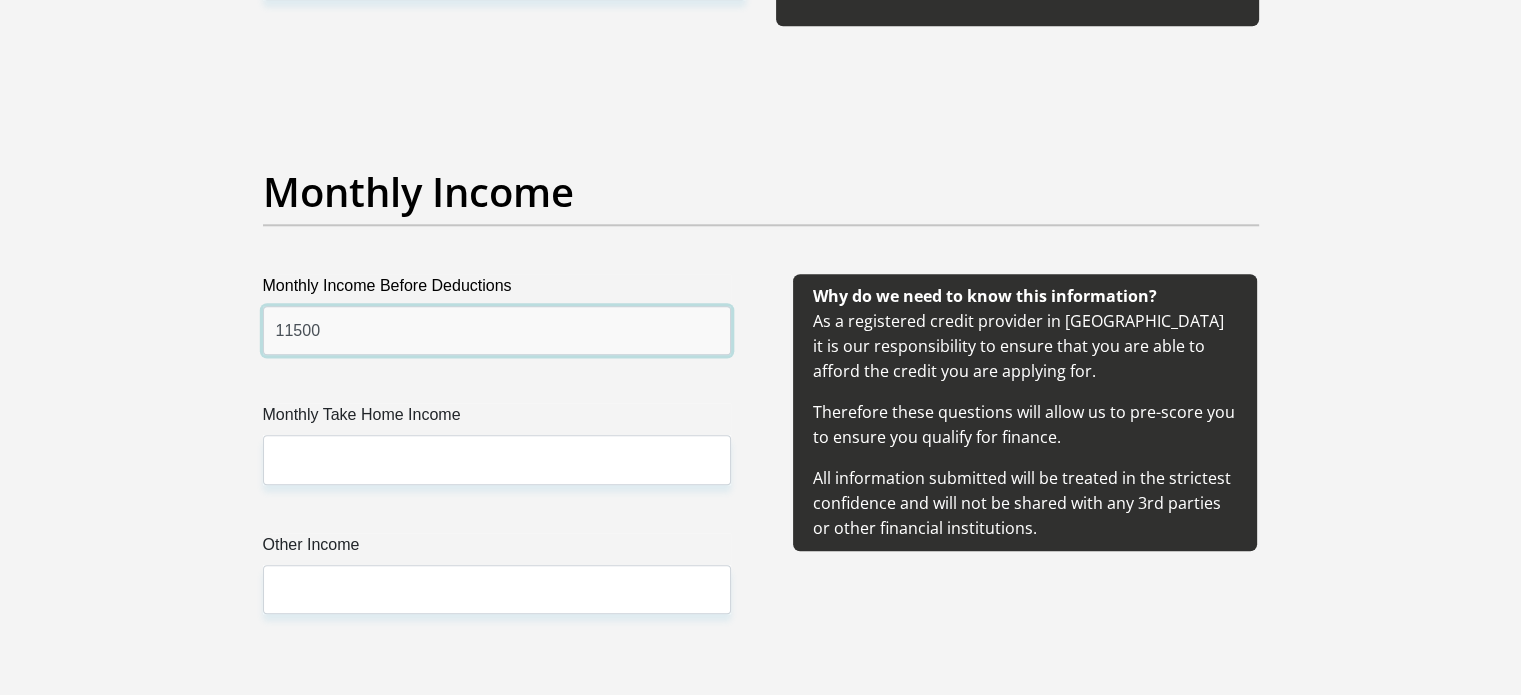 scroll, scrollTop: 2200, scrollLeft: 0, axis: vertical 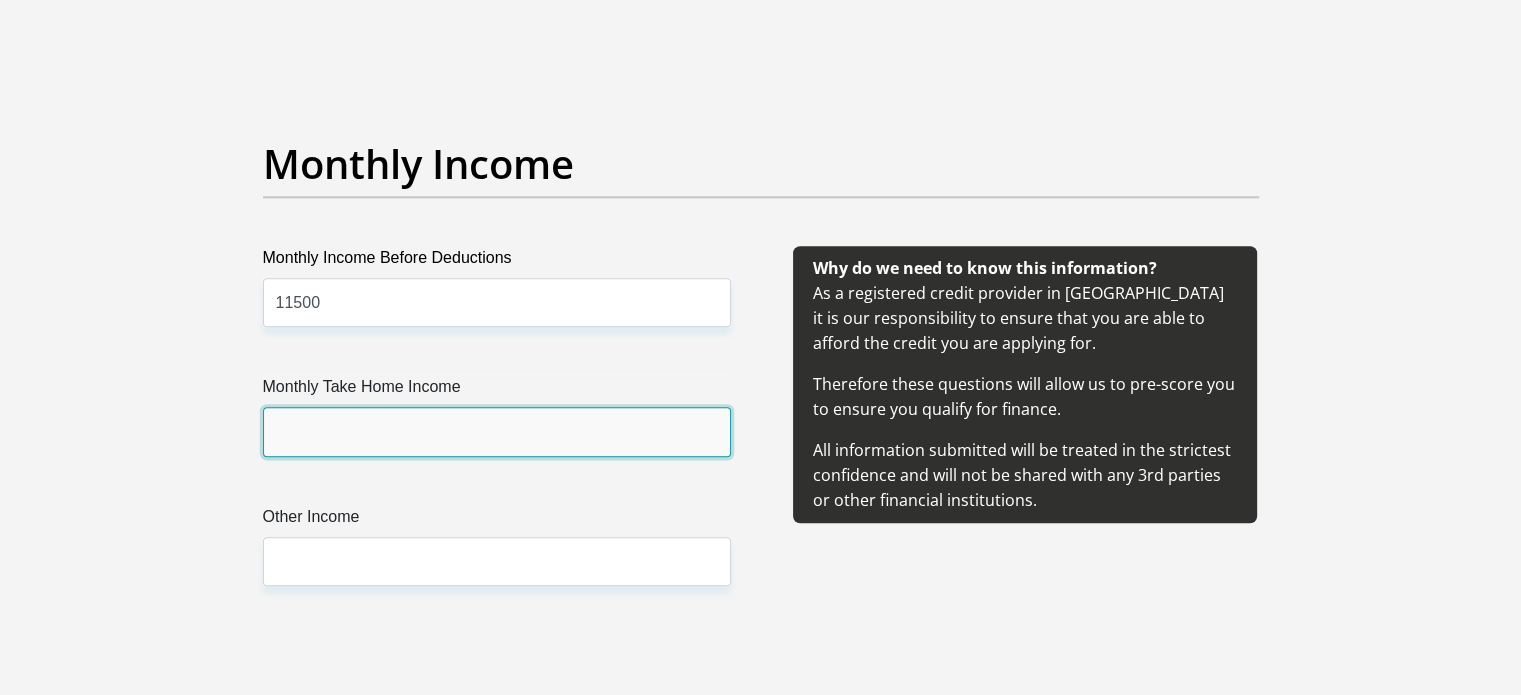 click on "Monthly Take Home Income" at bounding box center [497, 431] 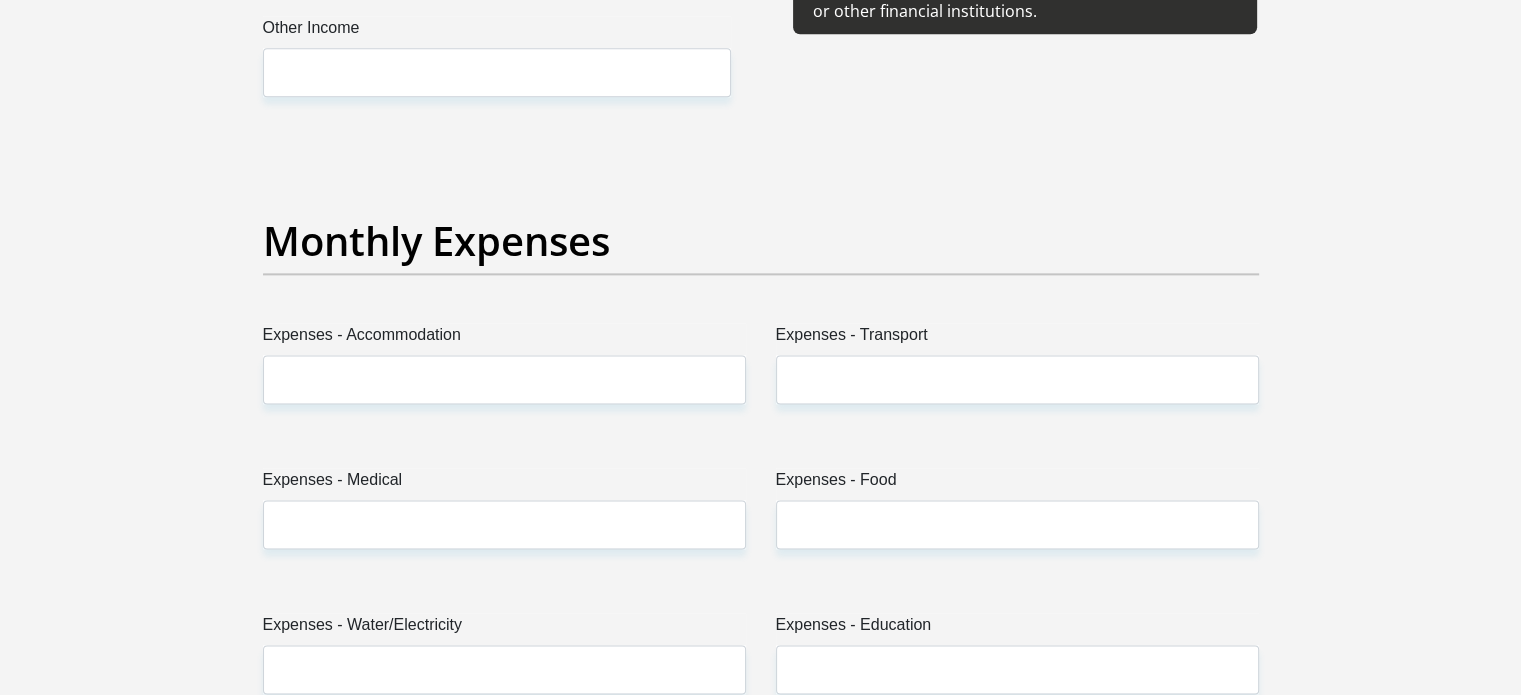 scroll, scrollTop: 2900, scrollLeft: 0, axis: vertical 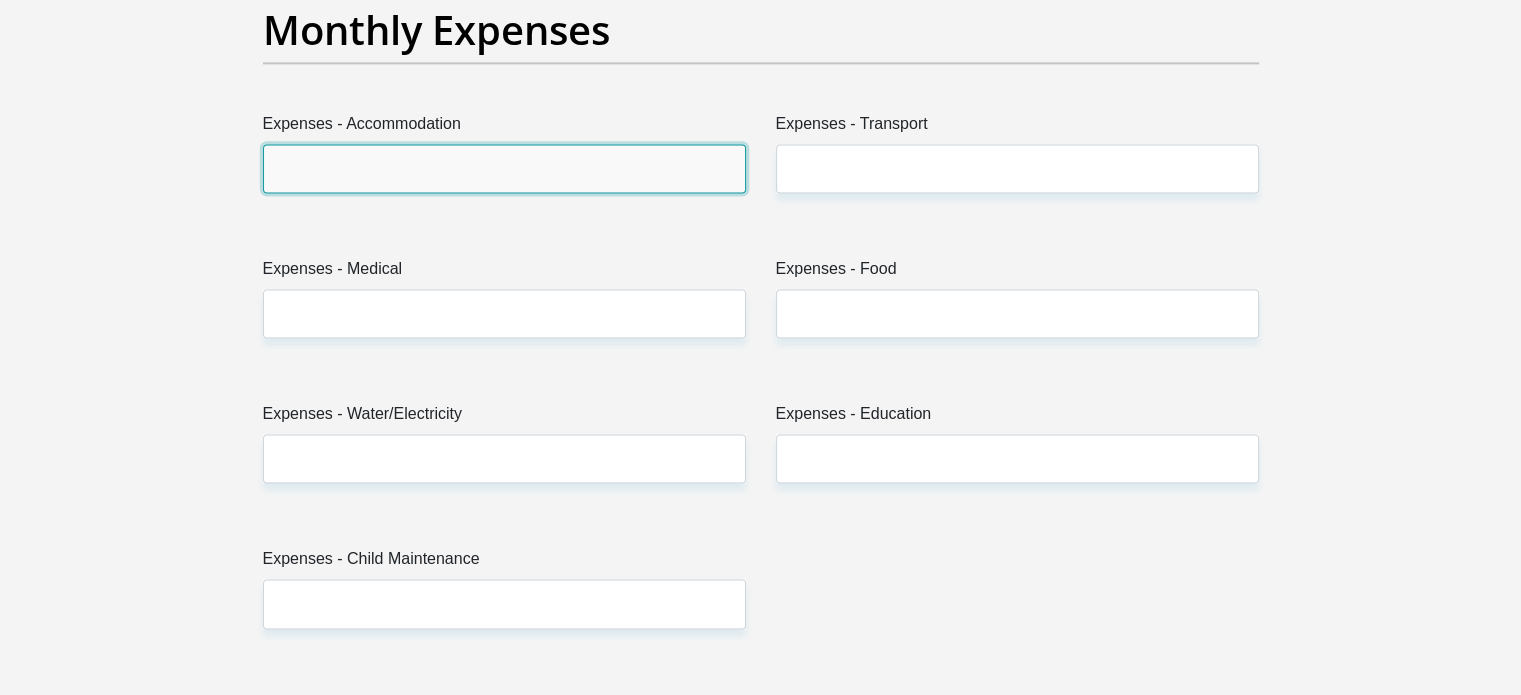 click on "Expenses - Accommodation" at bounding box center [504, 168] 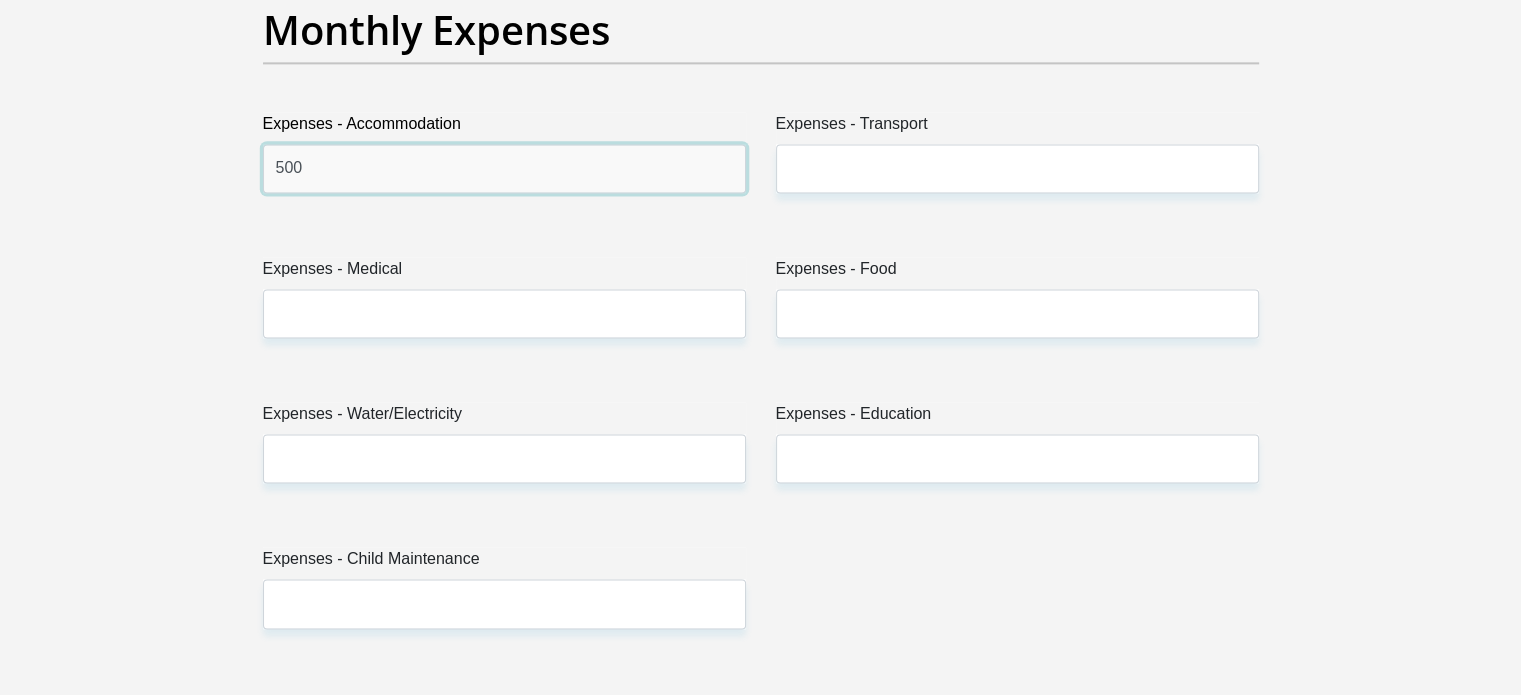 type on "500" 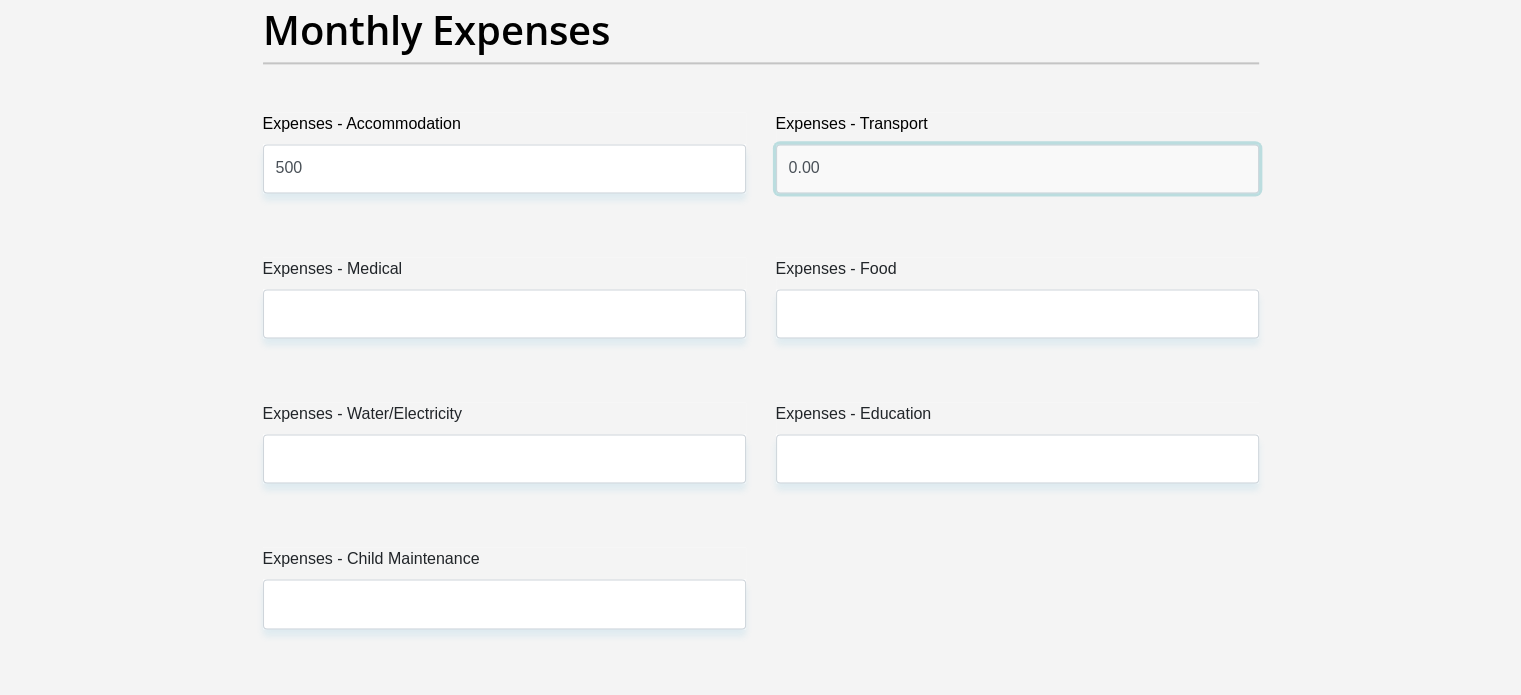 type on "0.00" 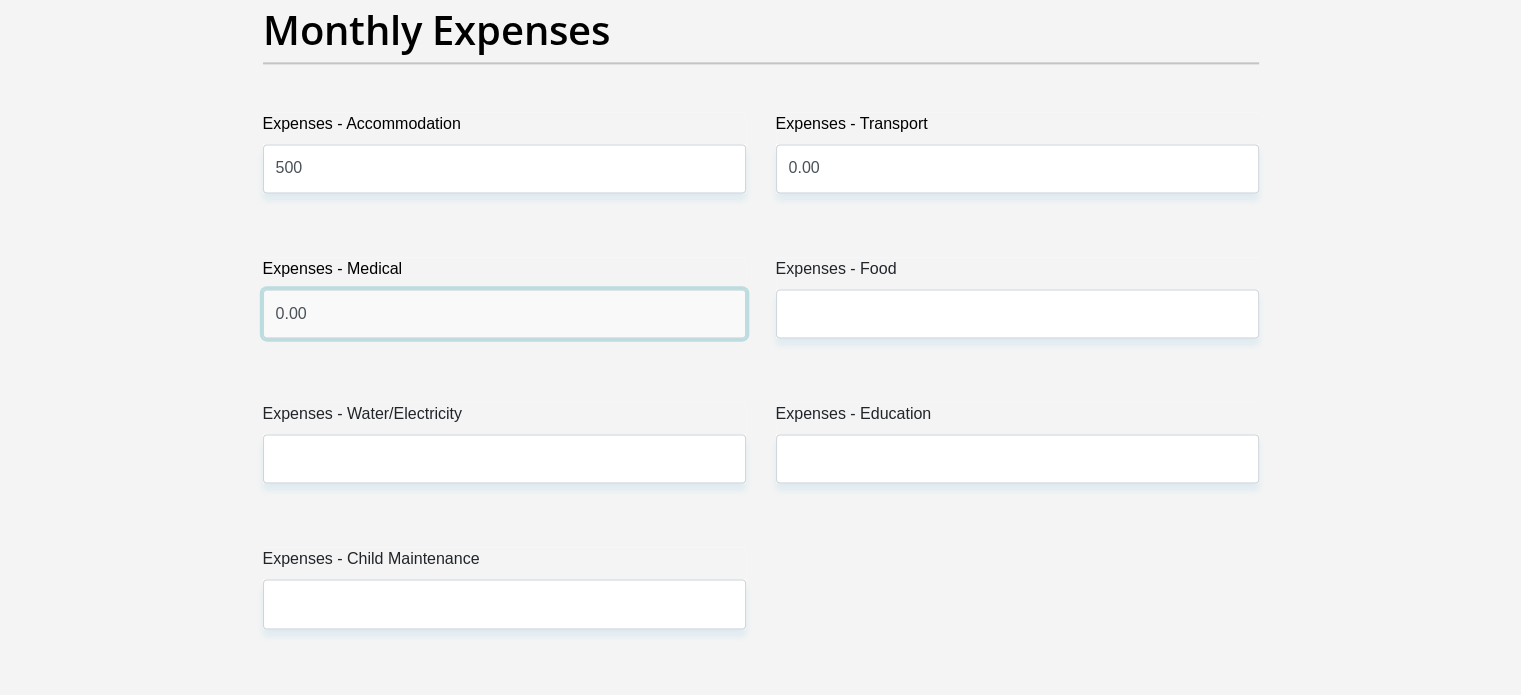 type on "0.00" 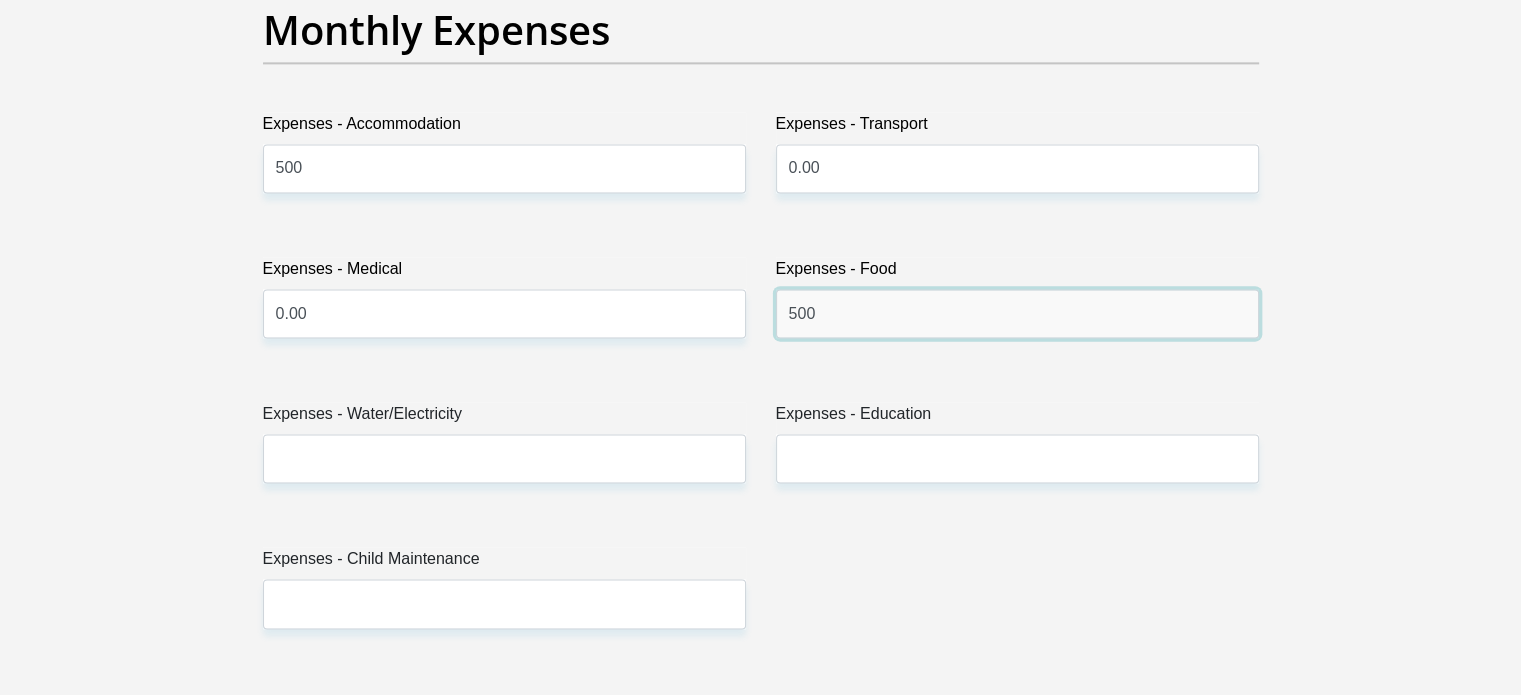 type on "500" 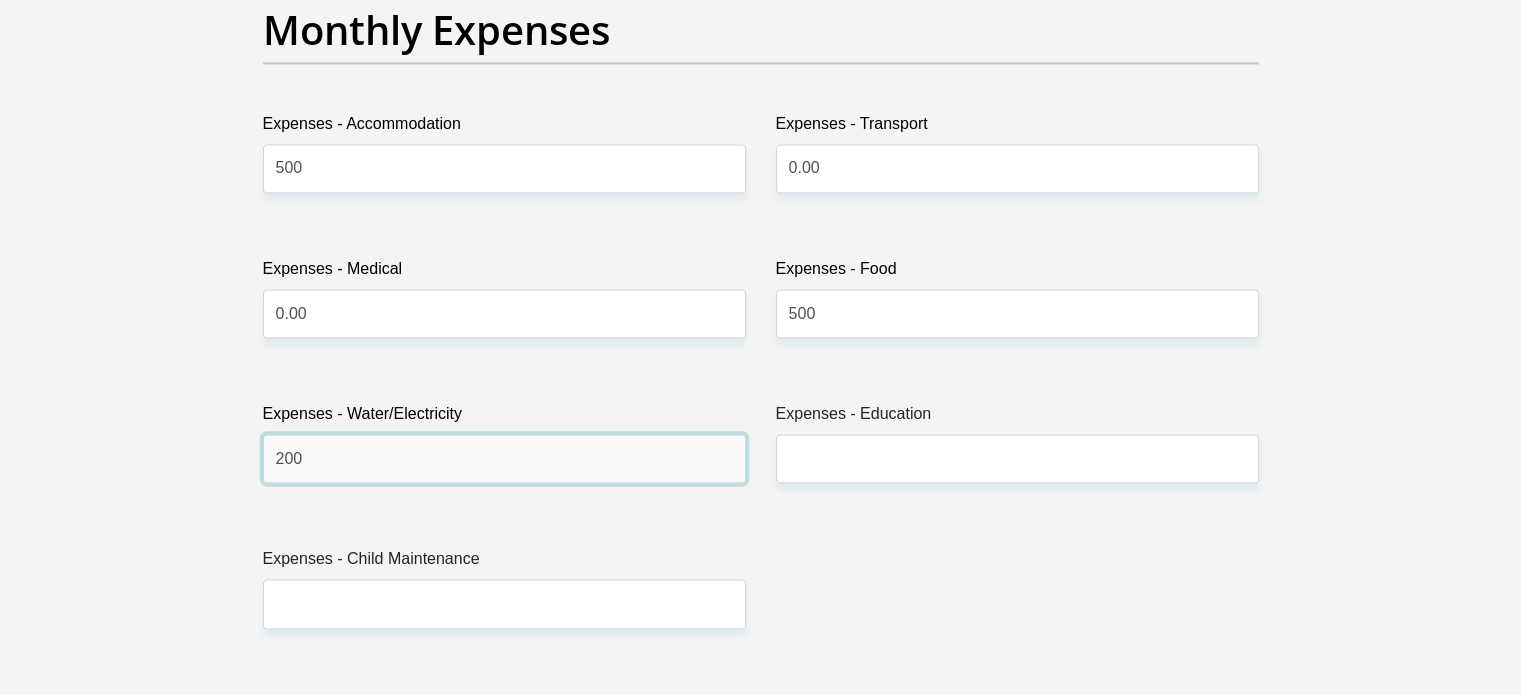 type on "200" 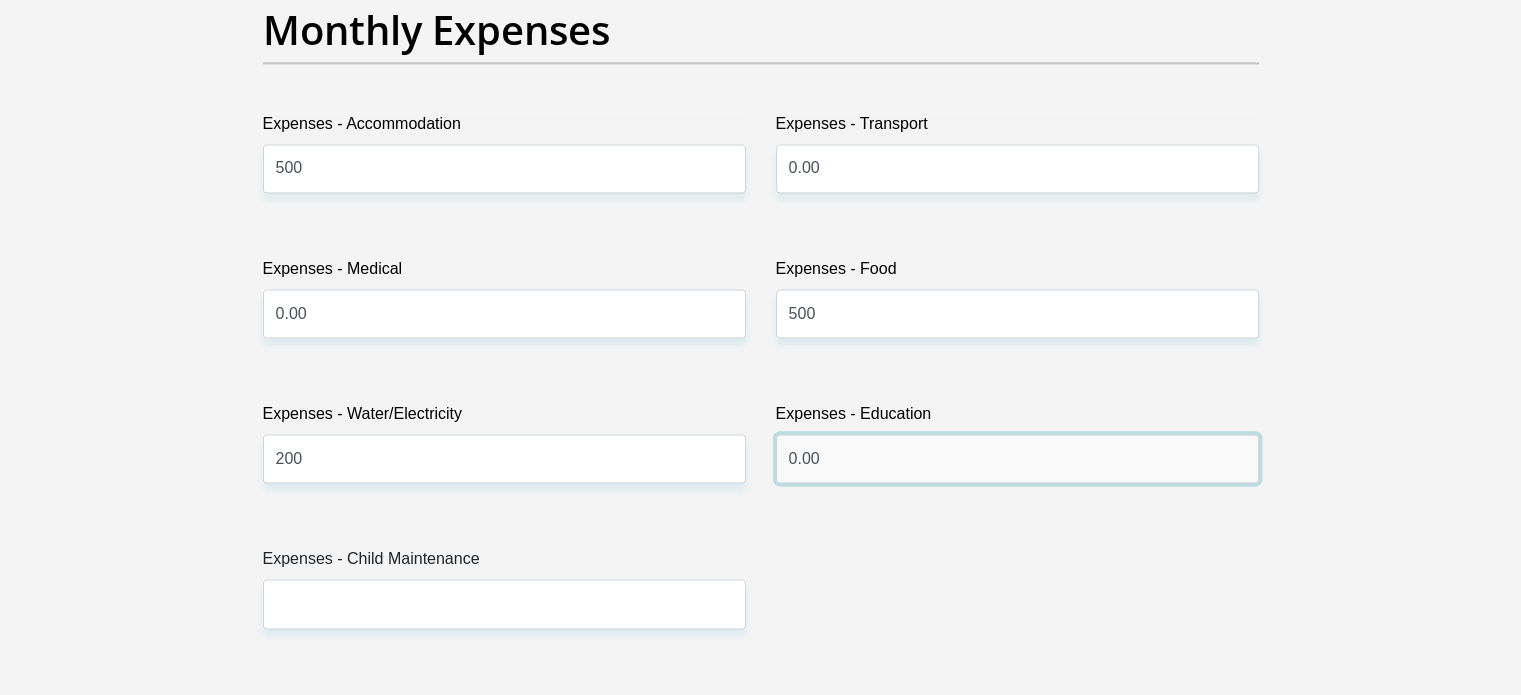 type on "0.00" 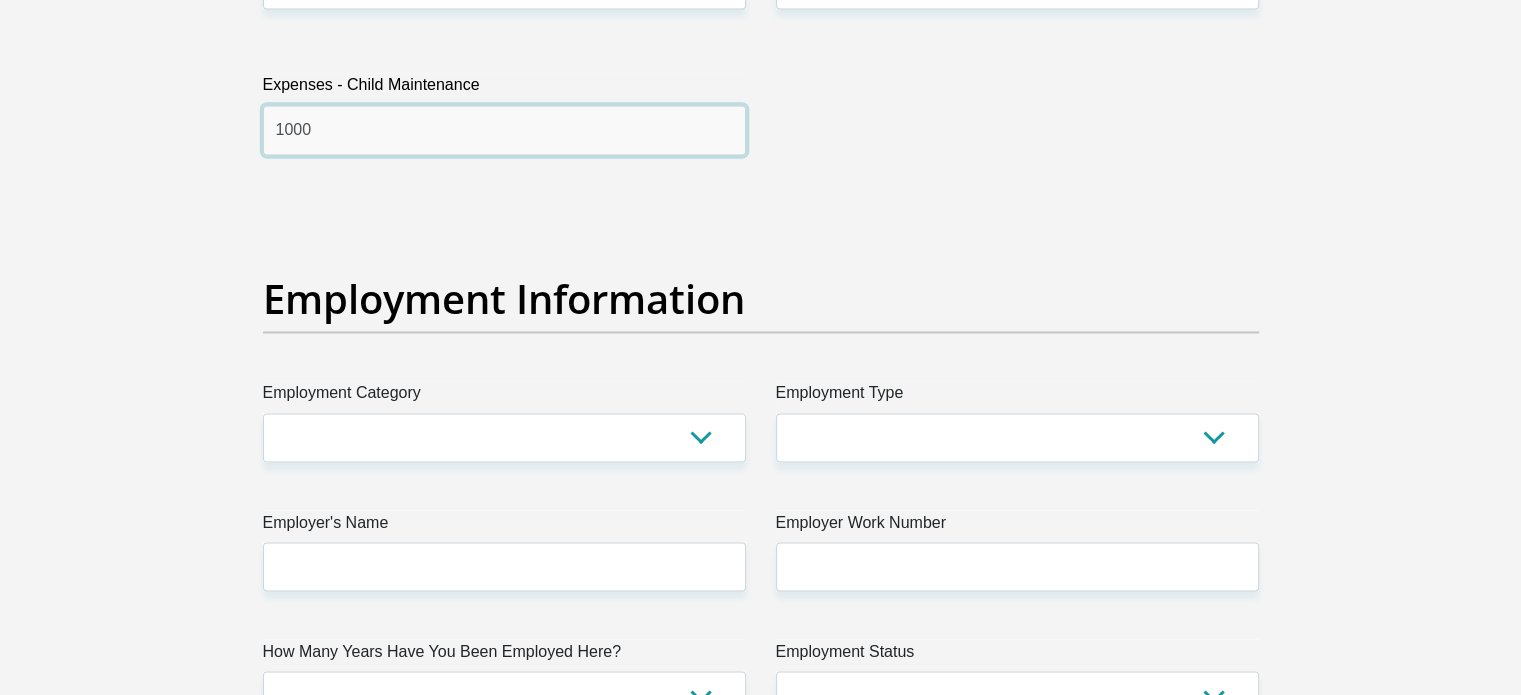 scroll, scrollTop: 3500, scrollLeft: 0, axis: vertical 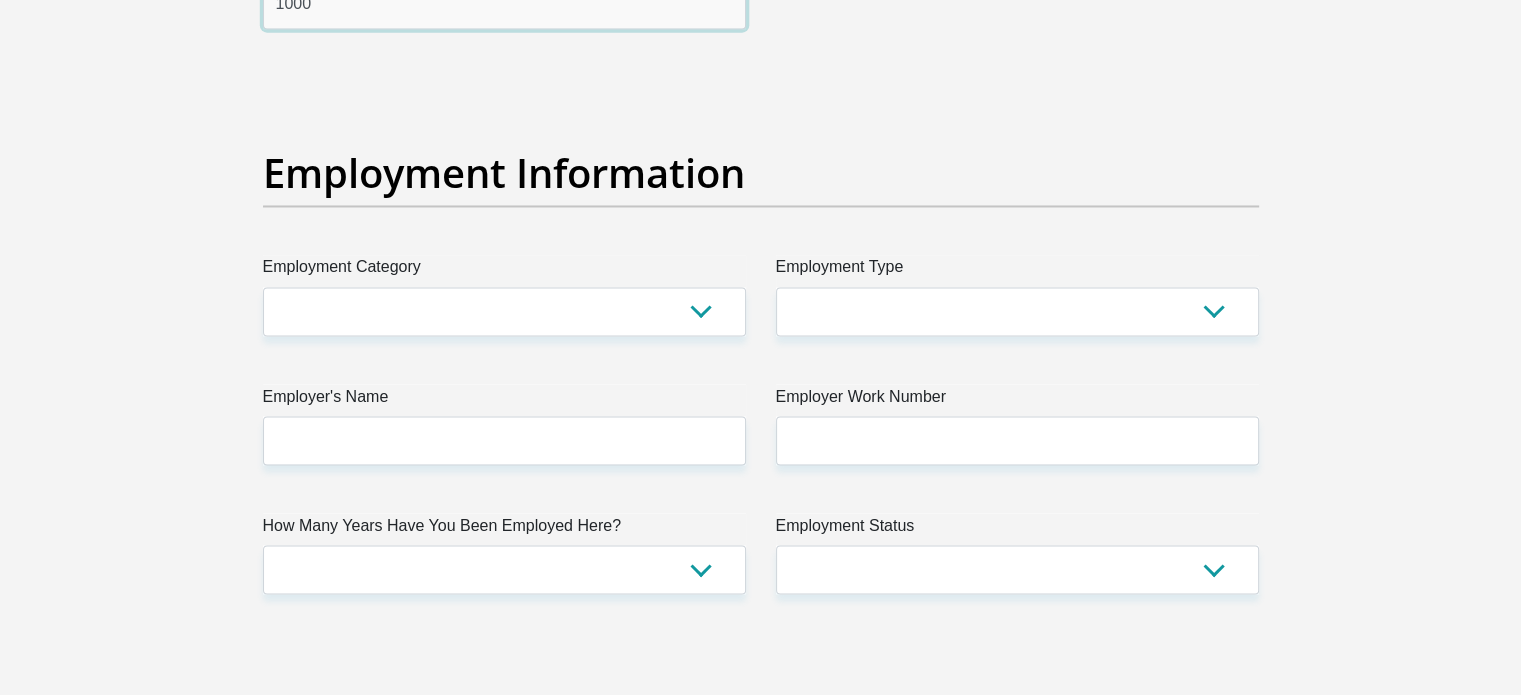 type on "1000" 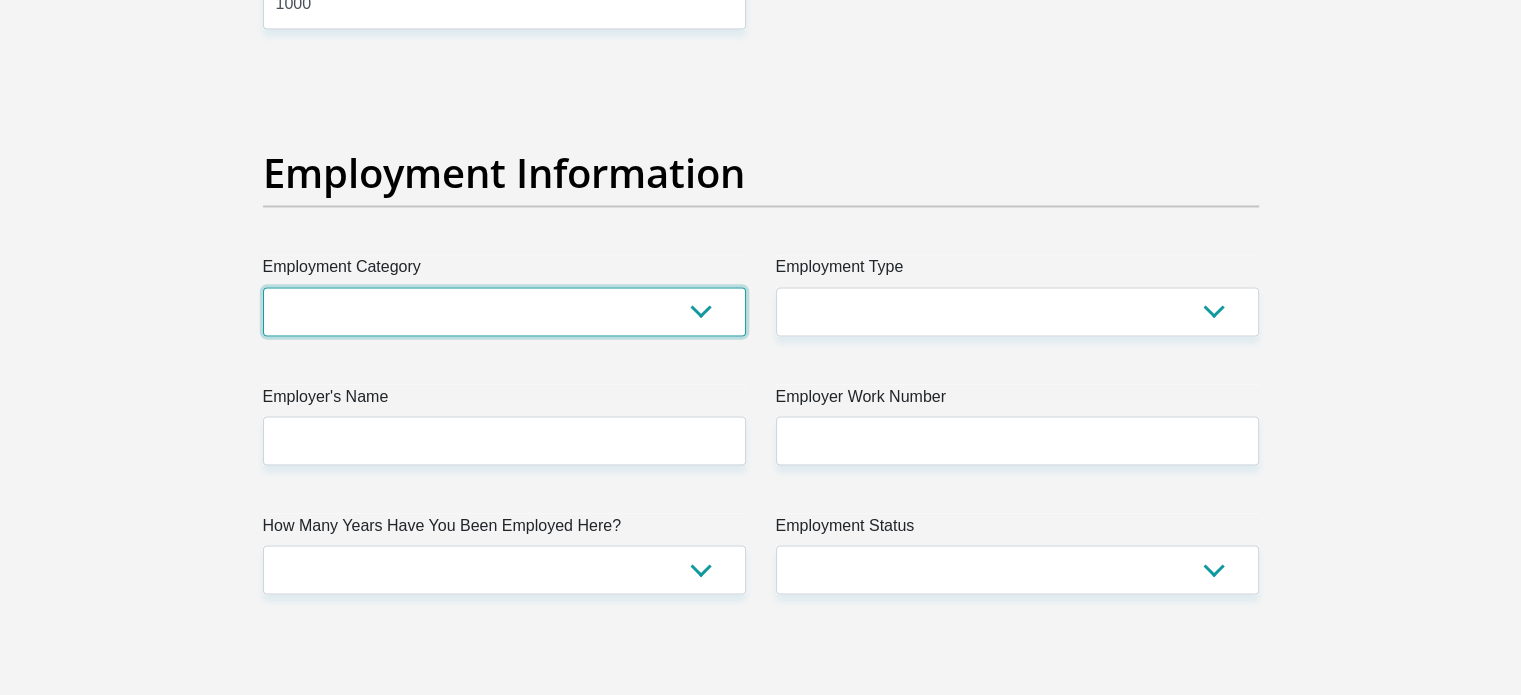 click on "AGRICULTURE
ALCOHOL & TOBACCO
CONSTRUCTION MATERIALS
METALLURGY
EQUIPMENT FOR RENEWABLE ENERGY
SPECIALIZED CONTRACTORS
CAR
GAMING (INCL. INTERNET
OTHER WHOLESALE
UNLICENSED PHARMACEUTICALS
CURRENCY EXCHANGE HOUSES
OTHER FINANCIAL INSTITUTIONS & INSURANCE
REAL ESTATE AGENTS
OIL & GAS
OTHER MATERIALS (E.G. IRON ORE)
PRECIOUS STONES & PRECIOUS METALS
POLITICAL ORGANIZATIONS
RELIGIOUS ORGANIZATIONS(NOT SECTS)
ACTI. HAVING BUSINESS DEAL WITH PUBLIC ADMINISTRATION
LAUNDROMATS" at bounding box center [504, 311] 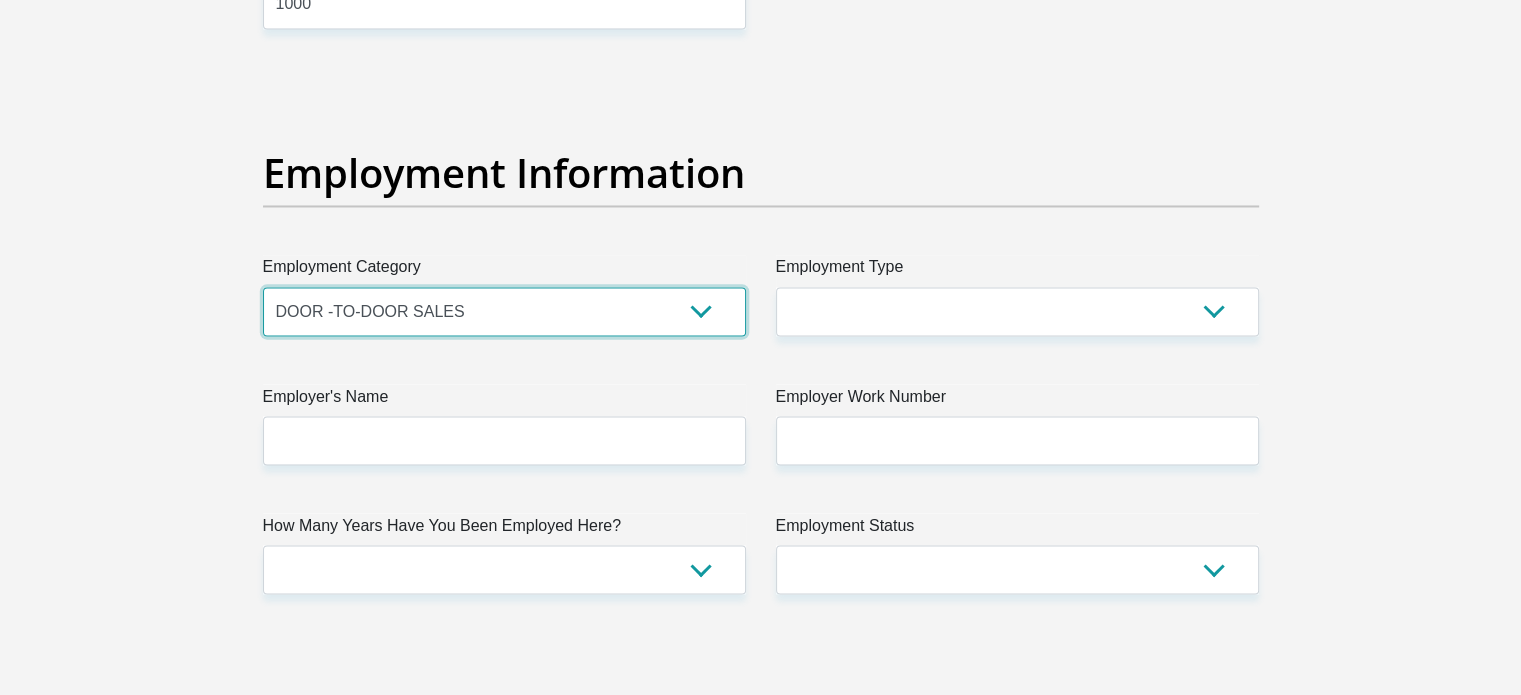 click on "AGRICULTURE
ALCOHOL & TOBACCO
CONSTRUCTION MATERIALS
METALLURGY
EQUIPMENT FOR RENEWABLE ENERGY
SPECIALIZED CONTRACTORS
CAR
GAMING (INCL. INTERNET
OTHER WHOLESALE
UNLICENSED PHARMACEUTICALS
CURRENCY EXCHANGE HOUSES
OTHER FINANCIAL INSTITUTIONS & INSURANCE
REAL ESTATE AGENTS
OIL & GAS
OTHER MATERIALS (E.G. IRON ORE)
PRECIOUS STONES & PRECIOUS METALS
POLITICAL ORGANIZATIONS
RELIGIOUS ORGANIZATIONS(NOT SECTS)
ACTI. HAVING BUSINESS DEAL WITH PUBLIC ADMINISTRATION
LAUNDROMATS" at bounding box center [504, 311] 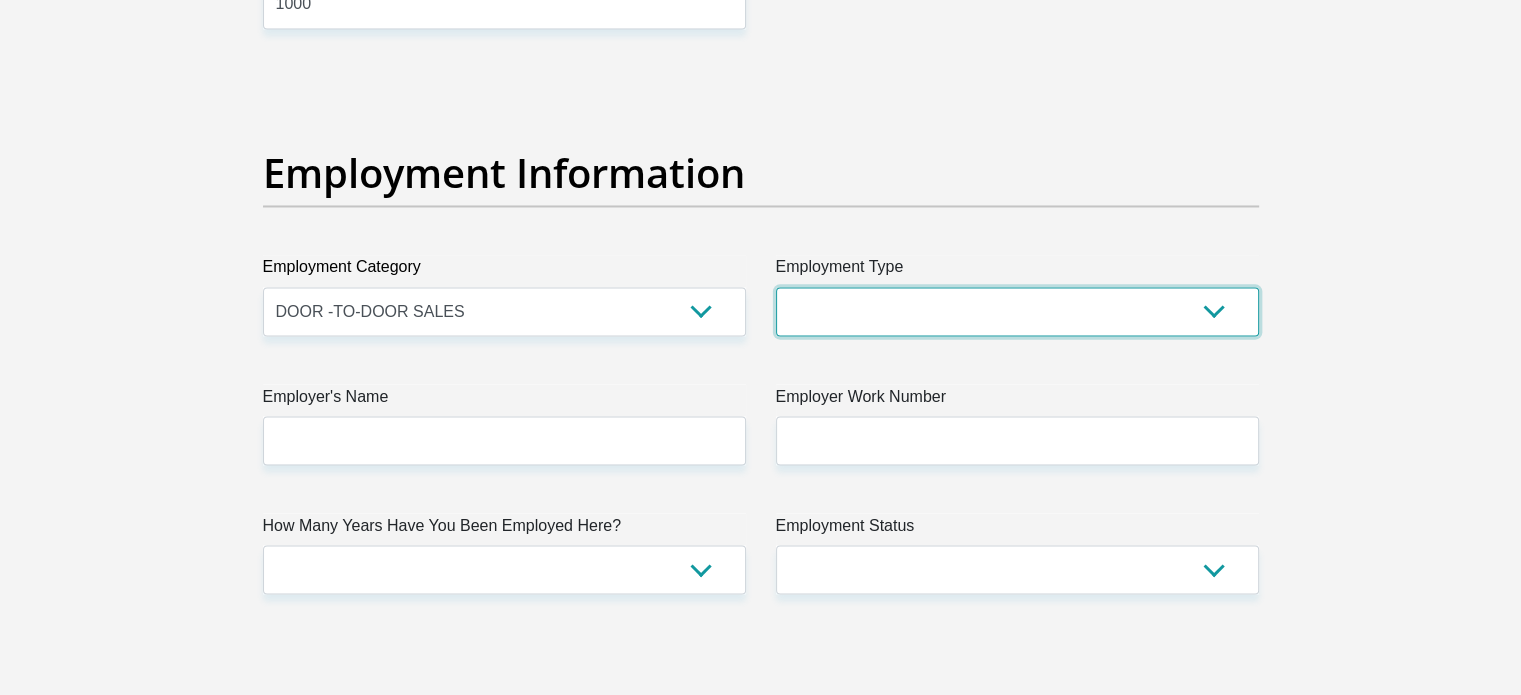 click on "College/Lecturer
Craft Seller
Creative
Driver
Executive
Farmer
Forces - Non Commissioned
Forces - Officer
Hawker
Housewife
Labourer
Licenced Professional
Manager
Miner
Non Licenced Professional
Office Staff/Clerk
Outside Worker
Pensioner
Permanent Teacher
Production/Manufacturing
Sales
Self-Employed
Semi-Professional Worker
Service Industry  Social Worker  Student" at bounding box center (1017, 311) 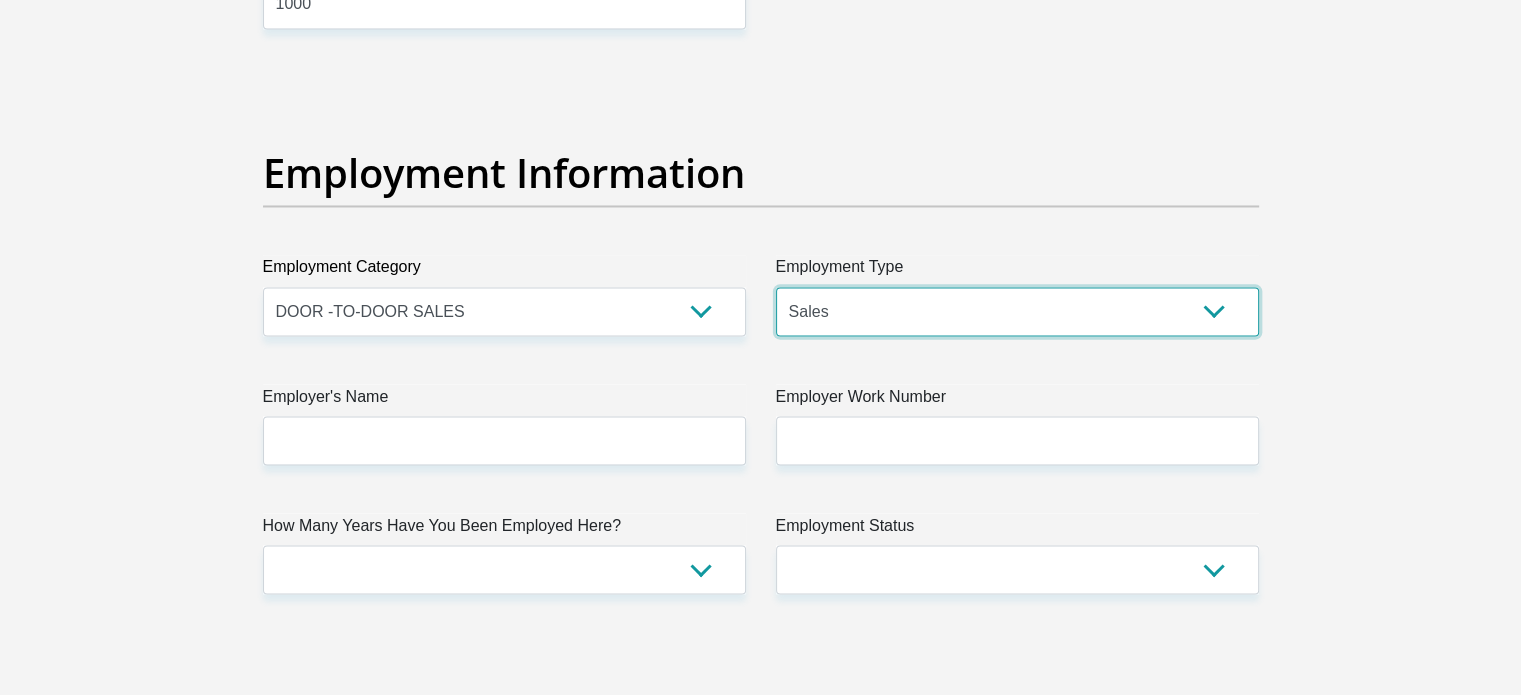 click on "College/Lecturer
Craft Seller
Creative
Driver
Executive
Farmer
Forces - Non Commissioned
Forces - Officer
Hawker
Housewife
Labourer
Licenced Professional
Manager
Miner
Non Licenced Professional
Office Staff/Clerk
Outside Worker
Pensioner
Permanent Teacher
Production/Manufacturing
Sales
Self-Employed
Semi-Professional Worker
Service Industry  Social Worker  Student" at bounding box center (1017, 311) 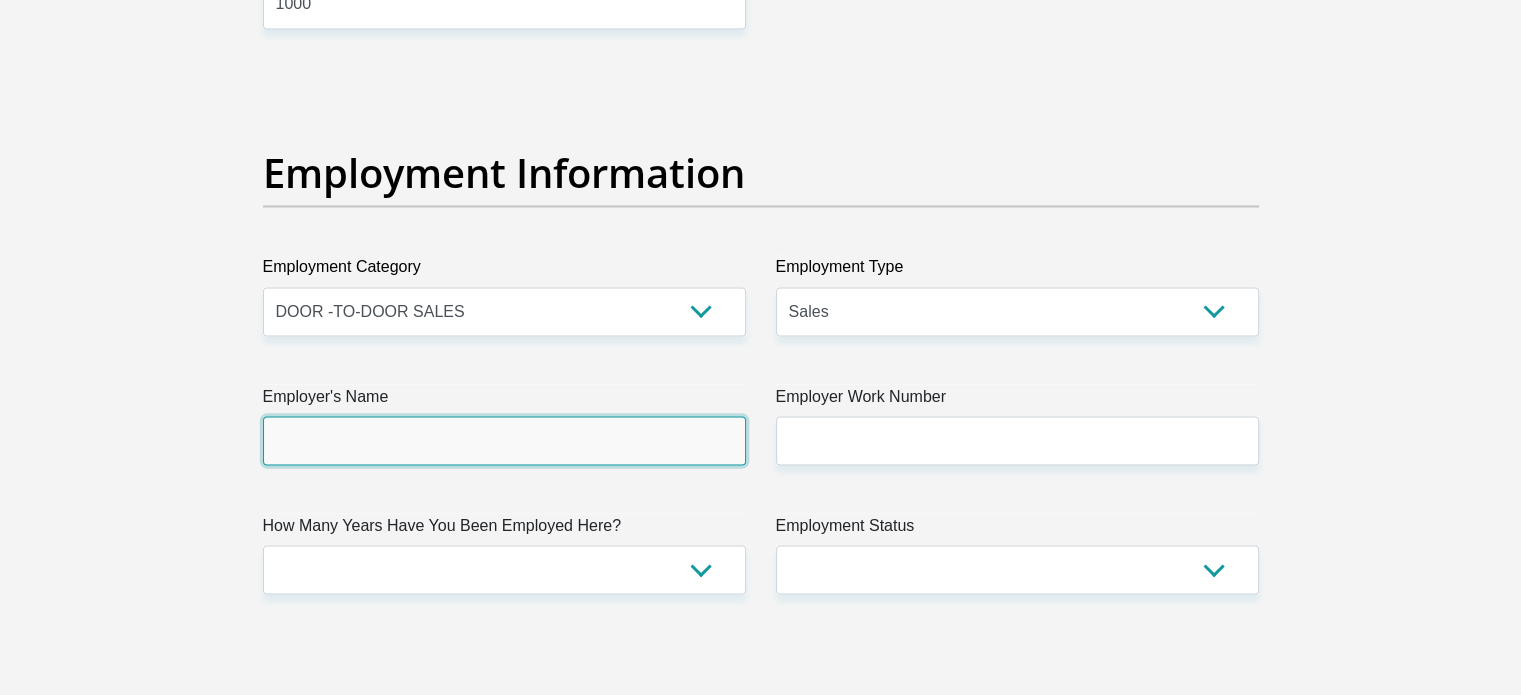 drag, startPoint x: 698, startPoint y: 455, endPoint x: 688, endPoint y: 454, distance: 10.049875 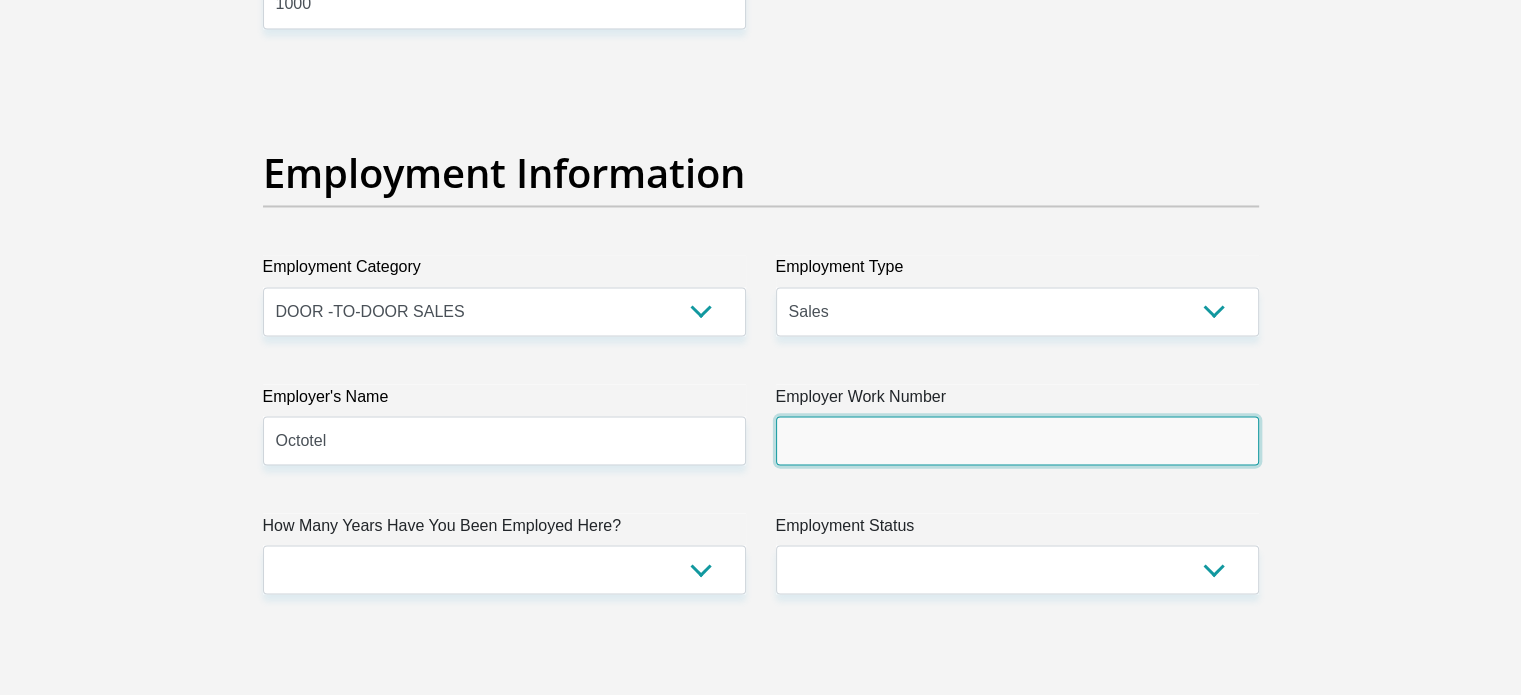 click on "Employer Work Number" at bounding box center [1017, 440] 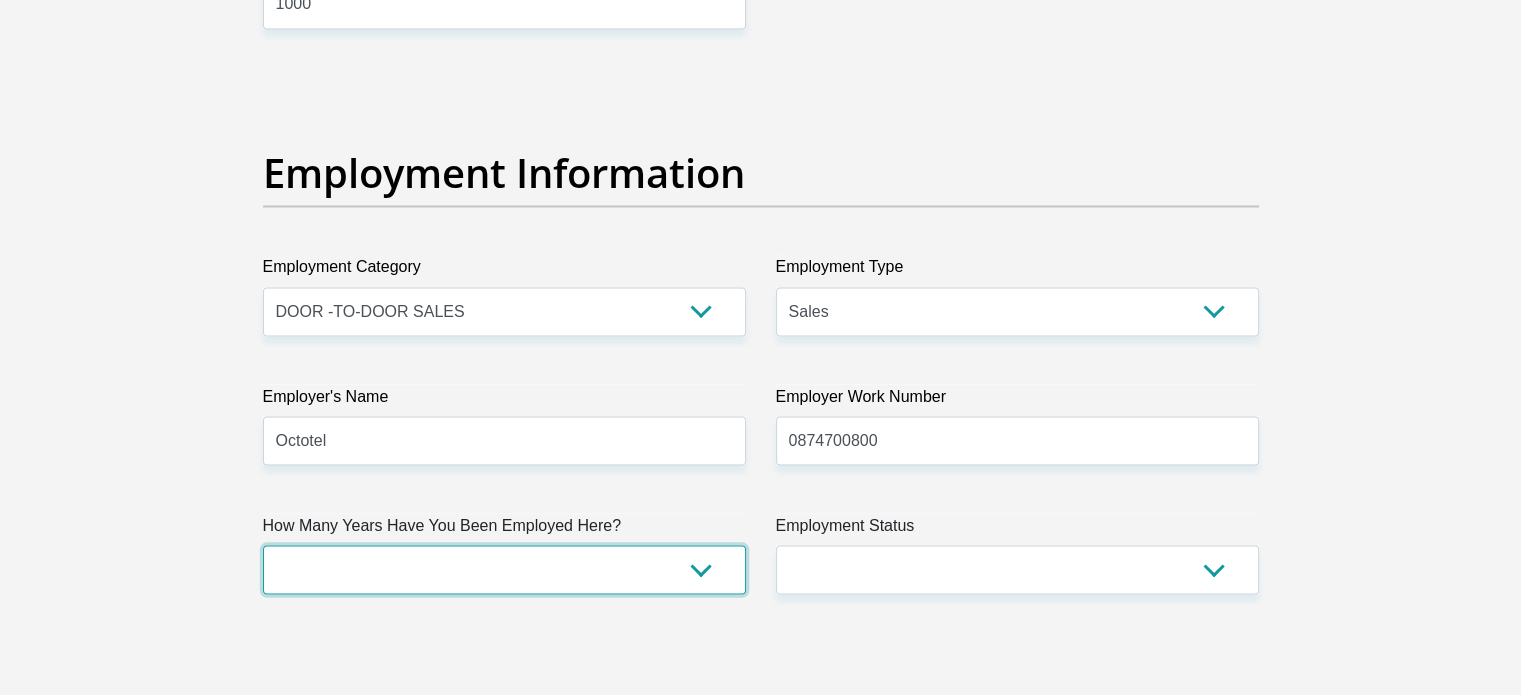 click on "less than 1 year
1-3 years
3-5 years
5+ years" at bounding box center [504, 569] 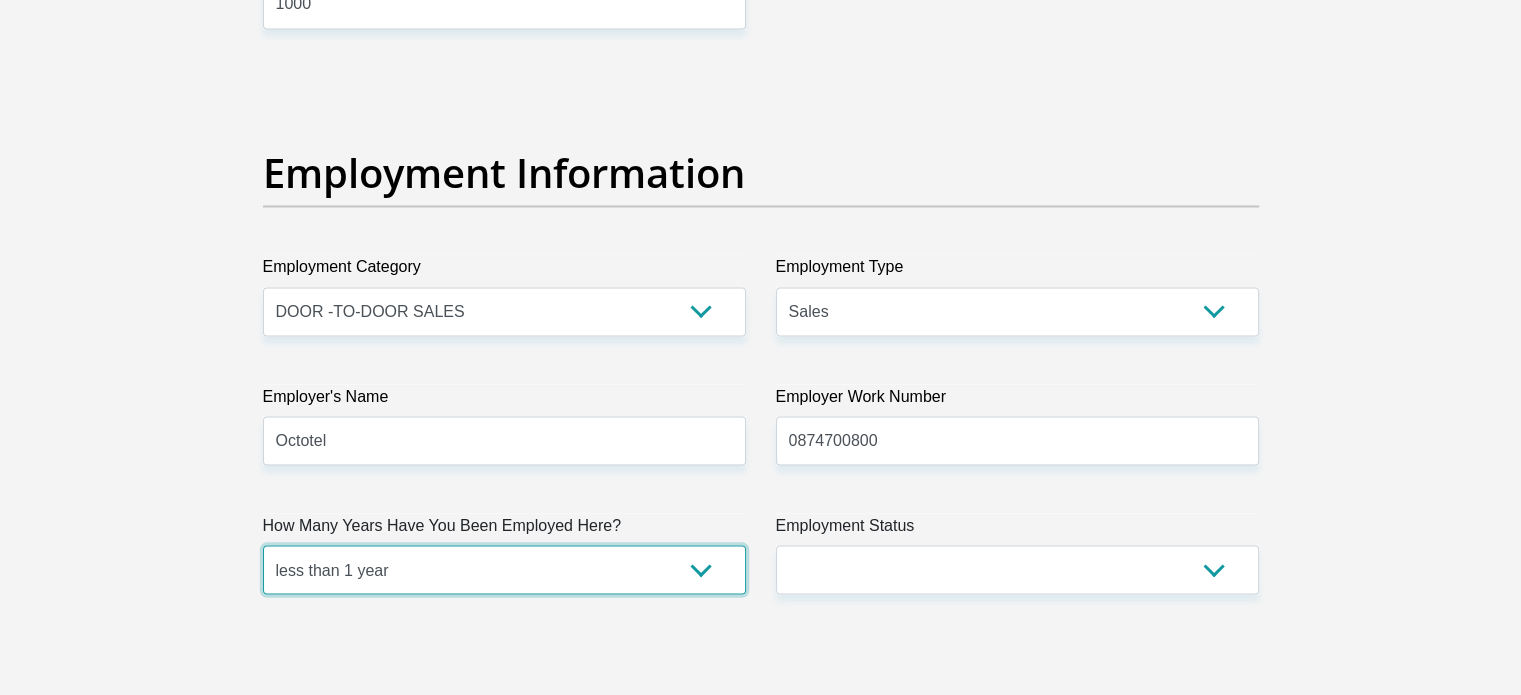 click on "less than 1 year
1-3 years
3-5 years
5+ years" at bounding box center [504, 569] 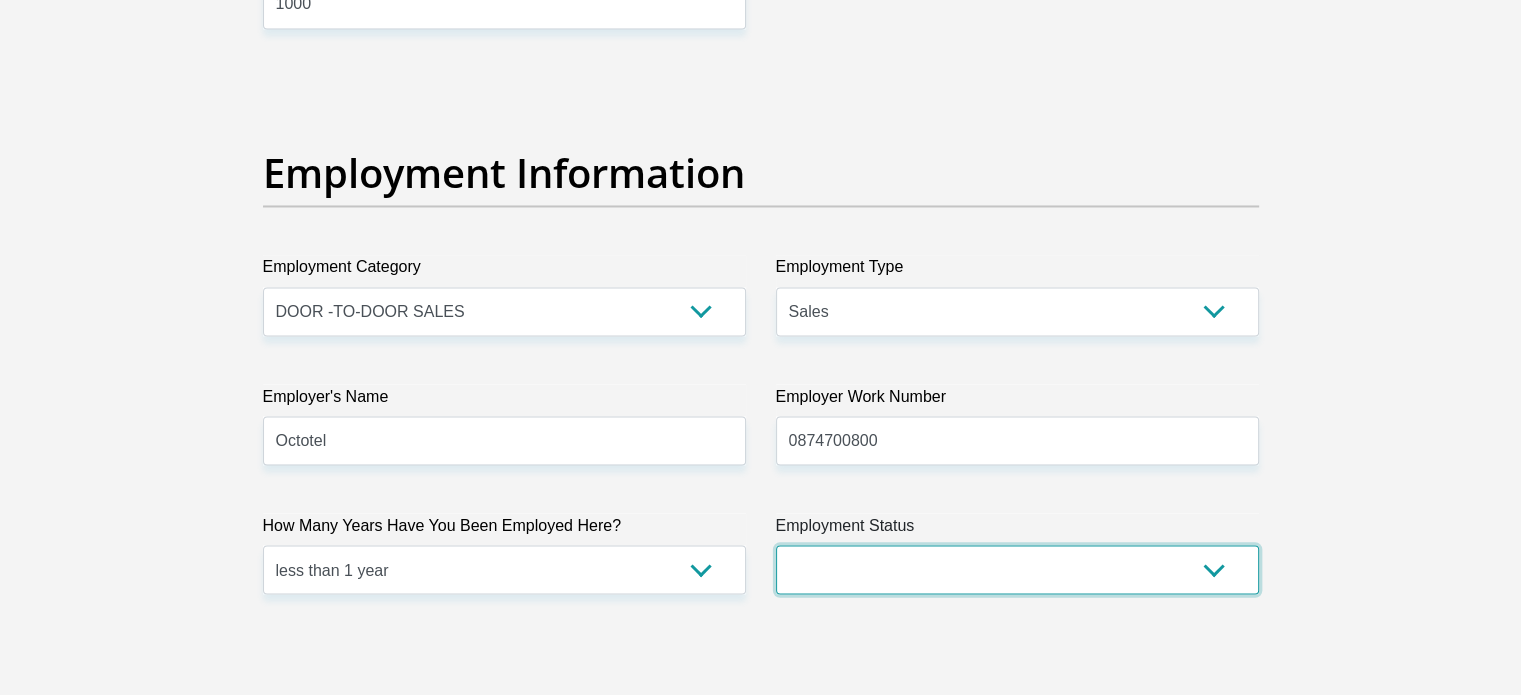 click on "Permanent/Full-time
Part-time/Casual
Contract Worker
Self-Employed
Housewife
Retired
Student
Medically Boarded
Disability
Unemployed" at bounding box center (1017, 569) 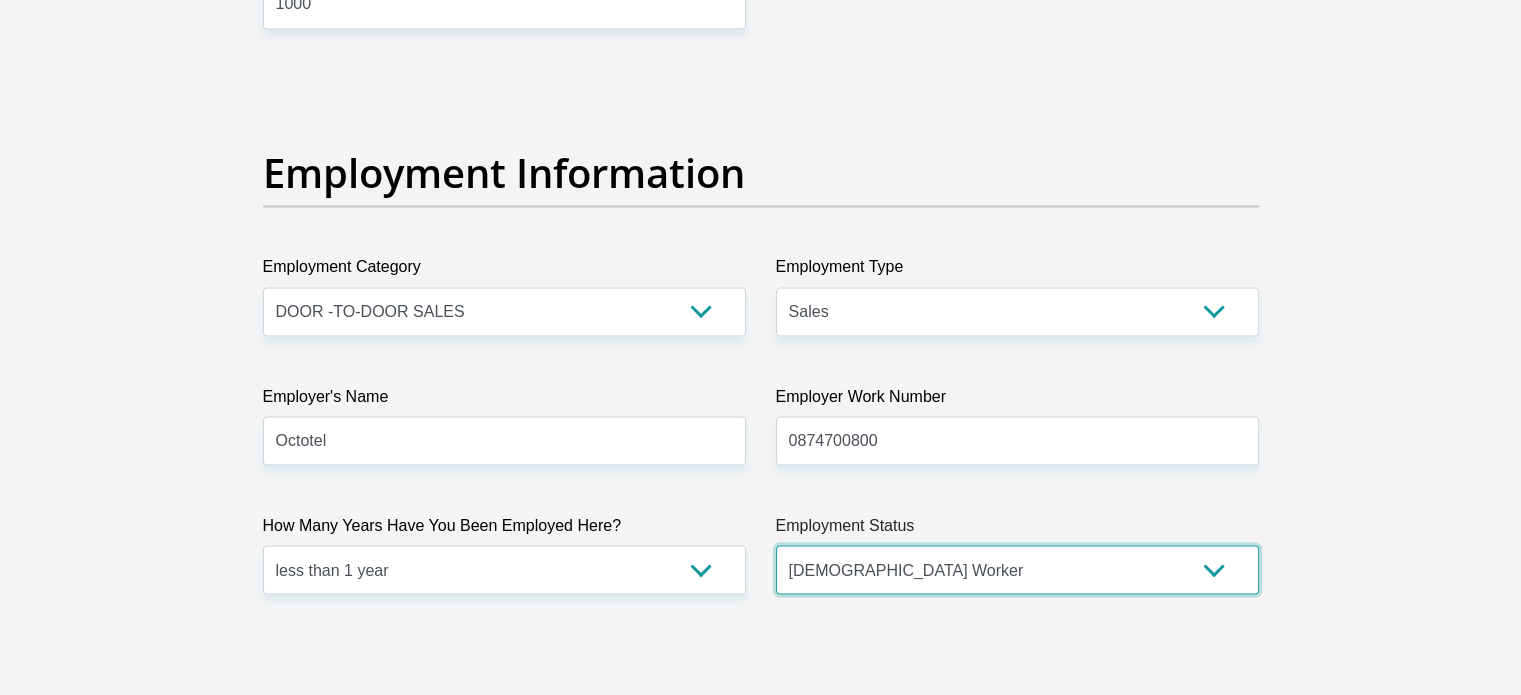 click on "Permanent/Full-time
Part-time/Casual
Contract Worker
Self-Employed
Housewife
Retired
Student
Medically Boarded
Disability
Unemployed" at bounding box center [1017, 569] 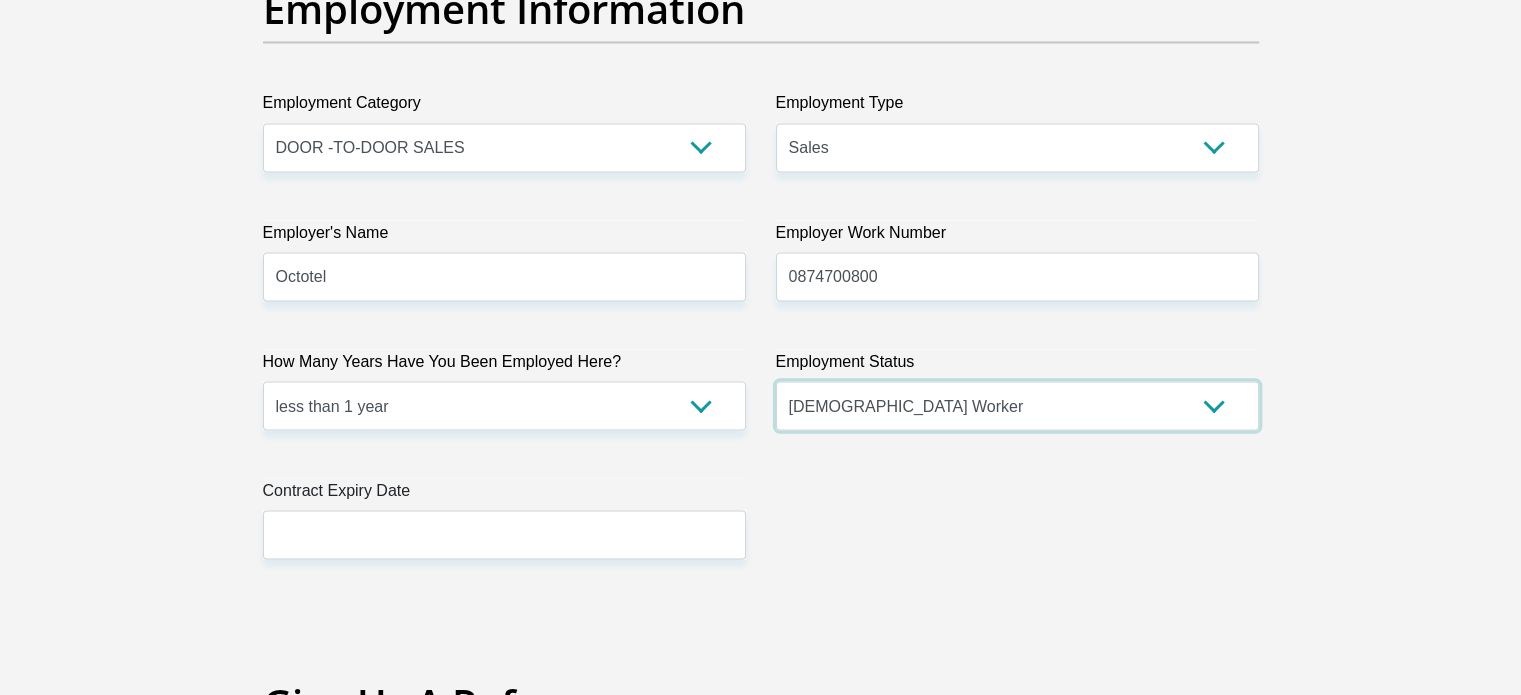 scroll, scrollTop: 3700, scrollLeft: 0, axis: vertical 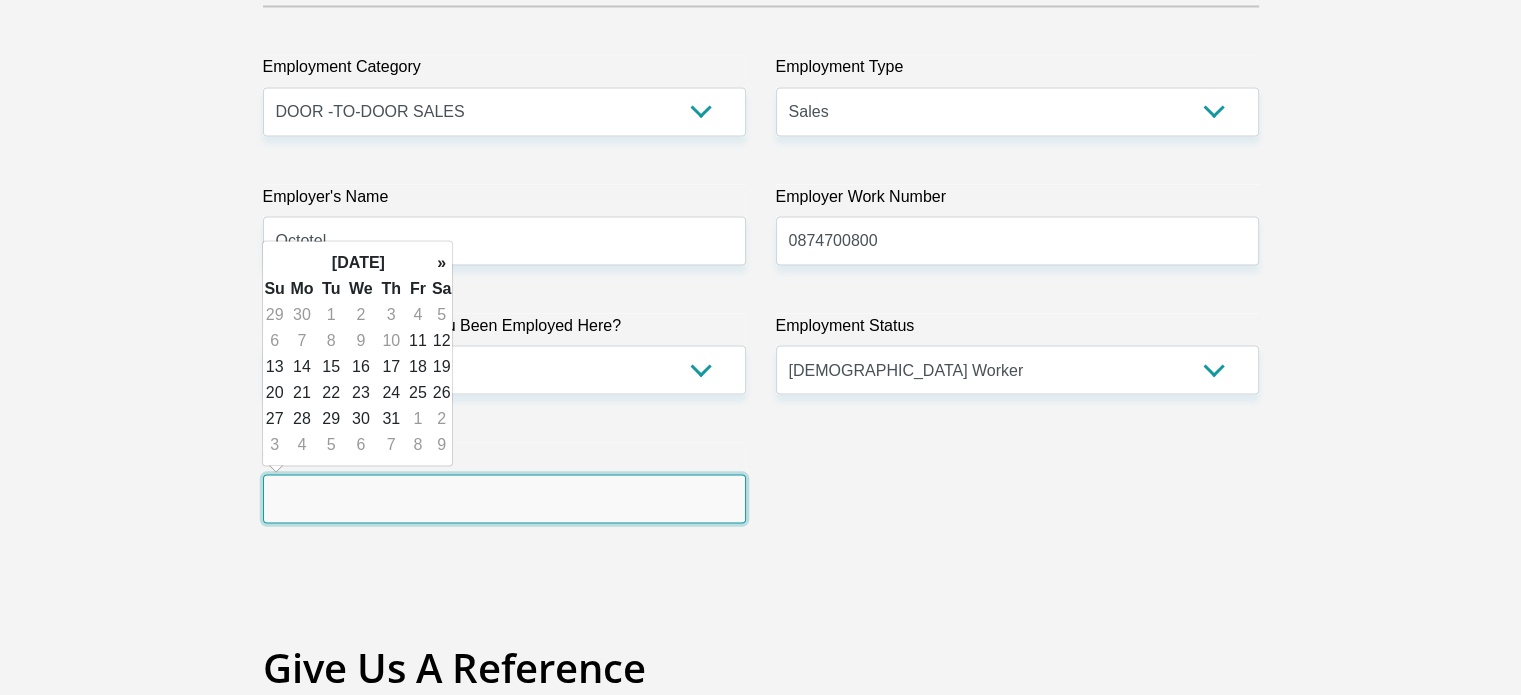 click at bounding box center (504, 498) 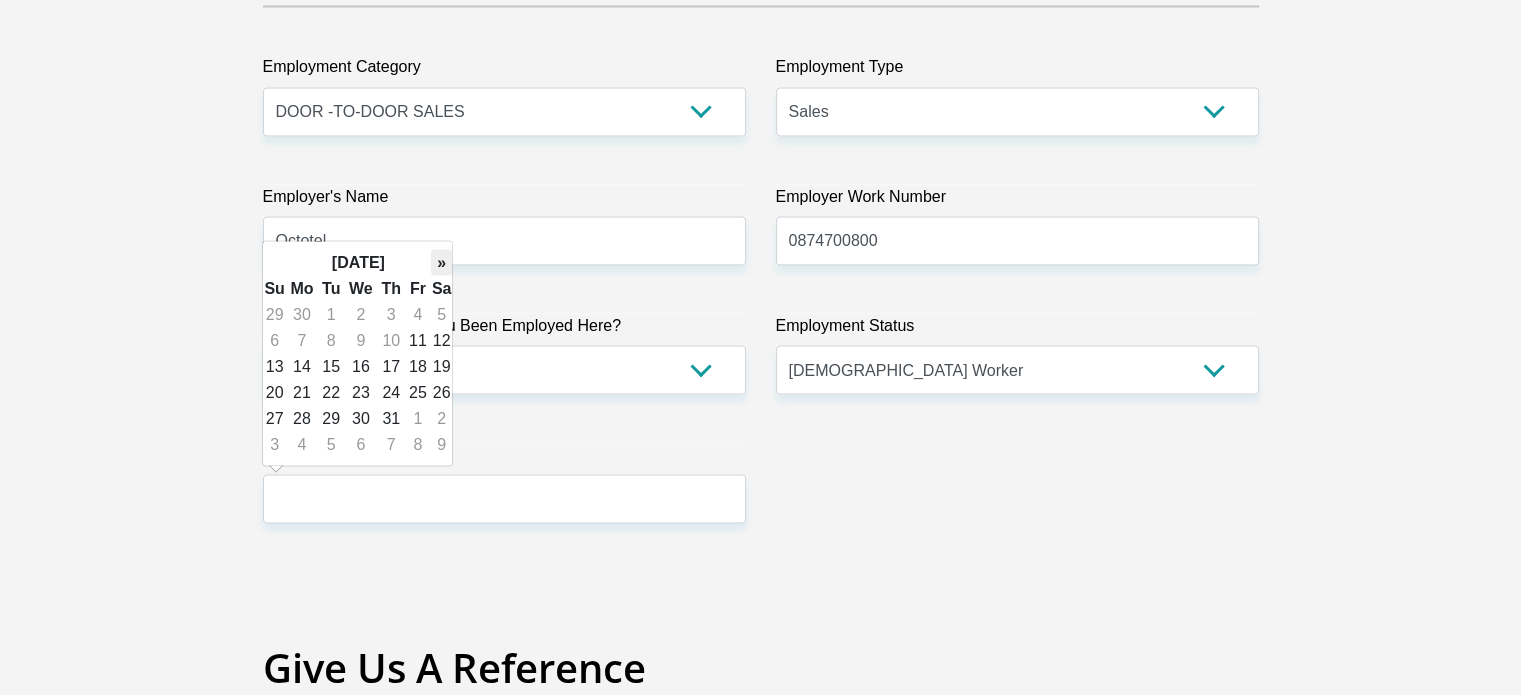 click on "»" at bounding box center [442, 262] 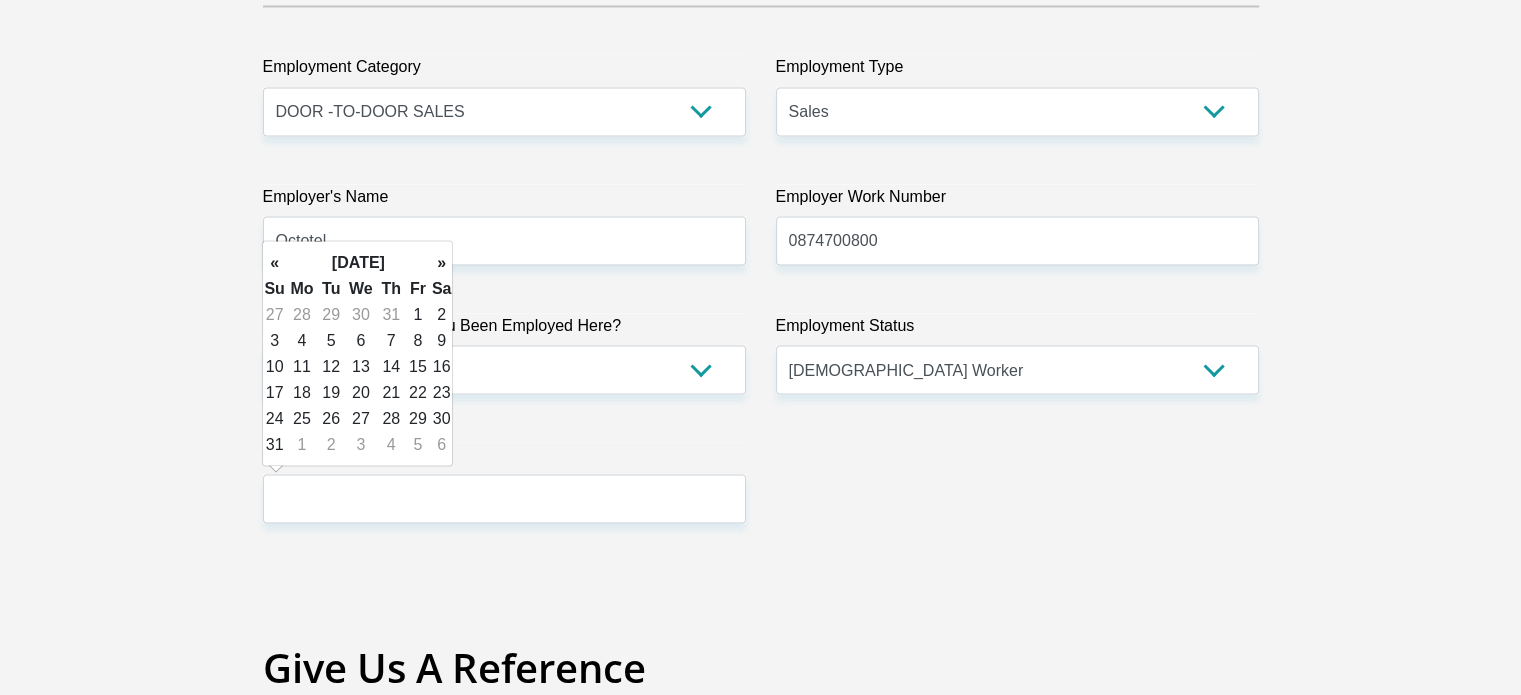 click on "»" at bounding box center [442, 262] 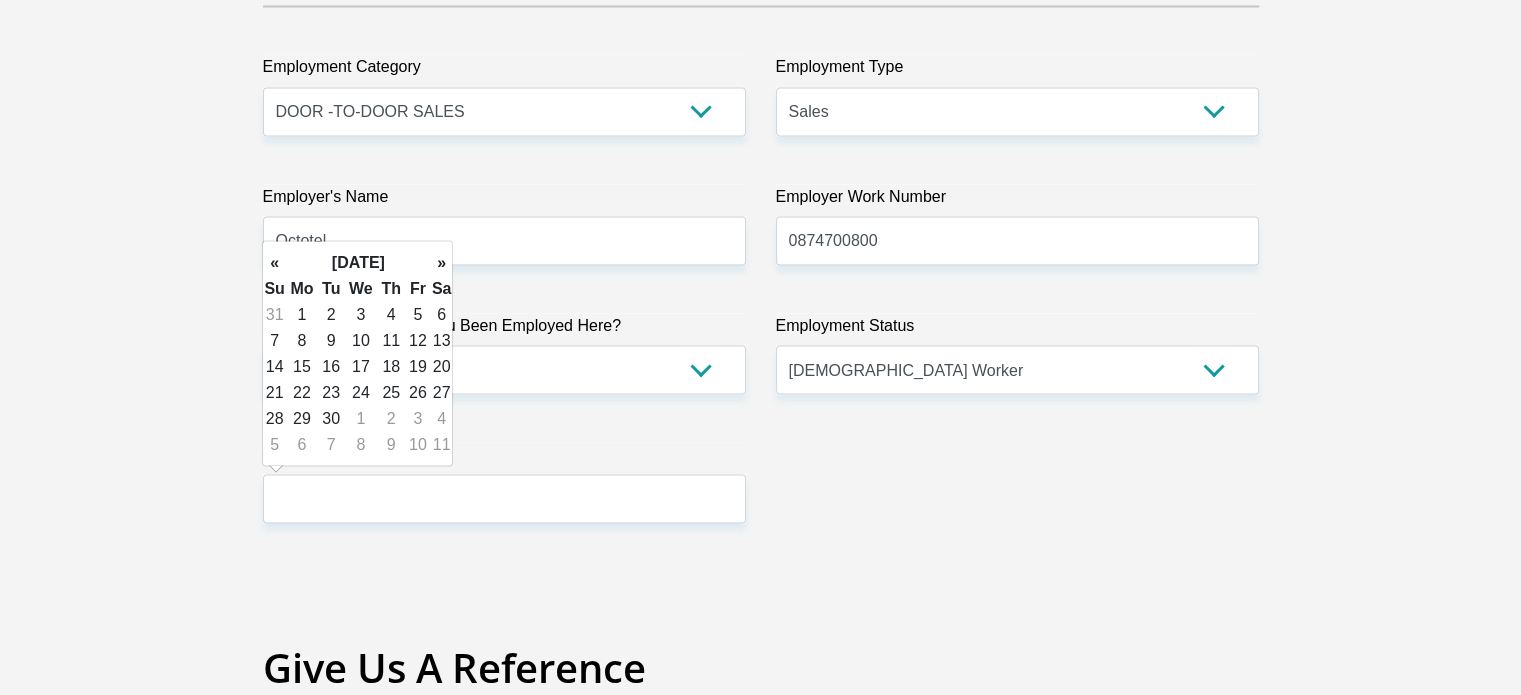 click on "»" at bounding box center (442, 262) 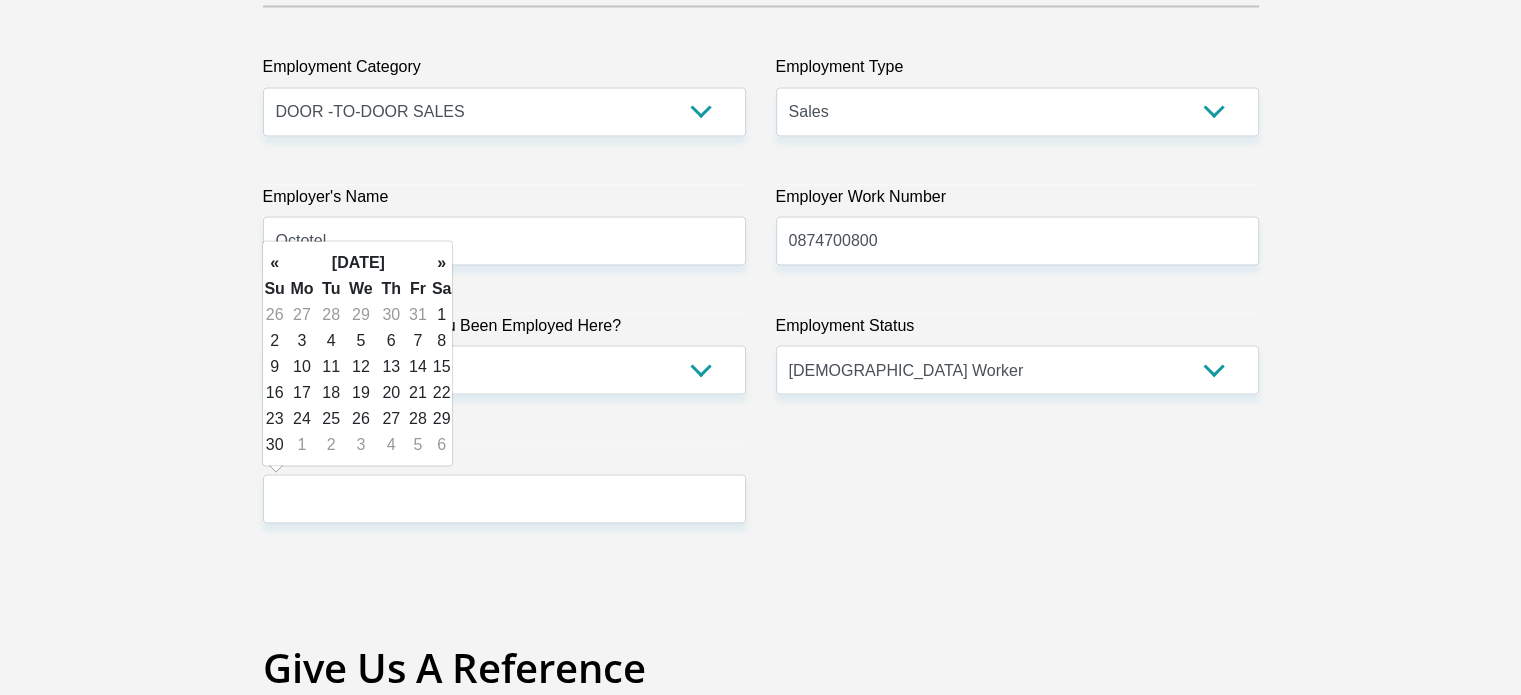 click on "»" at bounding box center [442, 262] 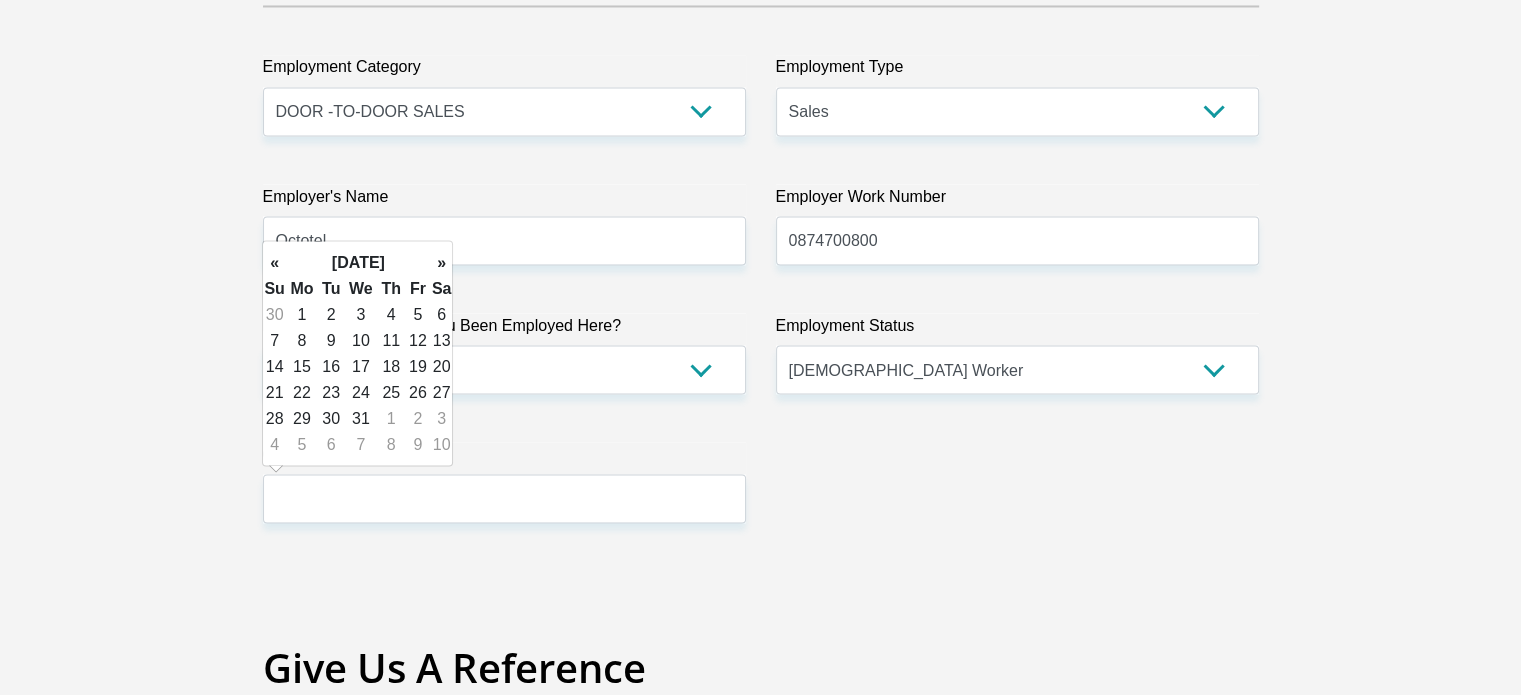click on "»" at bounding box center (442, 262) 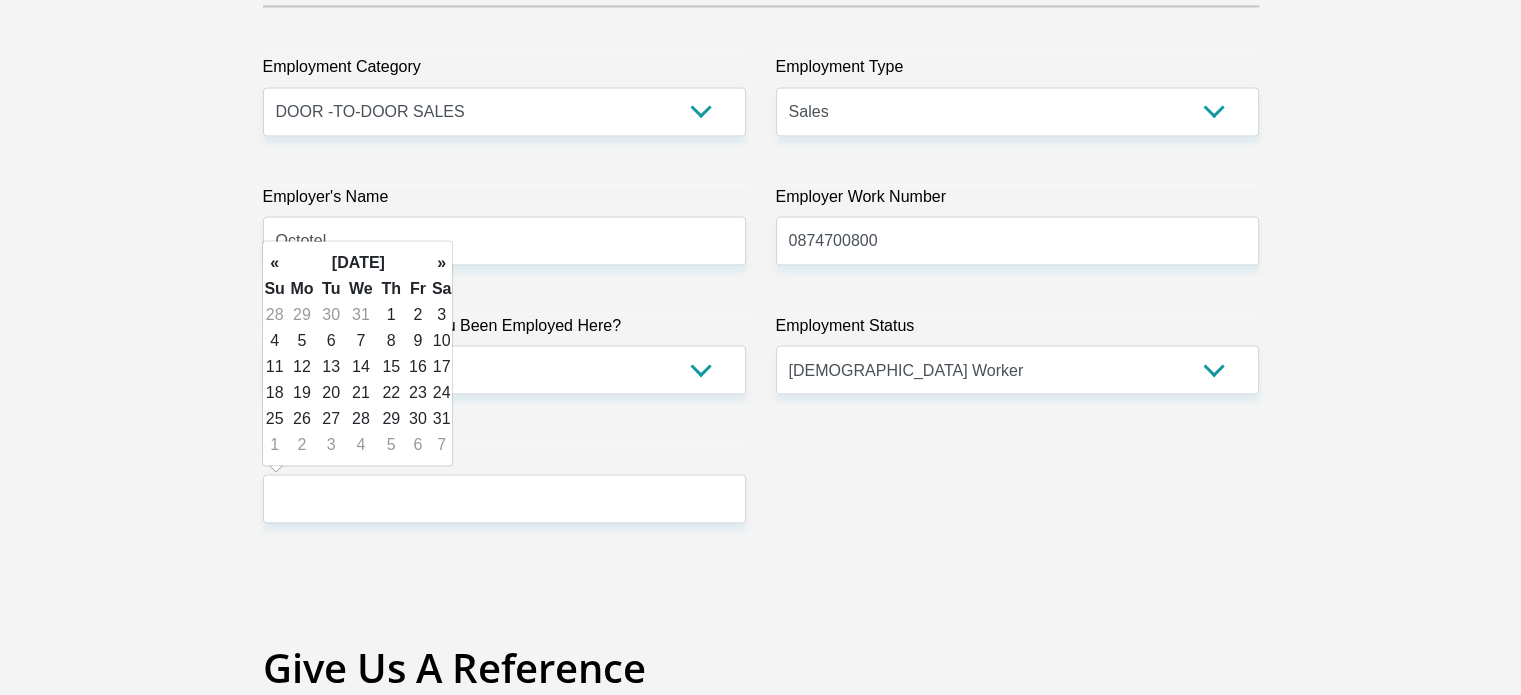click on "»" at bounding box center (442, 262) 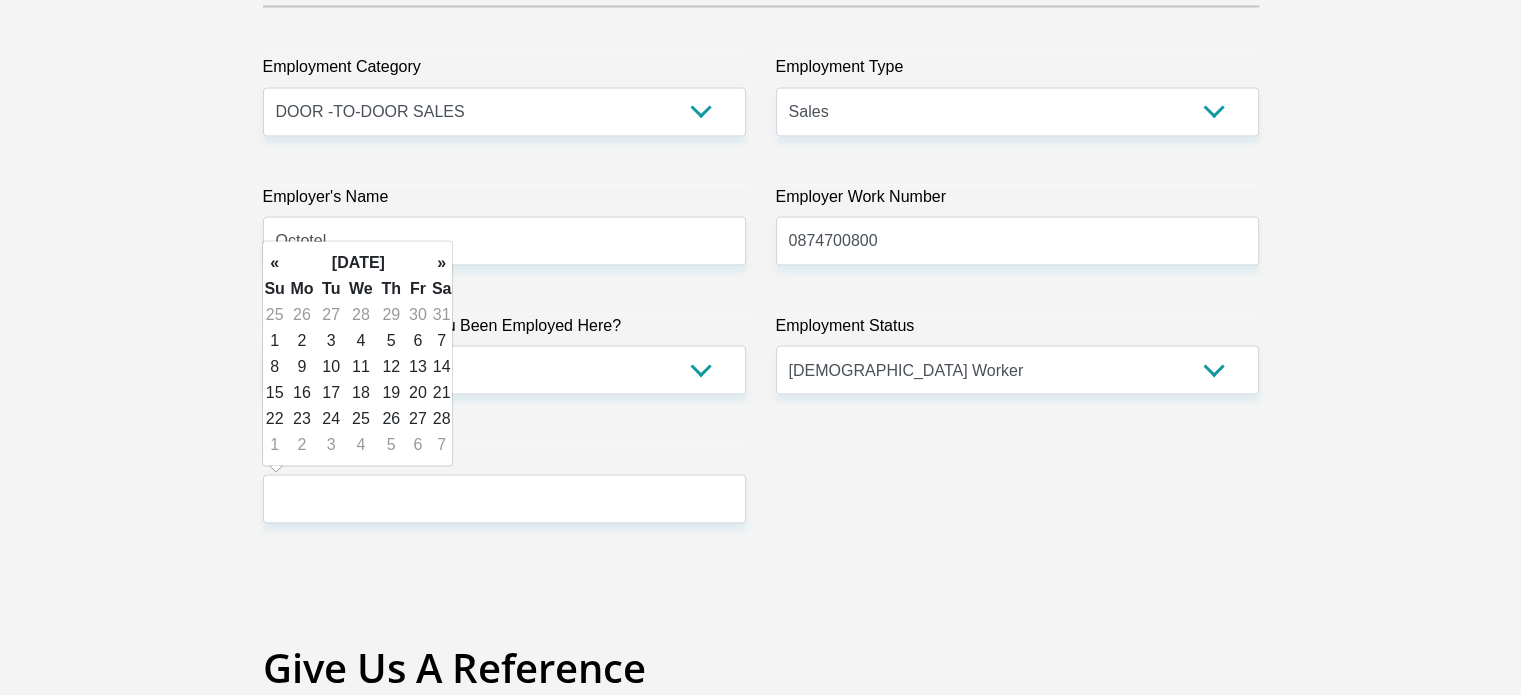 click on "»" at bounding box center (442, 262) 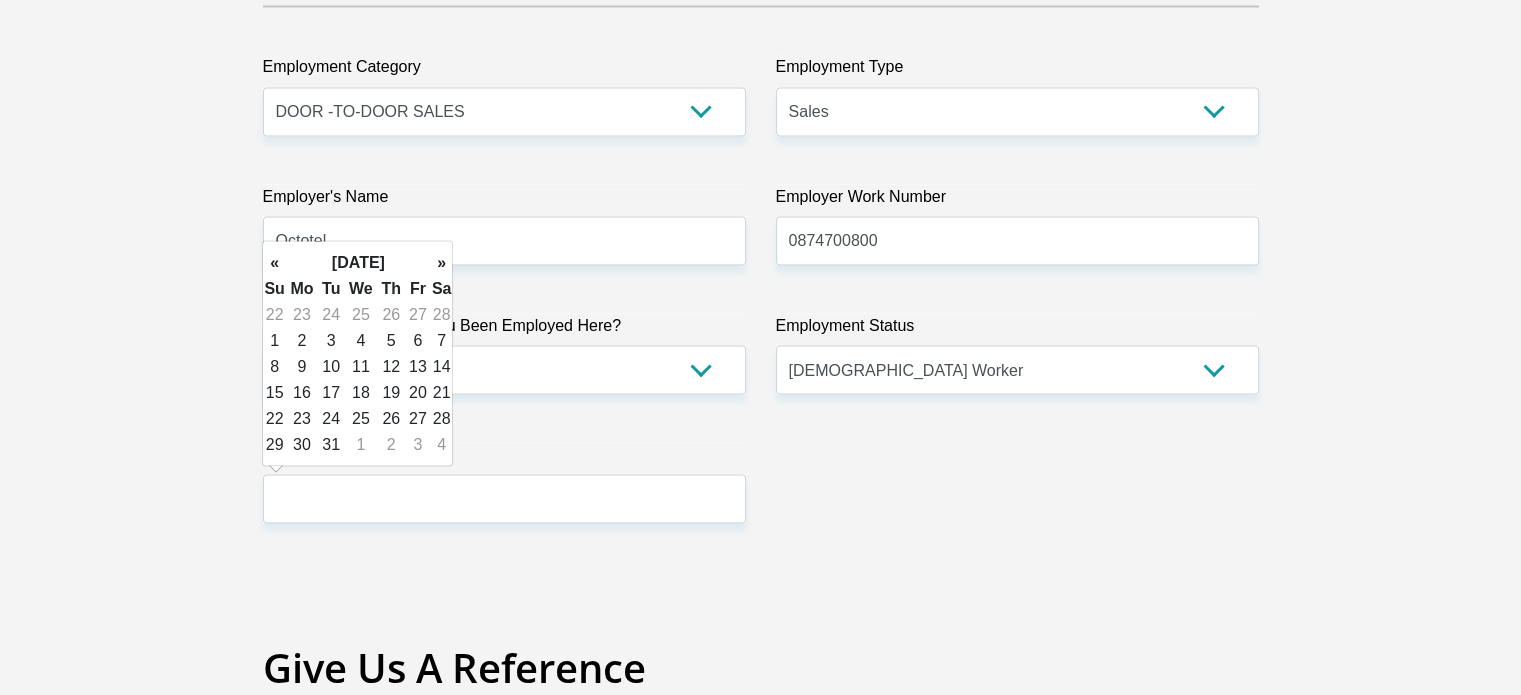 click on "»" at bounding box center (442, 262) 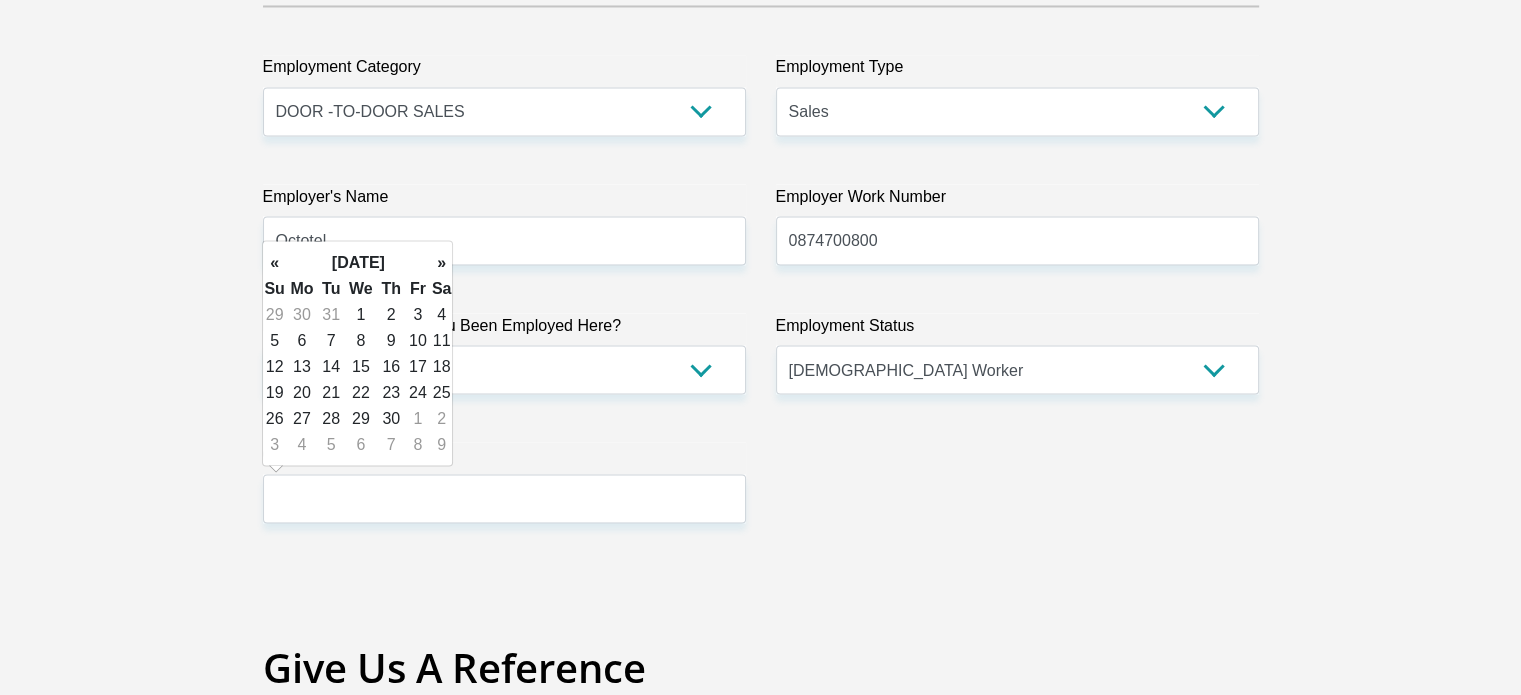 click on "»" at bounding box center [442, 262] 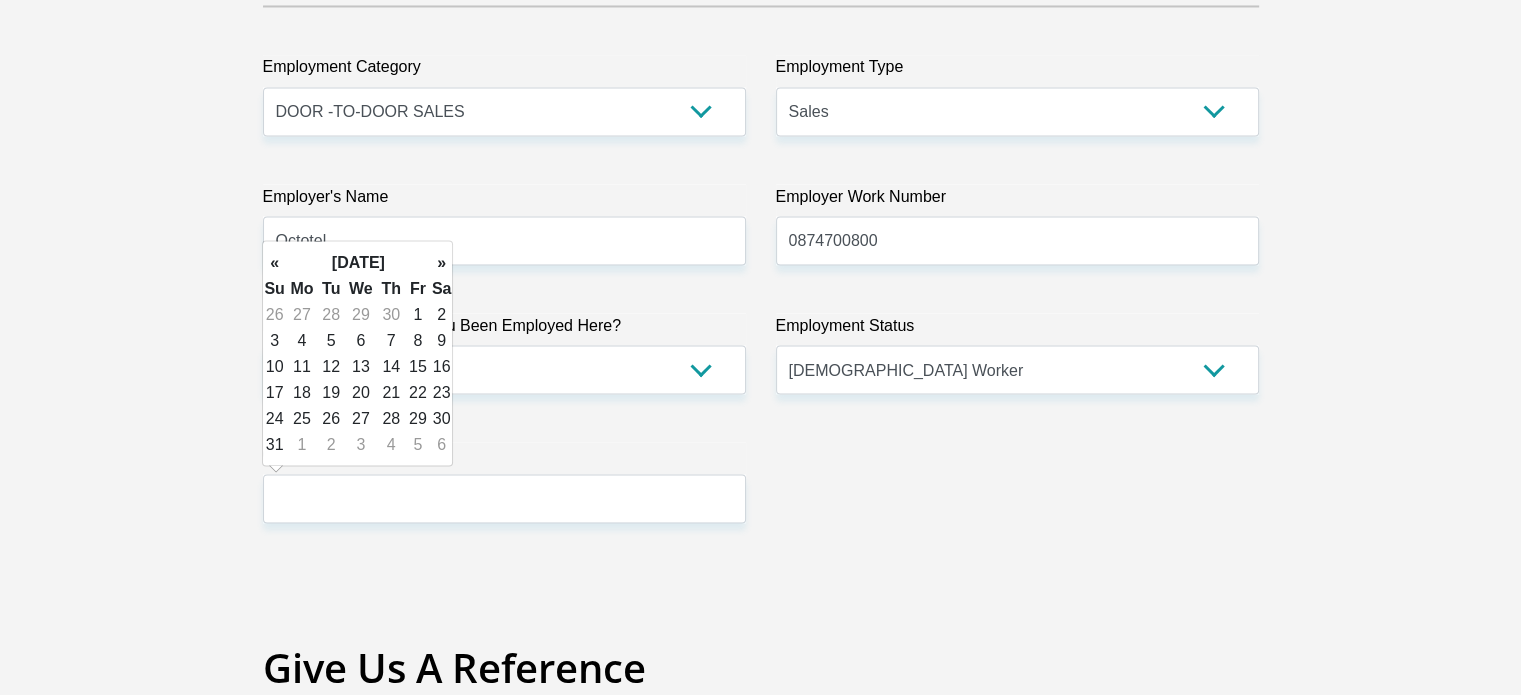 click on "»" at bounding box center (442, 262) 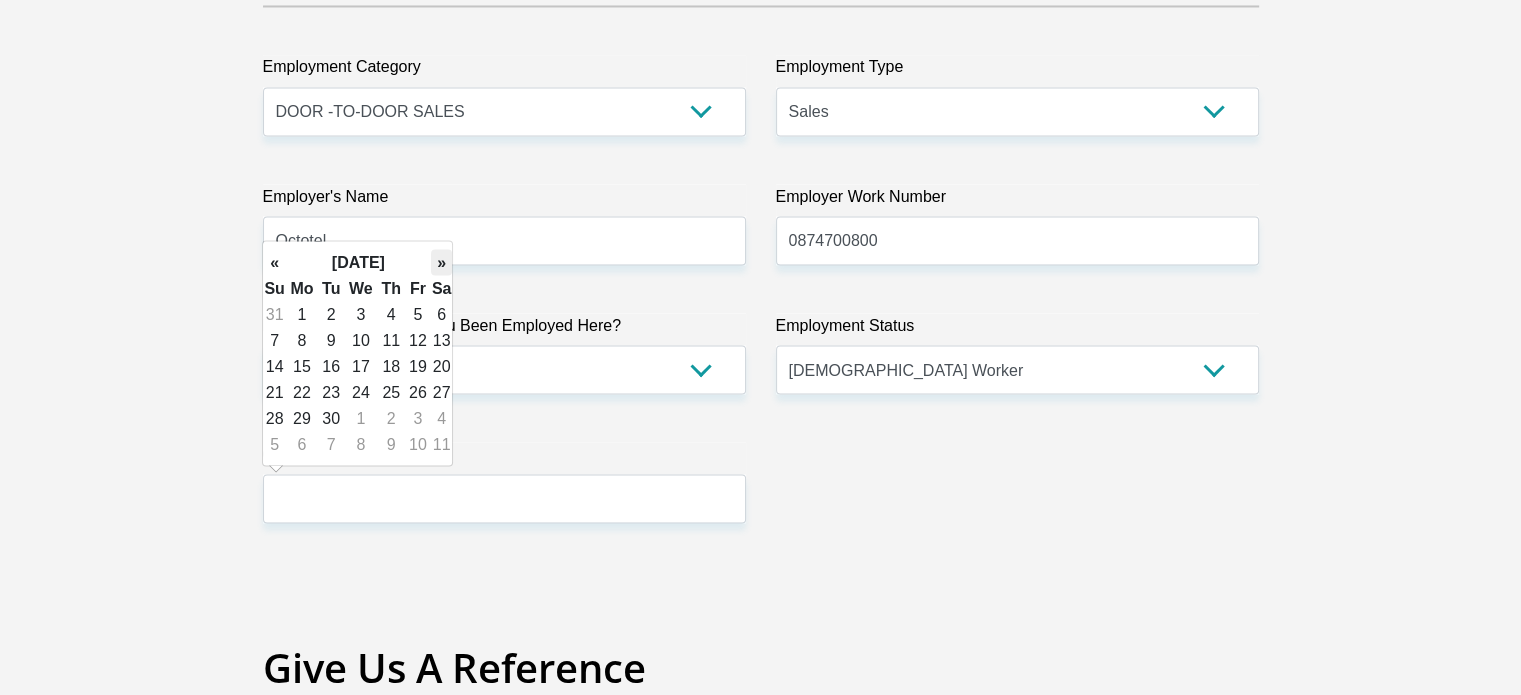 click on "»" at bounding box center (442, 262) 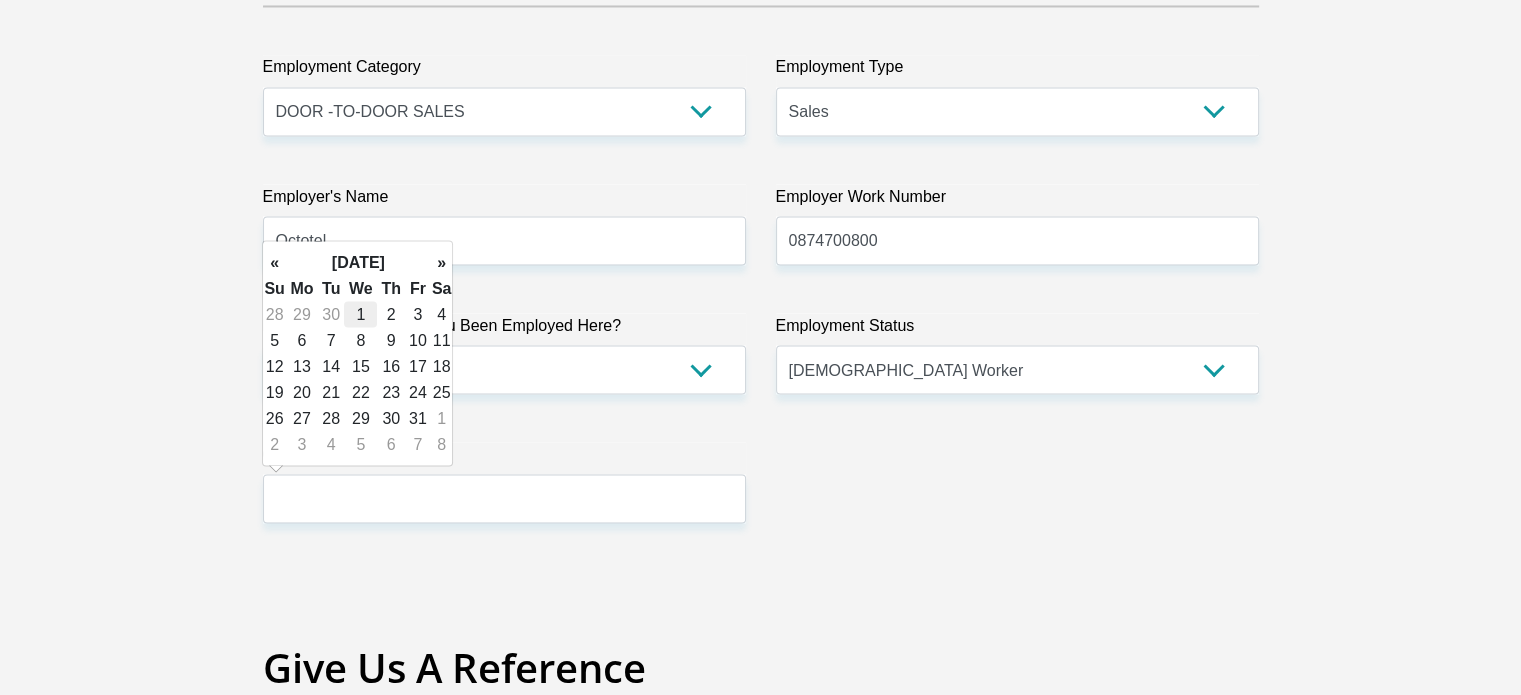 click on "1" at bounding box center (360, 314) 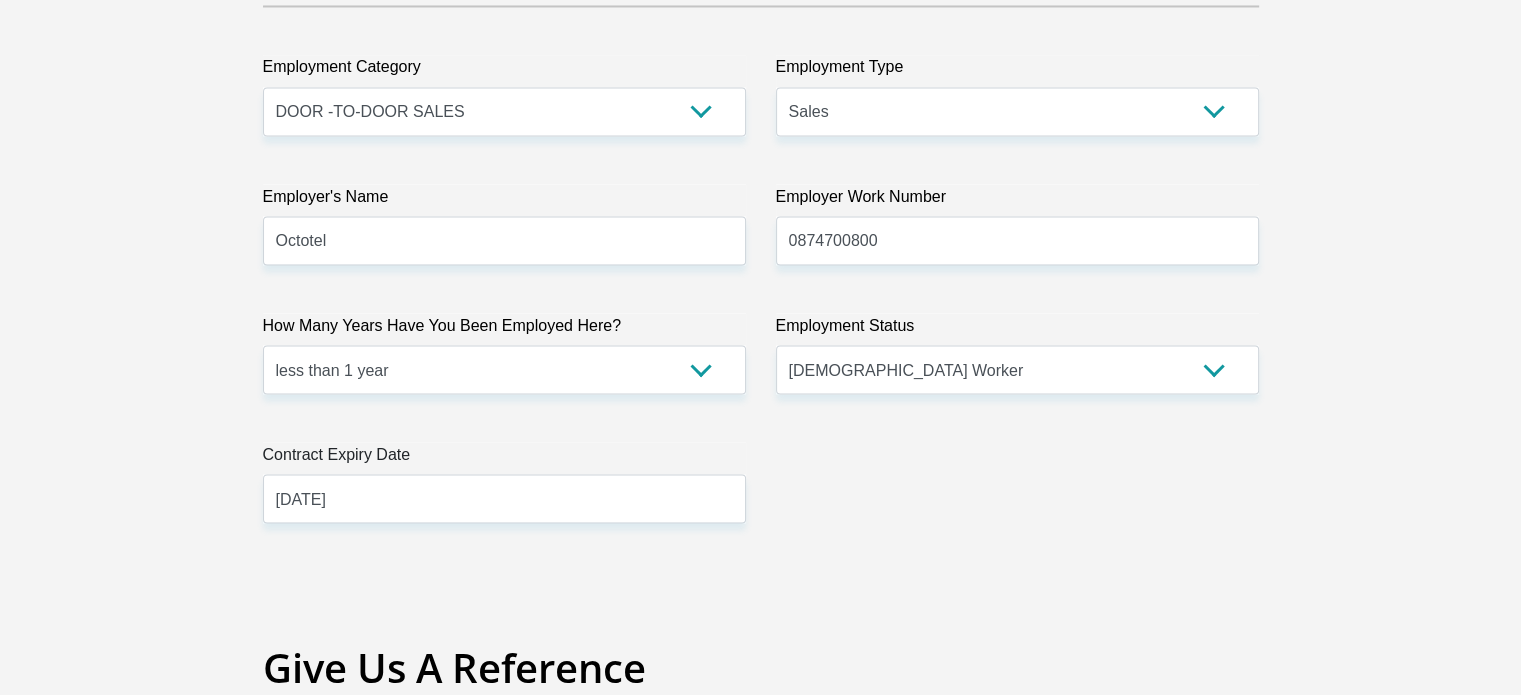 click on "Title
Mr
Ms
Mrs
Dr
Other
First Name
valentino
Surname
moosajee
ID Number
7909265118088
Please input valid ID number
Race
Black
Coloured
Indian
White
Other
Contact Number
0659110498
Please input valid contact number
Nationality
South Africa
Afghanistan
Aland Islands  Albania  Aruba" at bounding box center [761, -68] 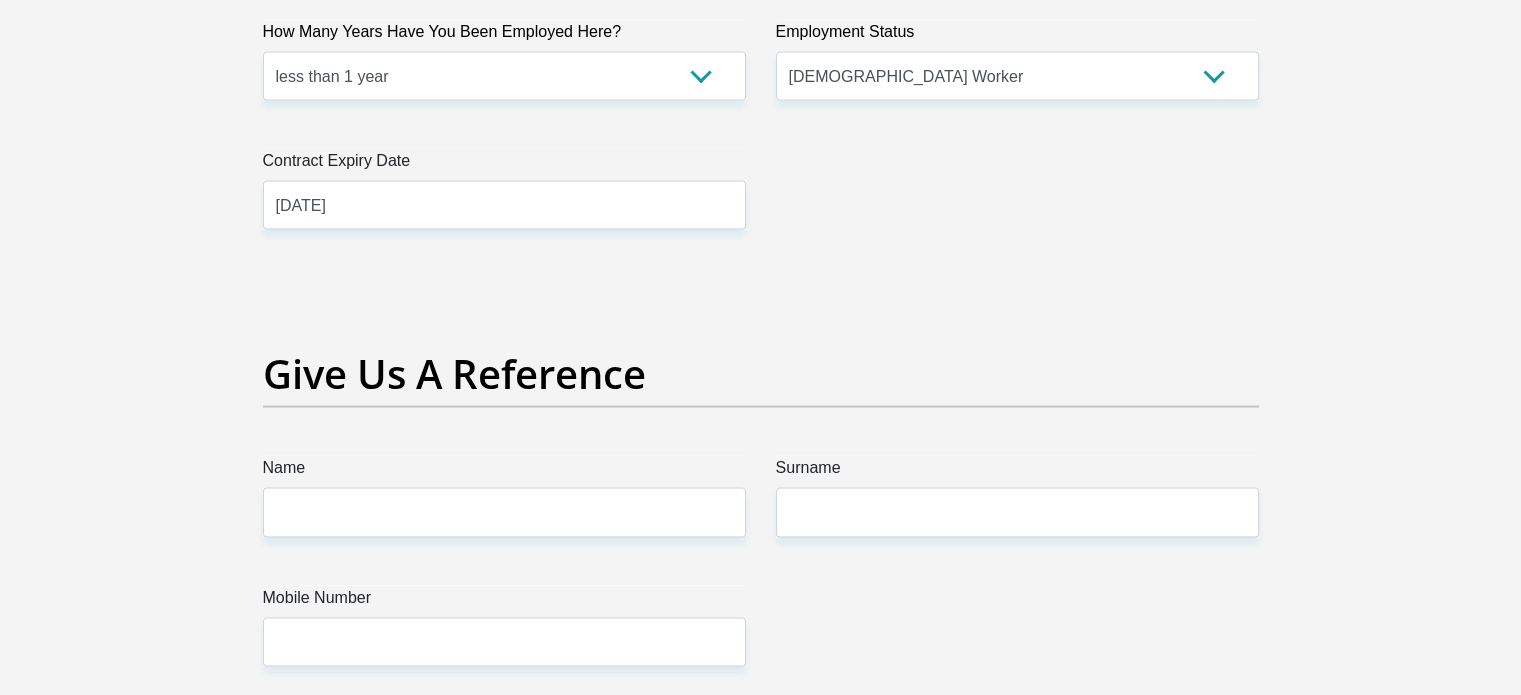 scroll, scrollTop: 4000, scrollLeft: 0, axis: vertical 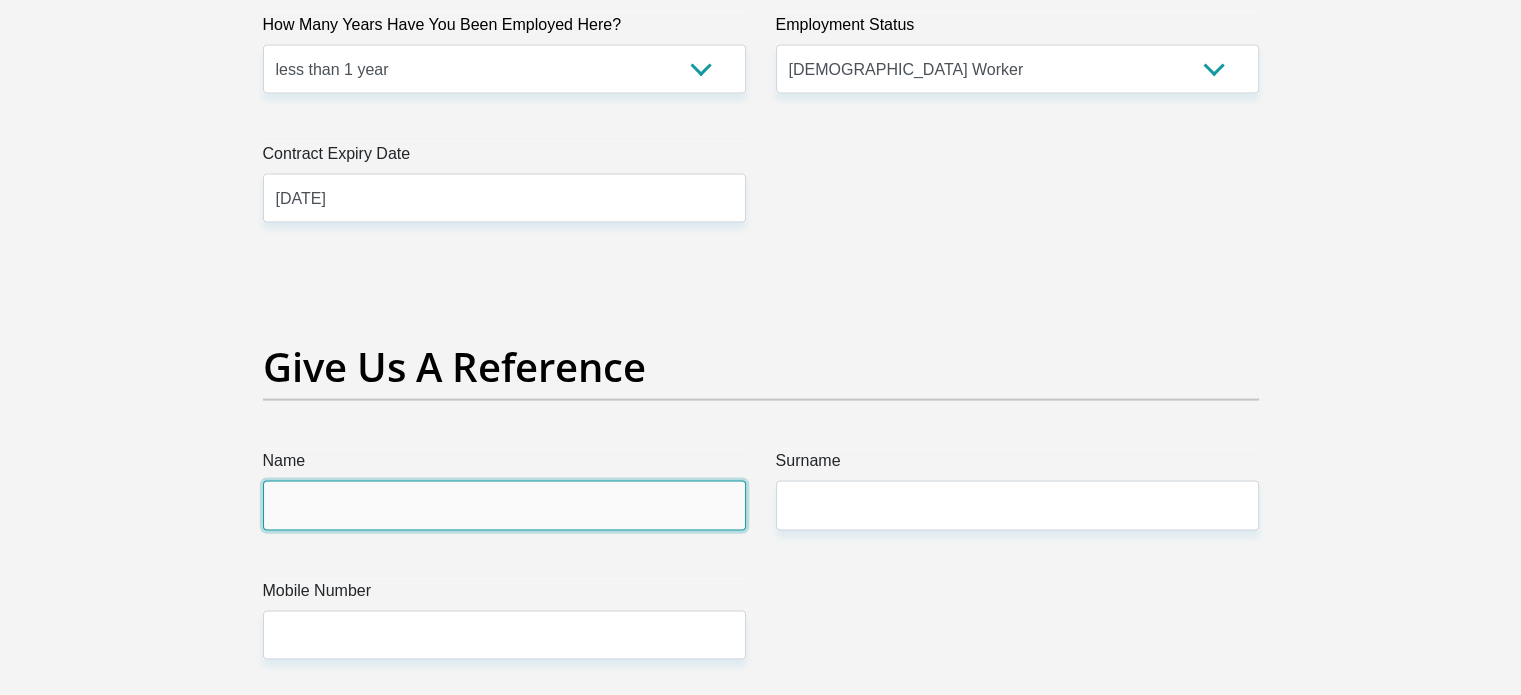 click on "Name" at bounding box center (504, 505) 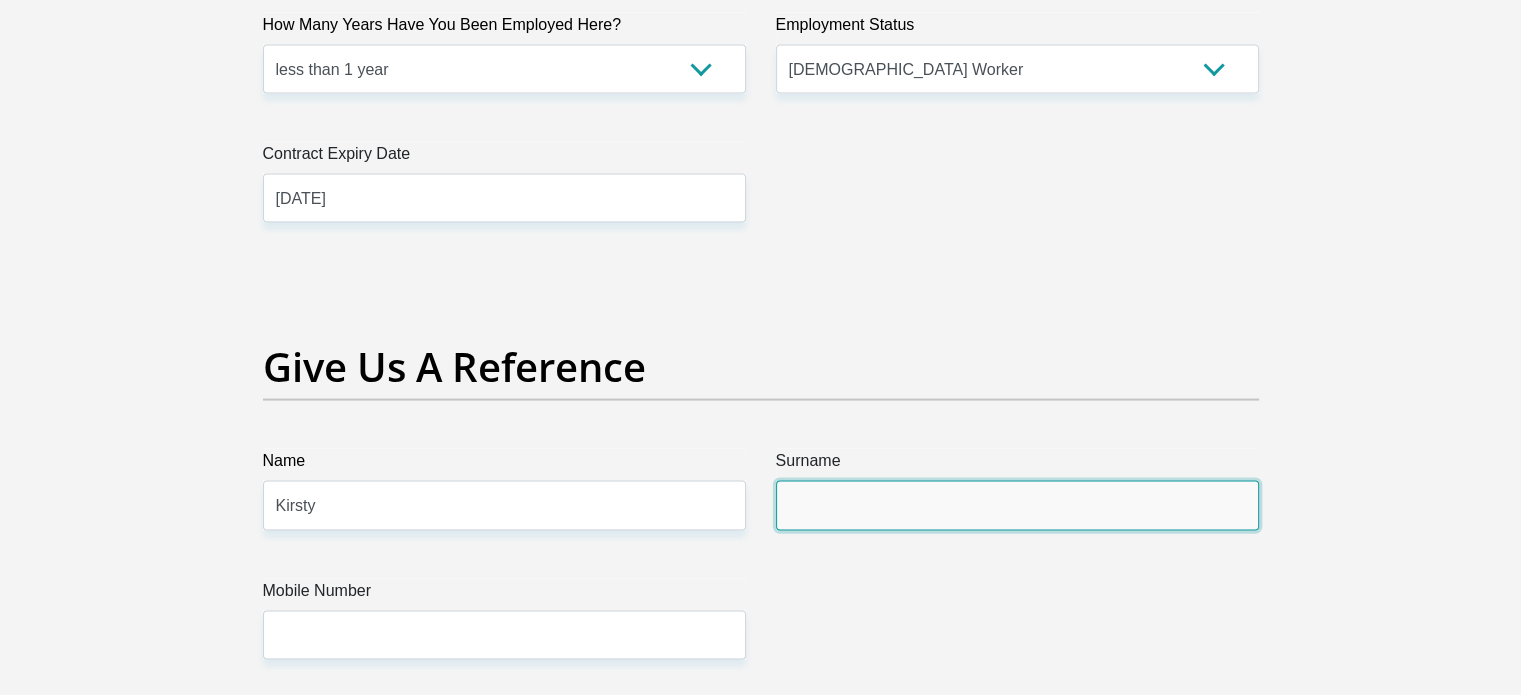 click on "Surname" at bounding box center [1017, 505] 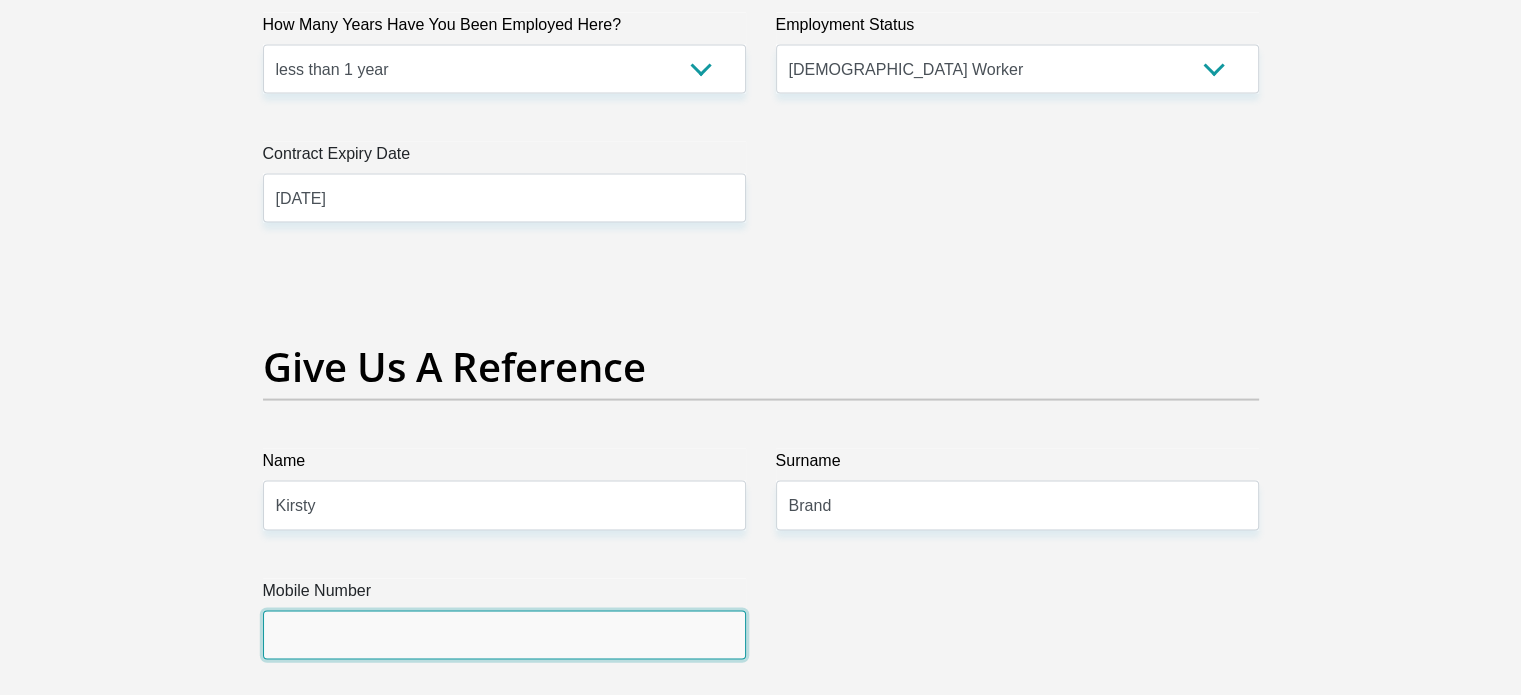 drag, startPoint x: 600, startPoint y: 636, endPoint x: 453, endPoint y: 638, distance: 147.01361 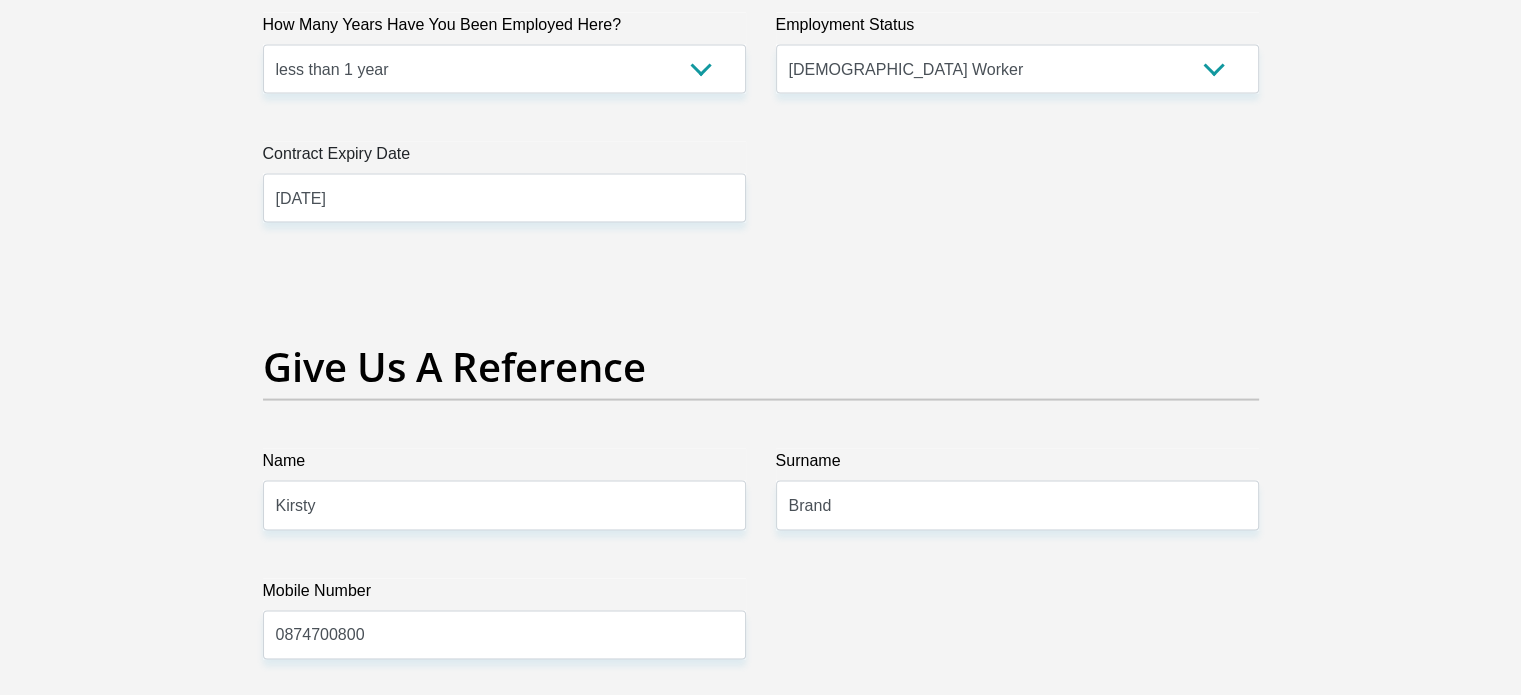 click on "Title
Mr
Ms
Mrs
Dr
Other
First Name
valentino
Surname
moosajee
ID Number
7909265118088
Please input valid ID number
Race
Black
Coloured
Indian
White
Other
Contact Number
0659110498
Please input valid contact number
Nationality
South Africa
Afghanistan
Aland Islands  Albania  Aruba" at bounding box center (761, -368) 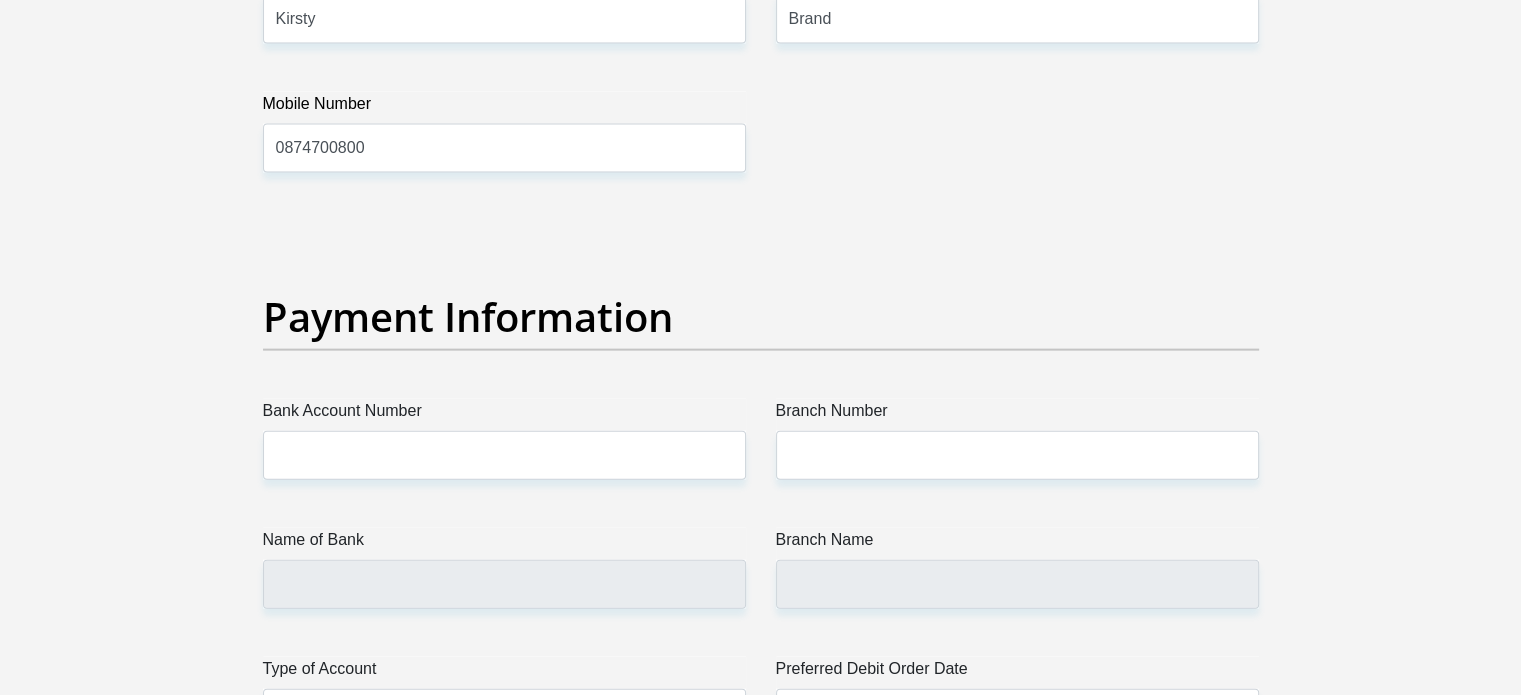 scroll, scrollTop: 4500, scrollLeft: 0, axis: vertical 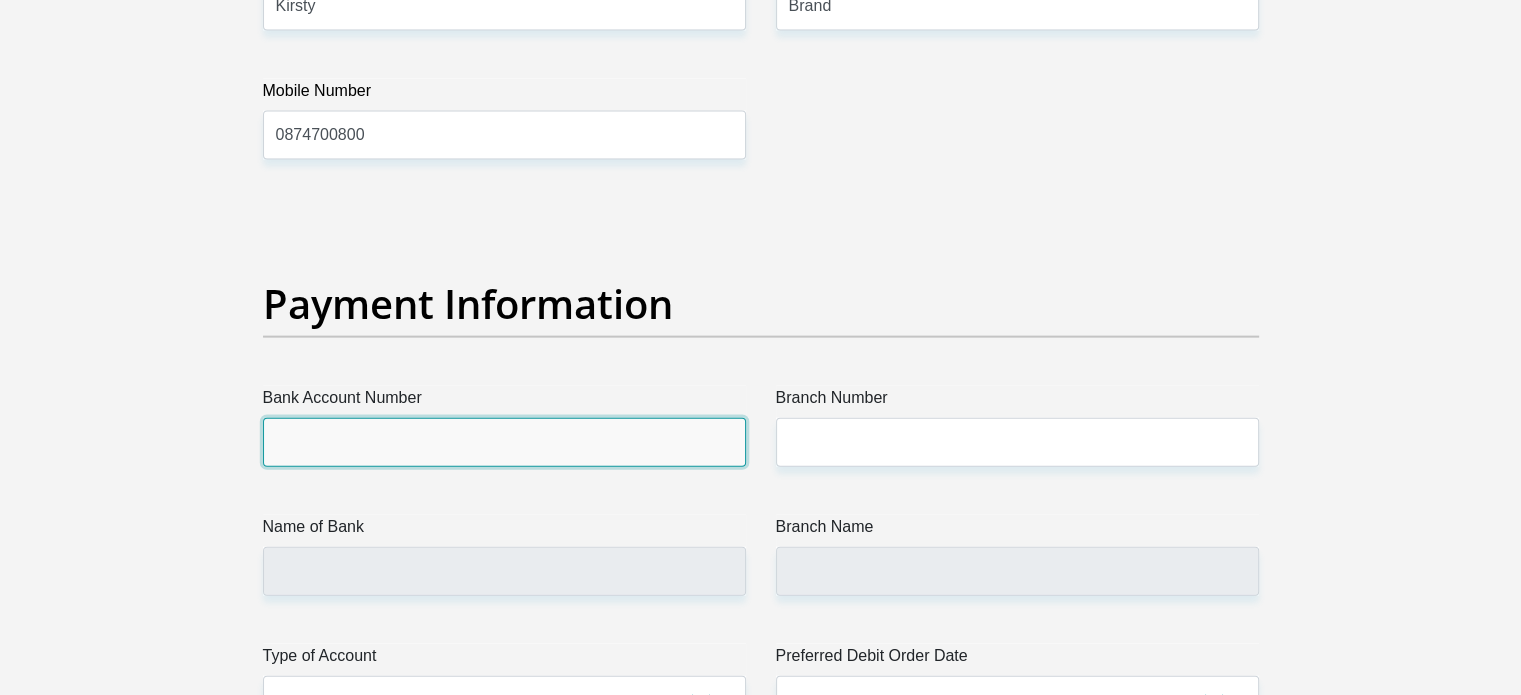 click on "Bank Account Number" at bounding box center (504, 442) 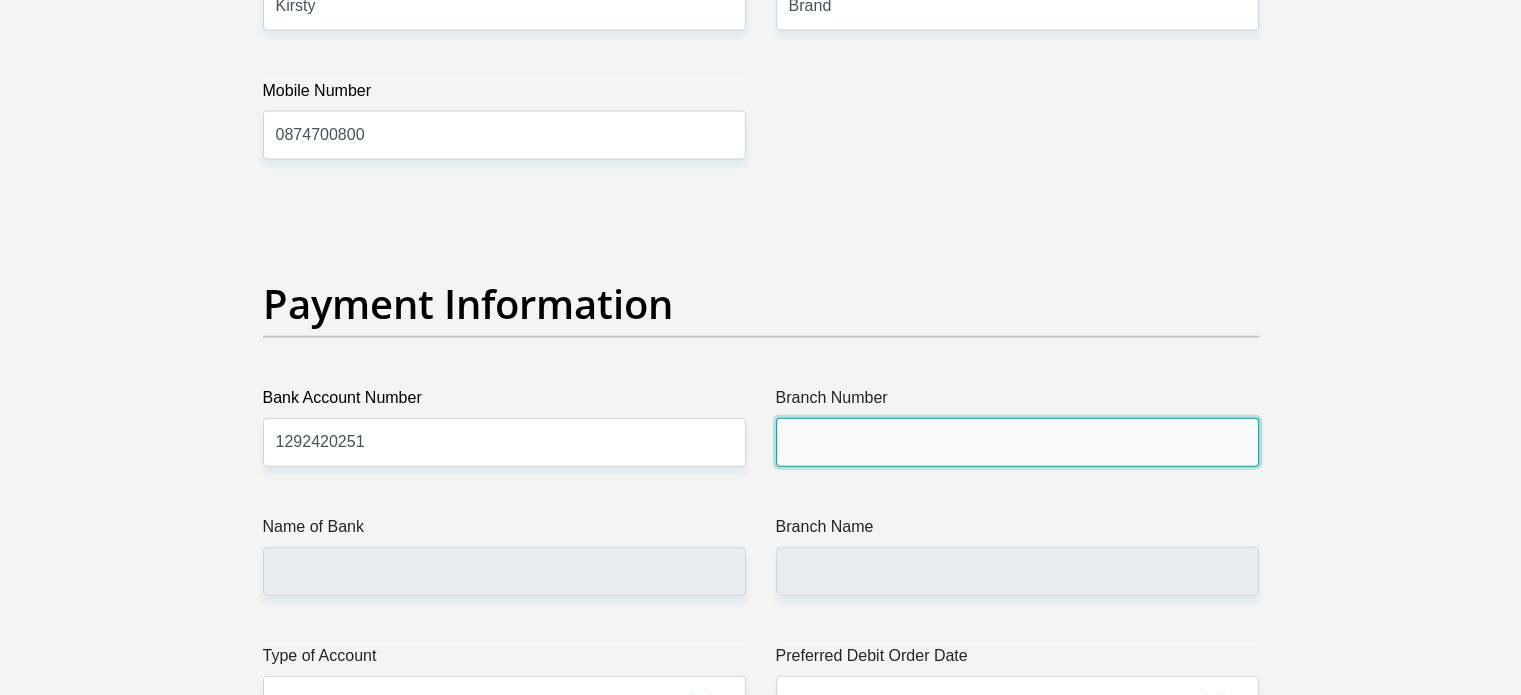 click on "Branch Number" at bounding box center [1017, 442] 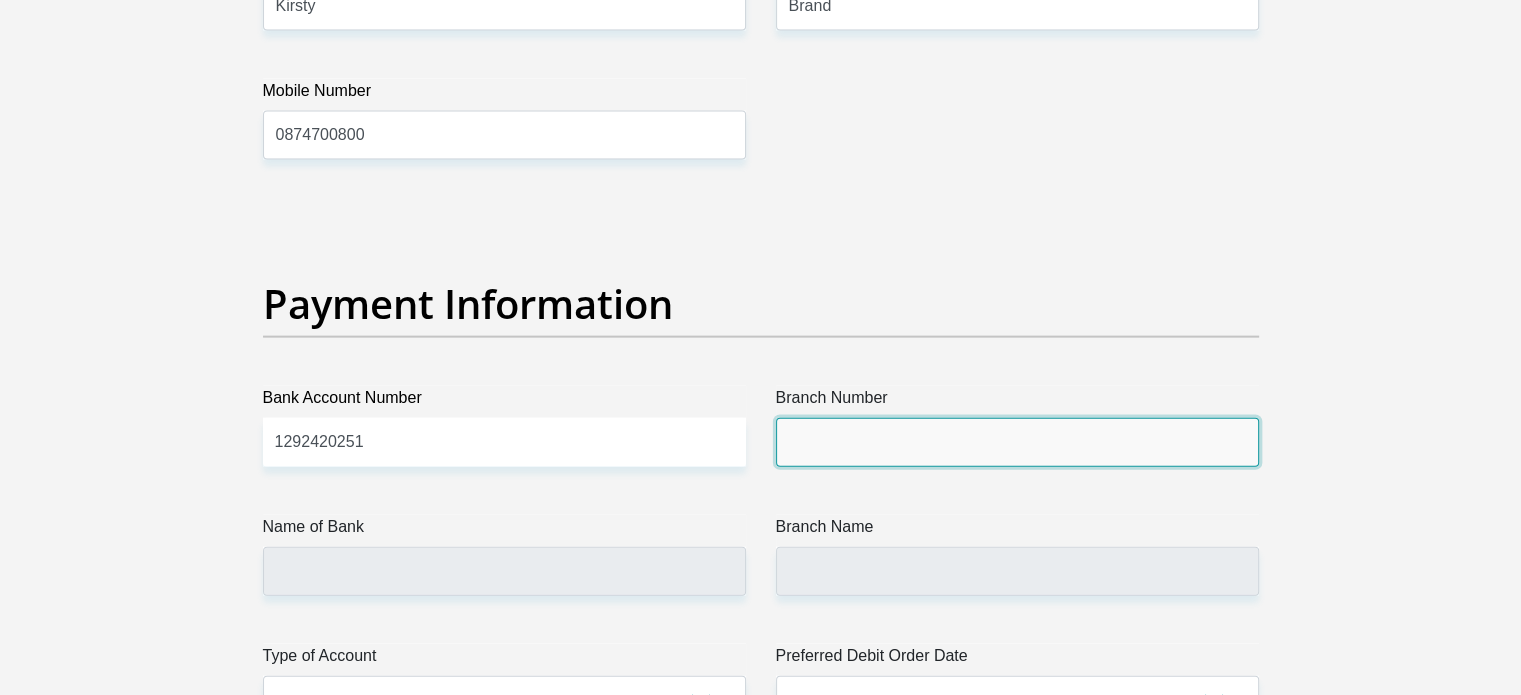 type on "198765" 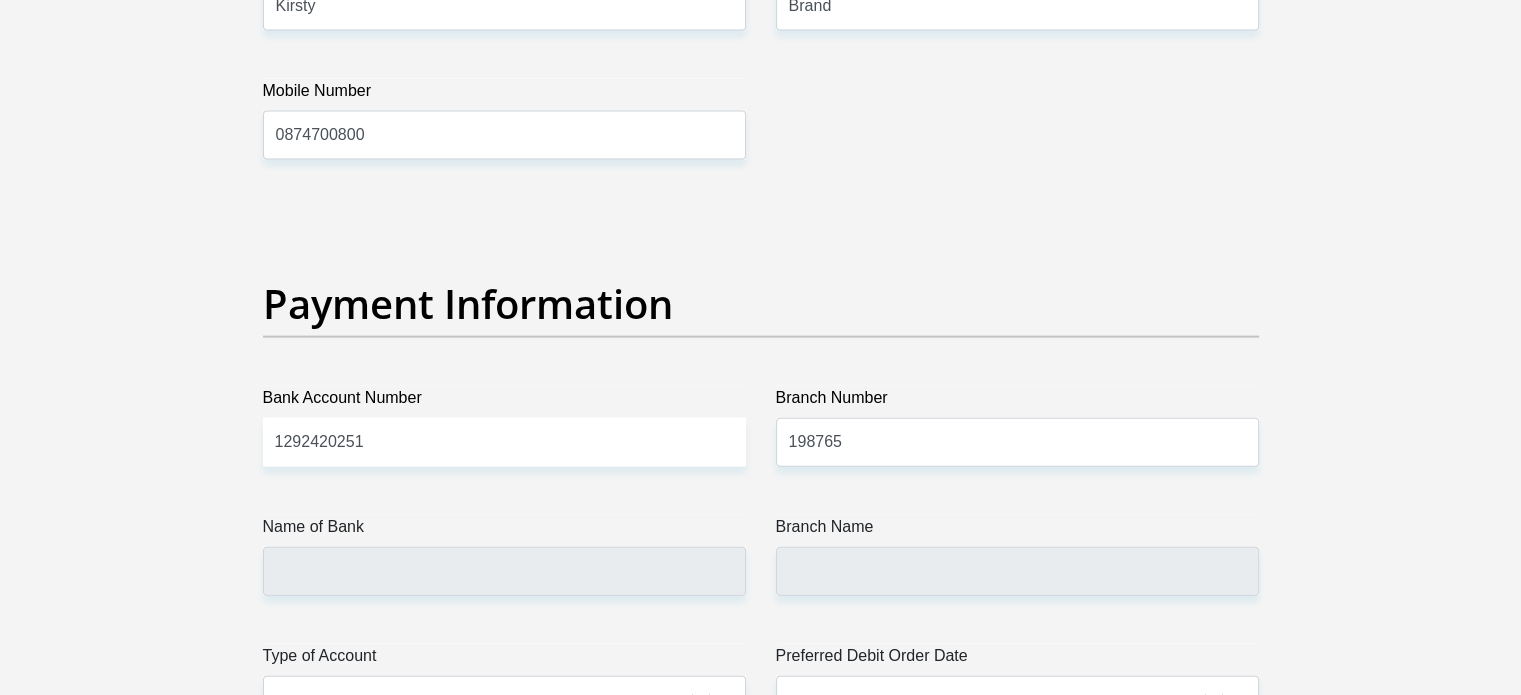 click on "Branch Name" at bounding box center [1017, 555] 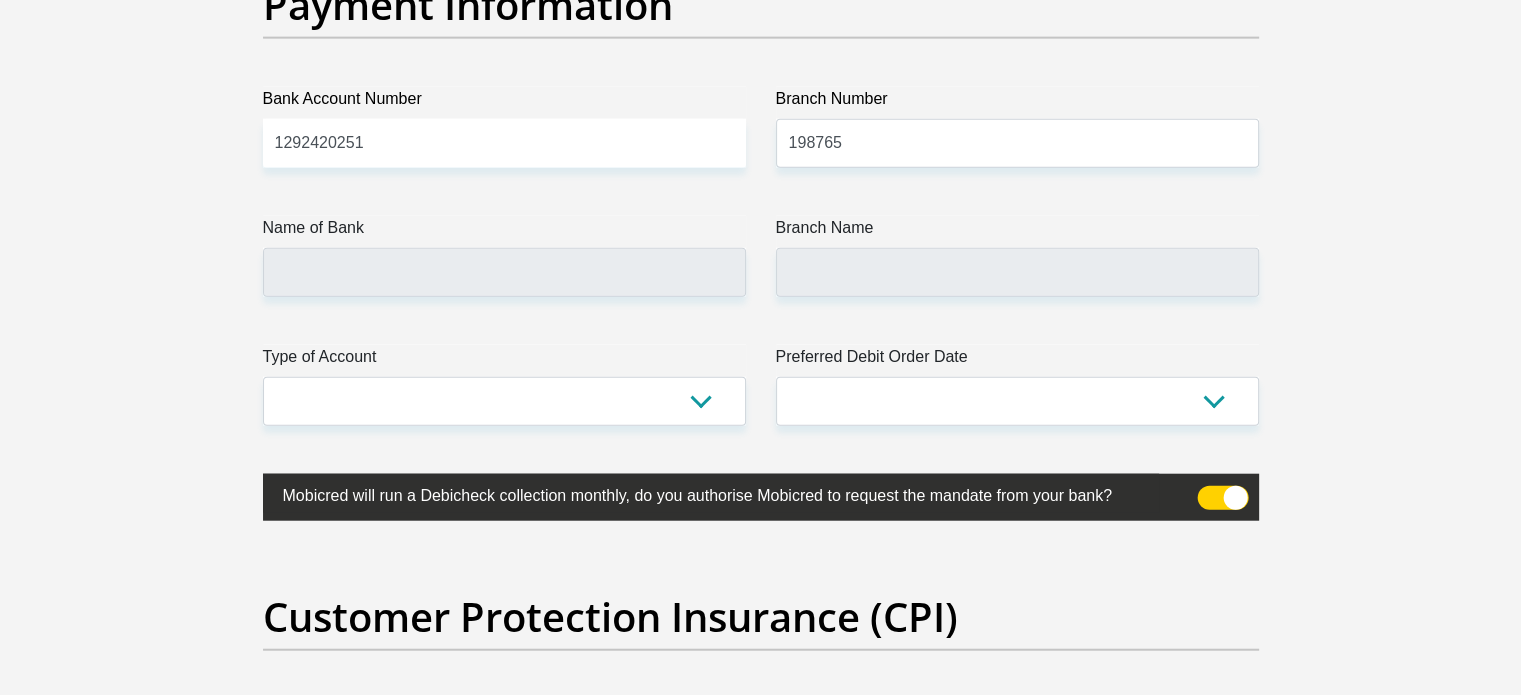 type on "NEDBANK" 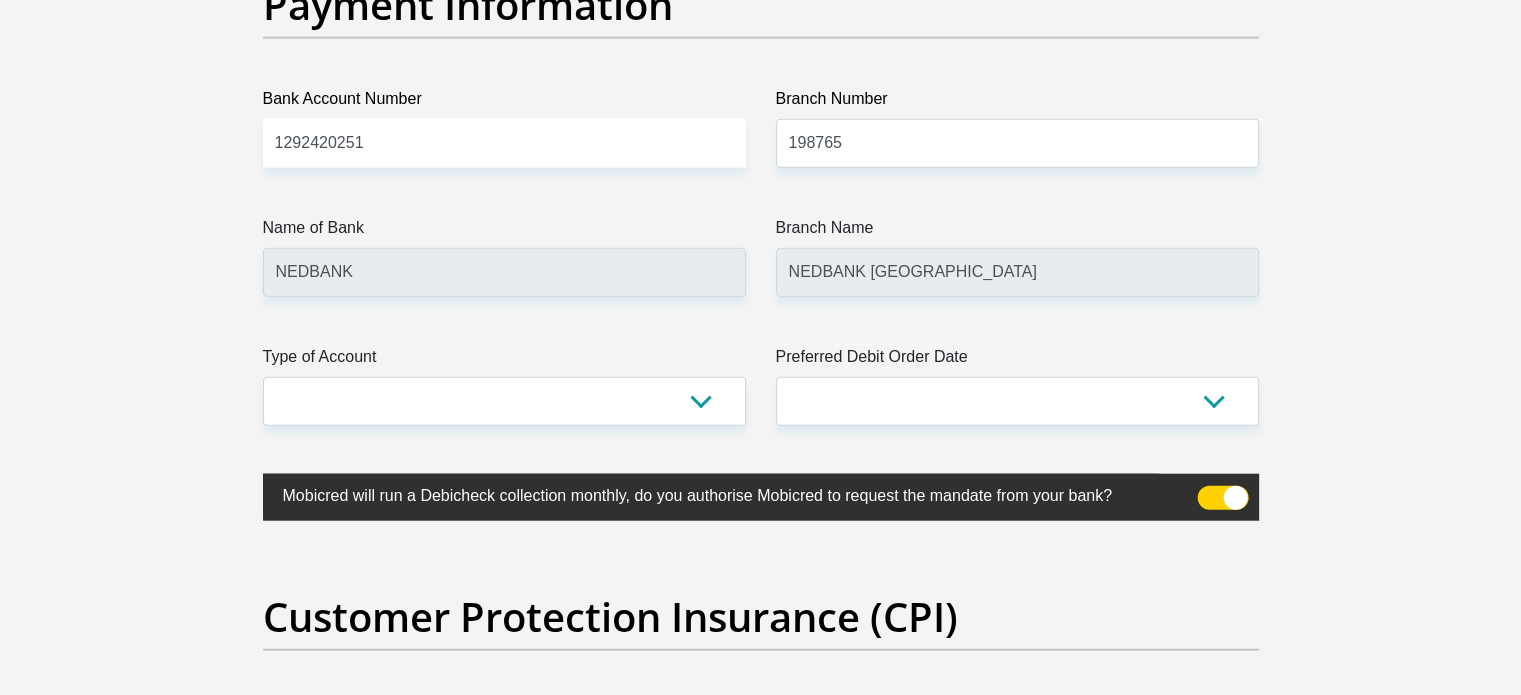 scroll, scrollTop: 4800, scrollLeft: 0, axis: vertical 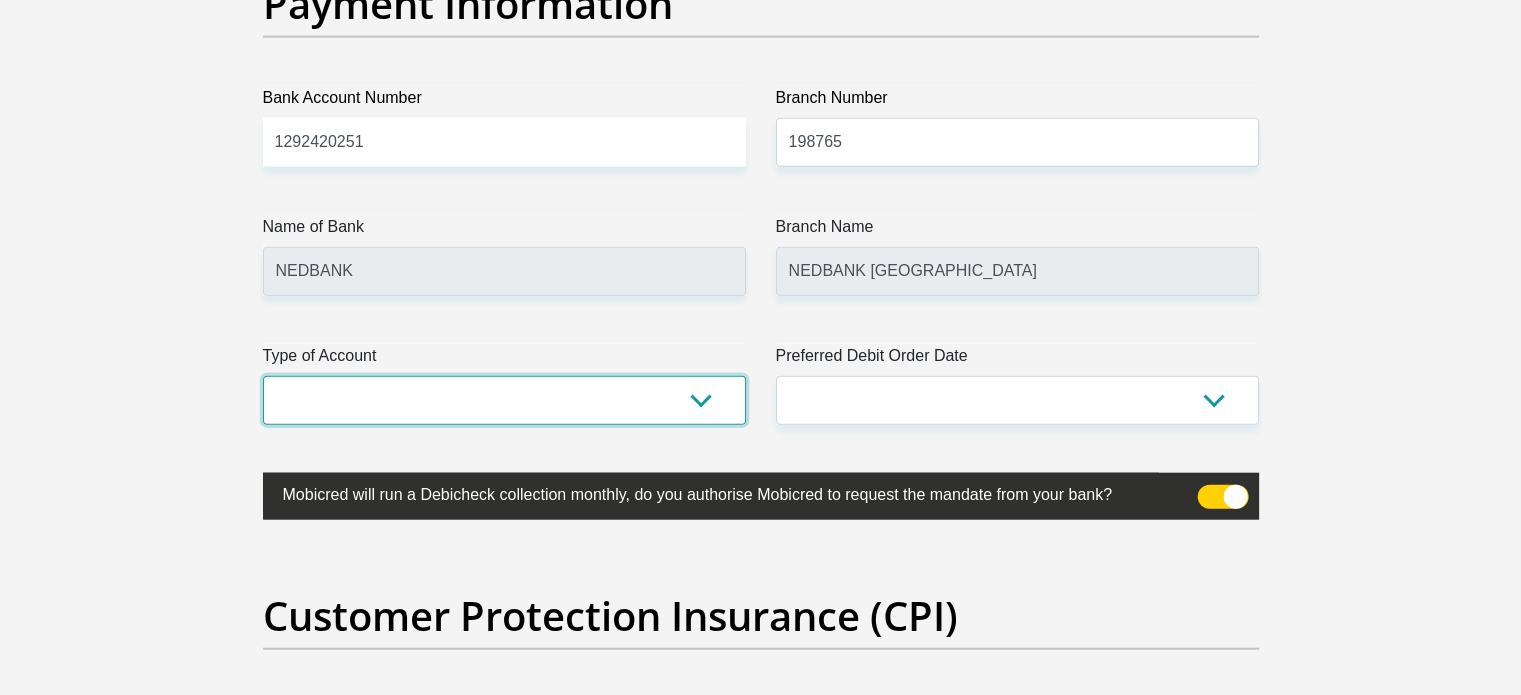 click on "Cheque
Savings" at bounding box center (504, 400) 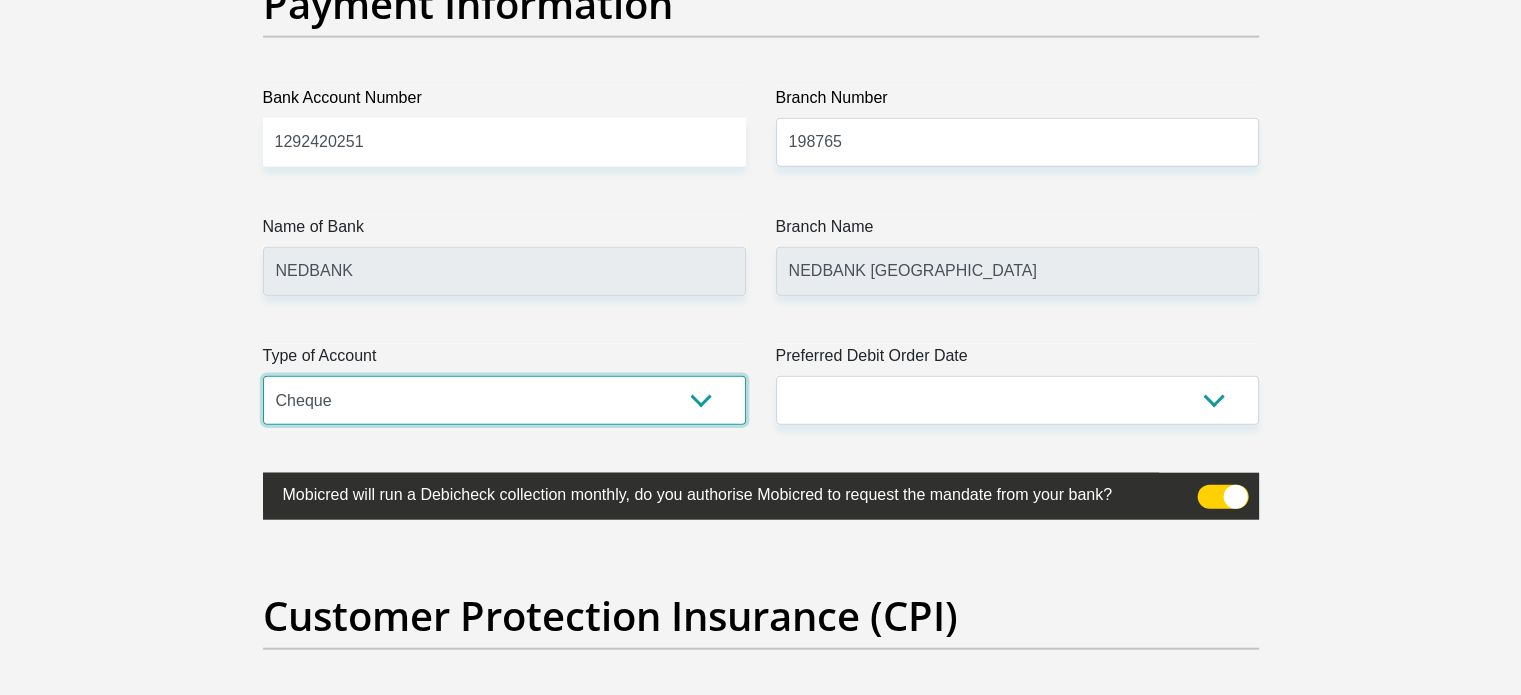 click on "Cheque
Savings" at bounding box center [504, 400] 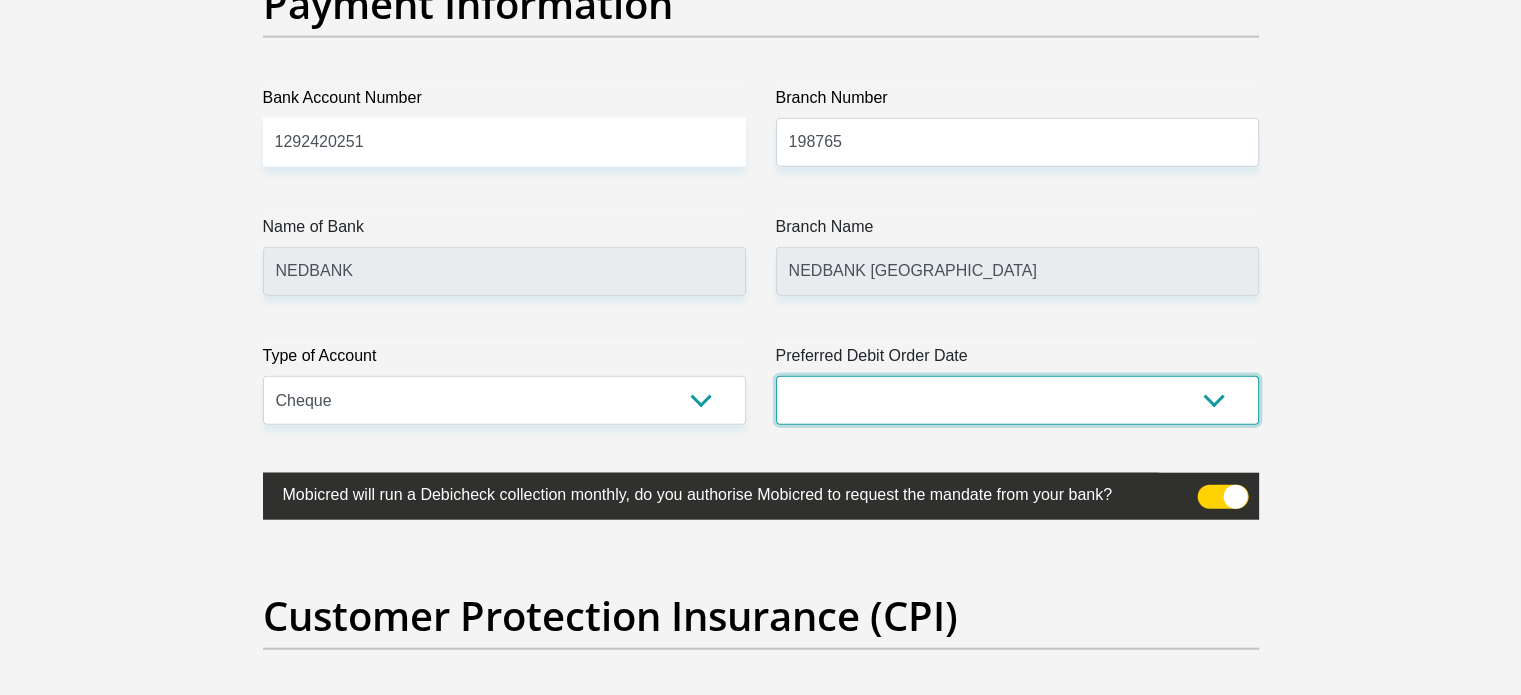 click on "1st
2nd
3rd
4th
5th
7th
18th
19th
20th
21st
22nd
23rd
24th
25th
26th
27th
28th
29th
30th" at bounding box center (1017, 400) 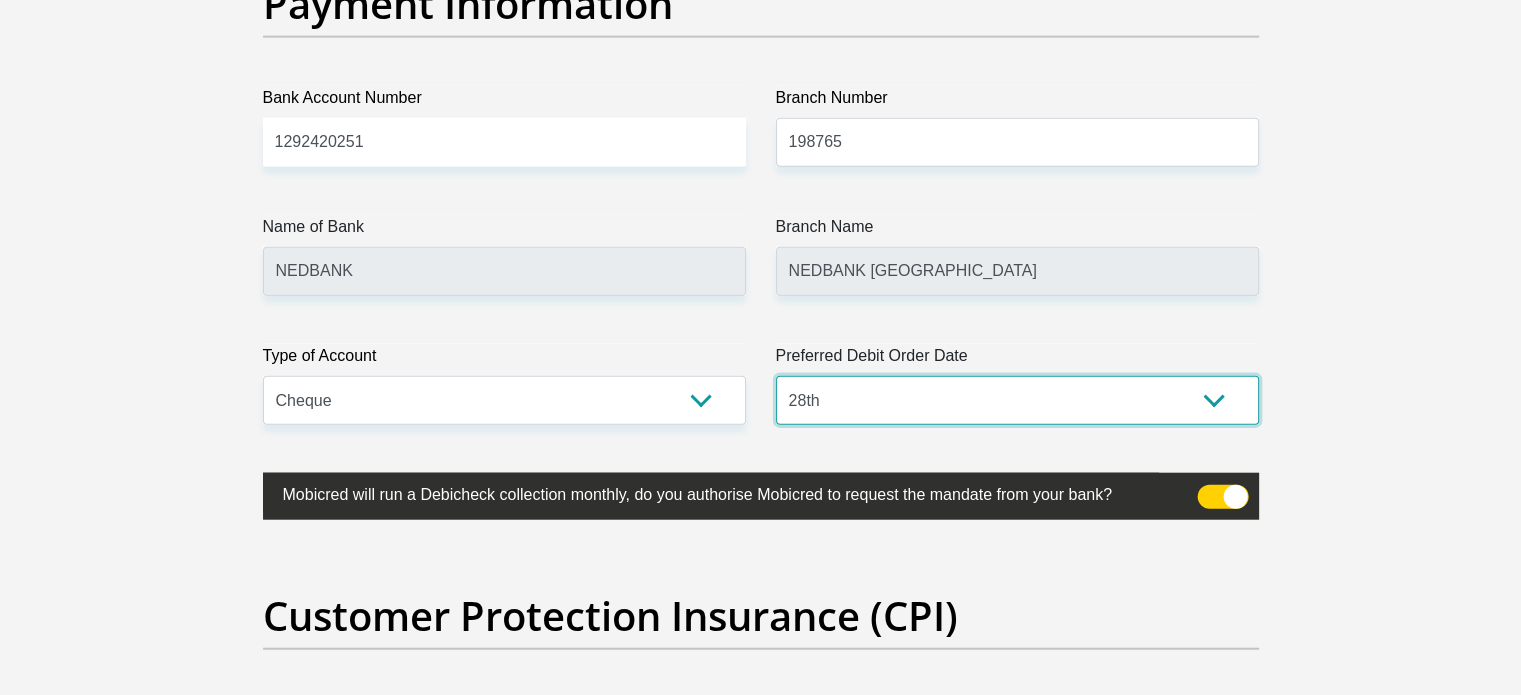click on "1st
2nd
3rd
4th
5th
7th
18th
19th
20th
21st
22nd
23rd
24th
25th
26th
27th
28th
29th
30th" at bounding box center [1017, 400] 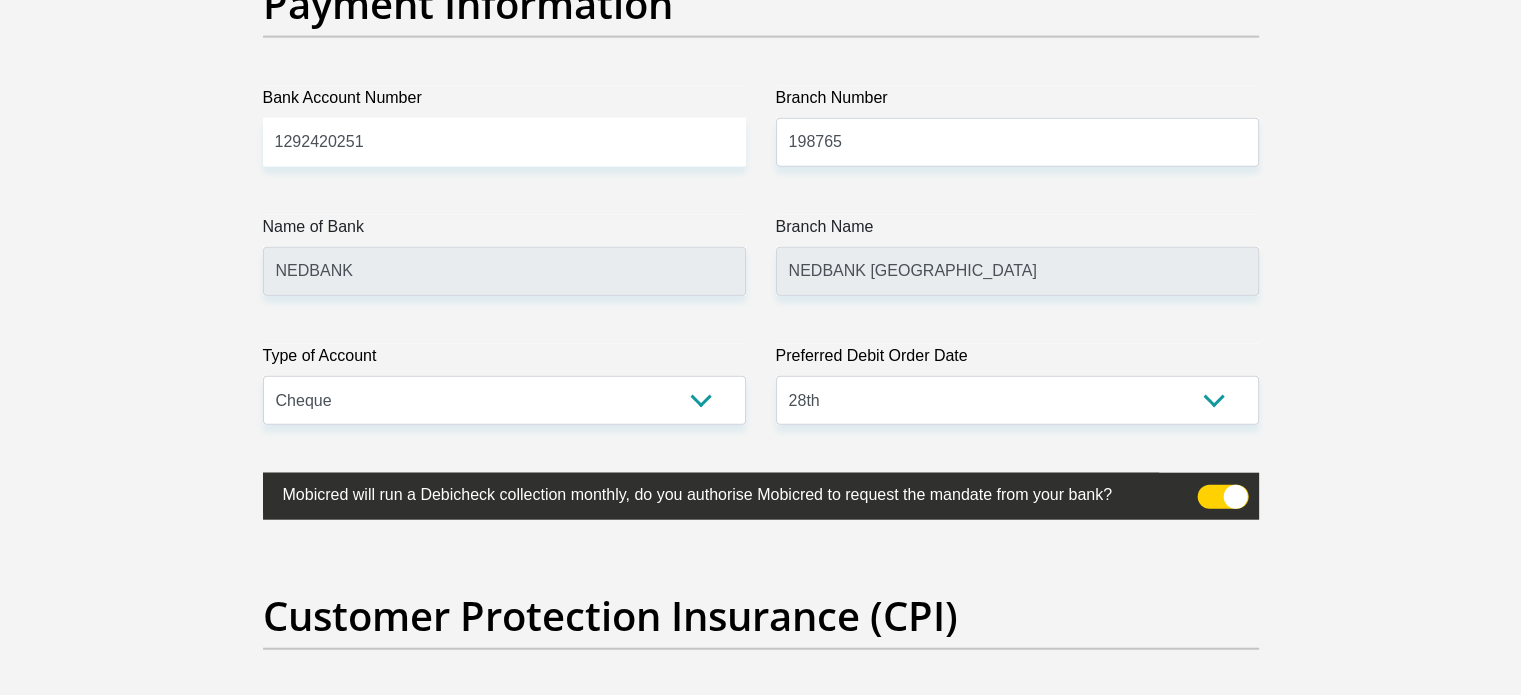 click on "Personal Details
Title
Mr
Ms
Mrs
Dr
Other
First Name
valentino
Surname
moosajee
ID Number
7909265118088
Please input valid ID number
Race
Black
Coloured
Indian
White
Other
Contact Number
0659110498
Please input valid contact number" at bounding box center (761, -1162) 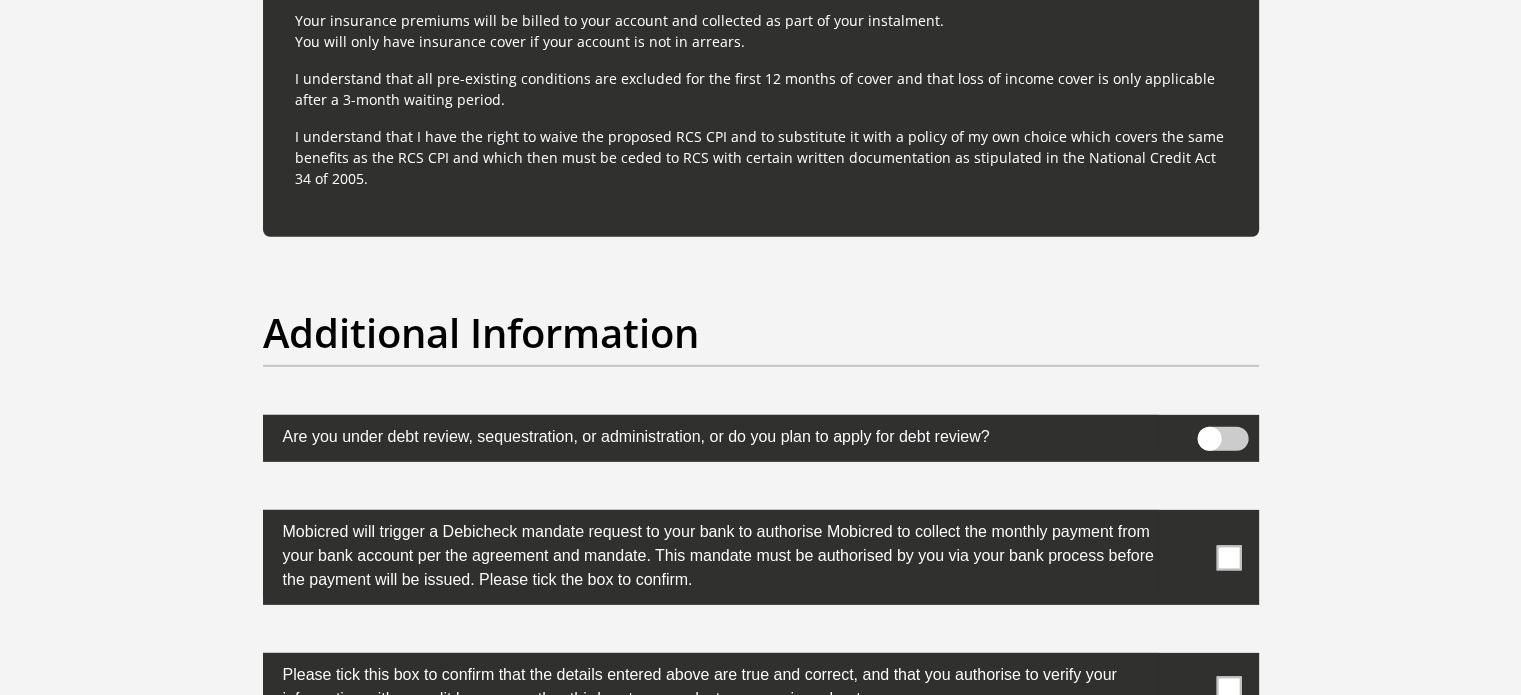 scroll, scrollTop: 6200, scrollLeft: 0, axis: vertical 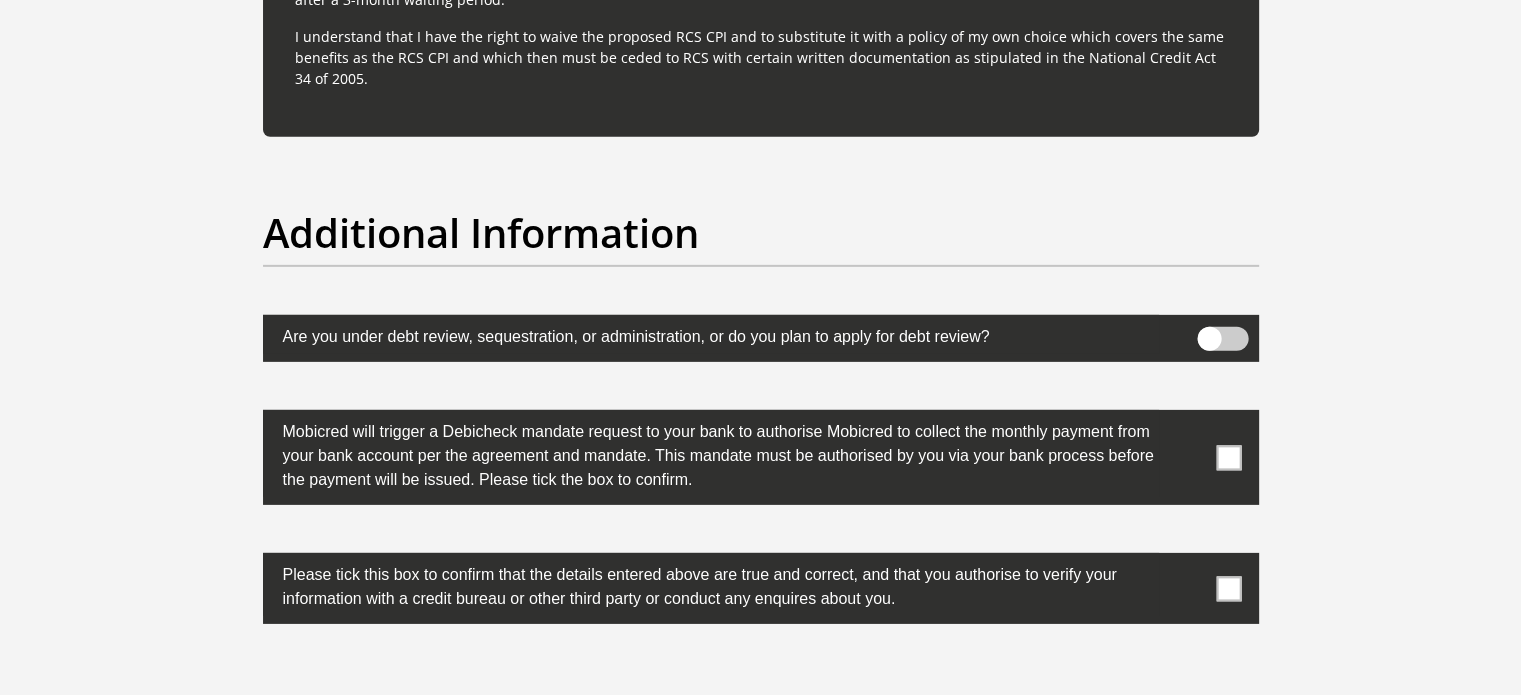 click at bounding box center [1228, 457] 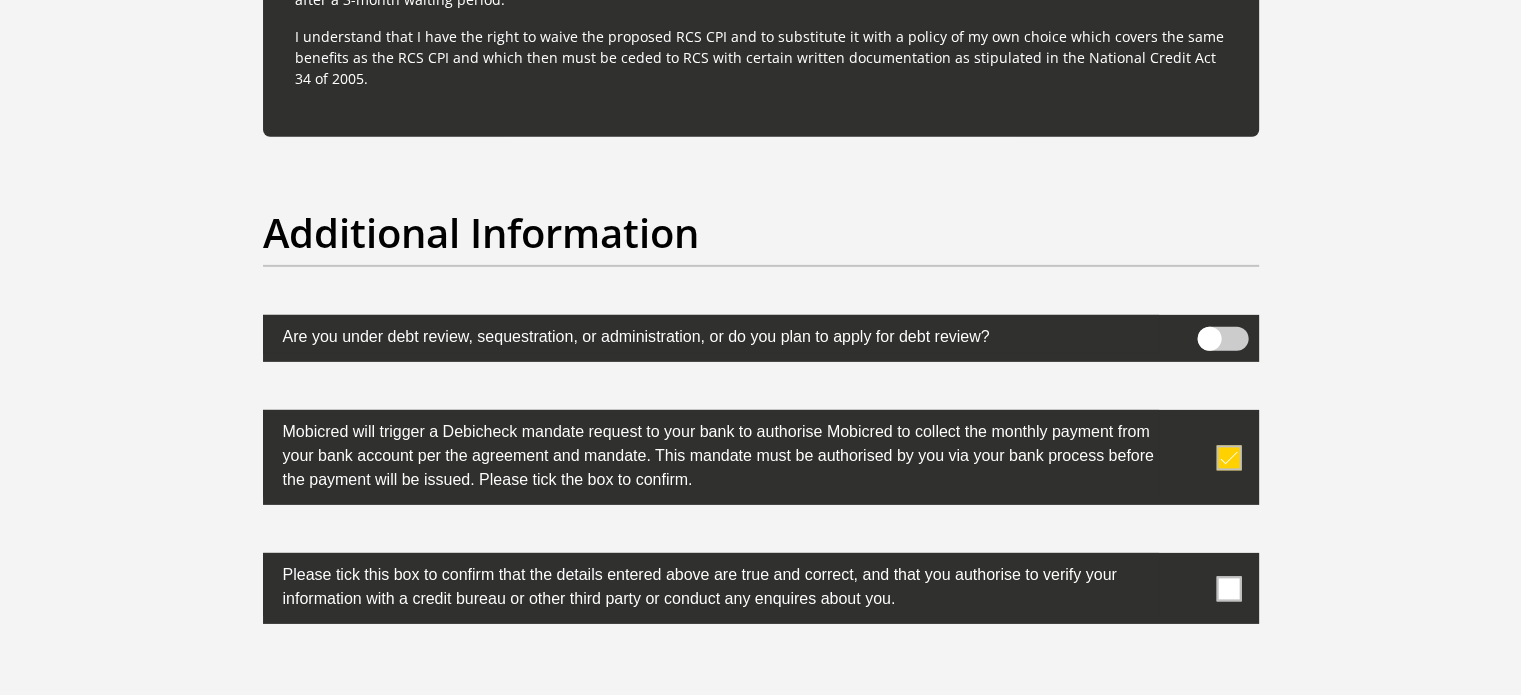 click at bounding box center [1228, 588] 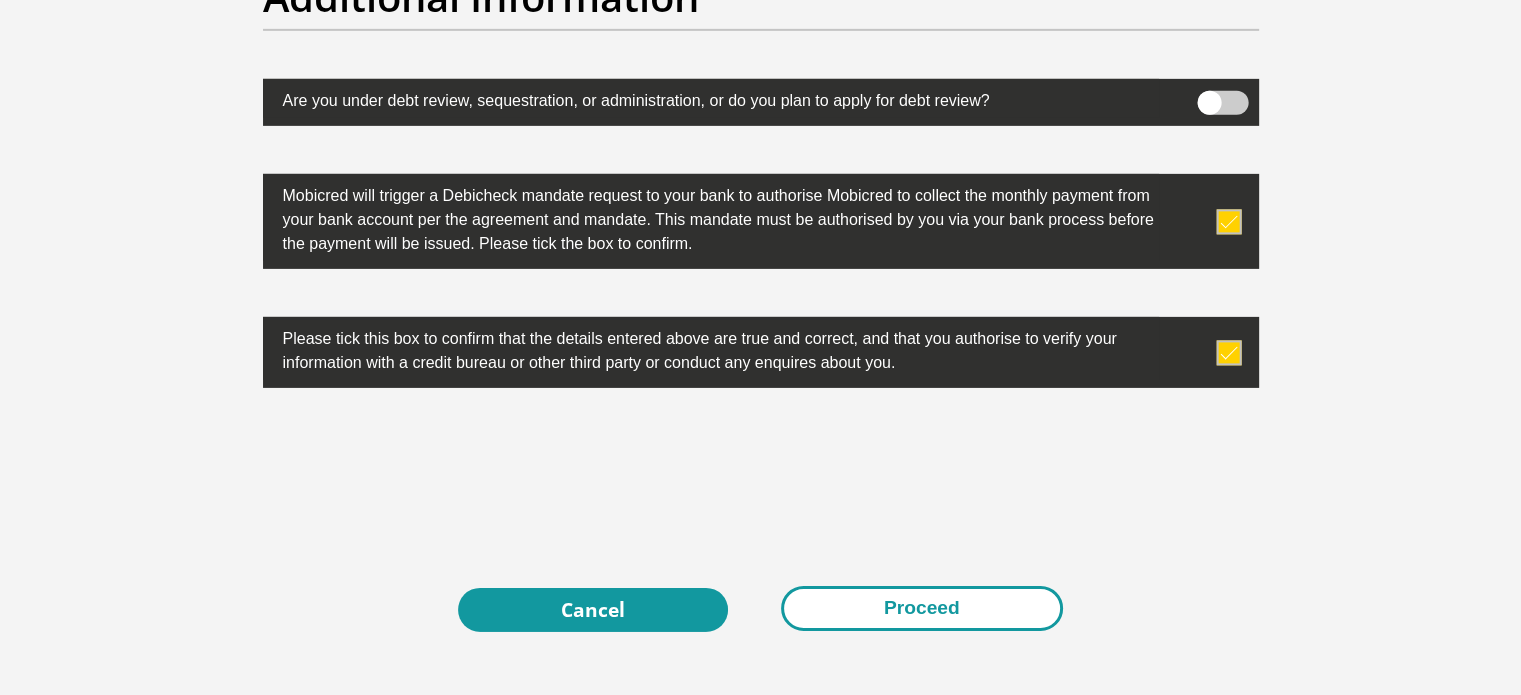 scroll, scrollTop: 6500, scrollLeft: 0, axis: vertical 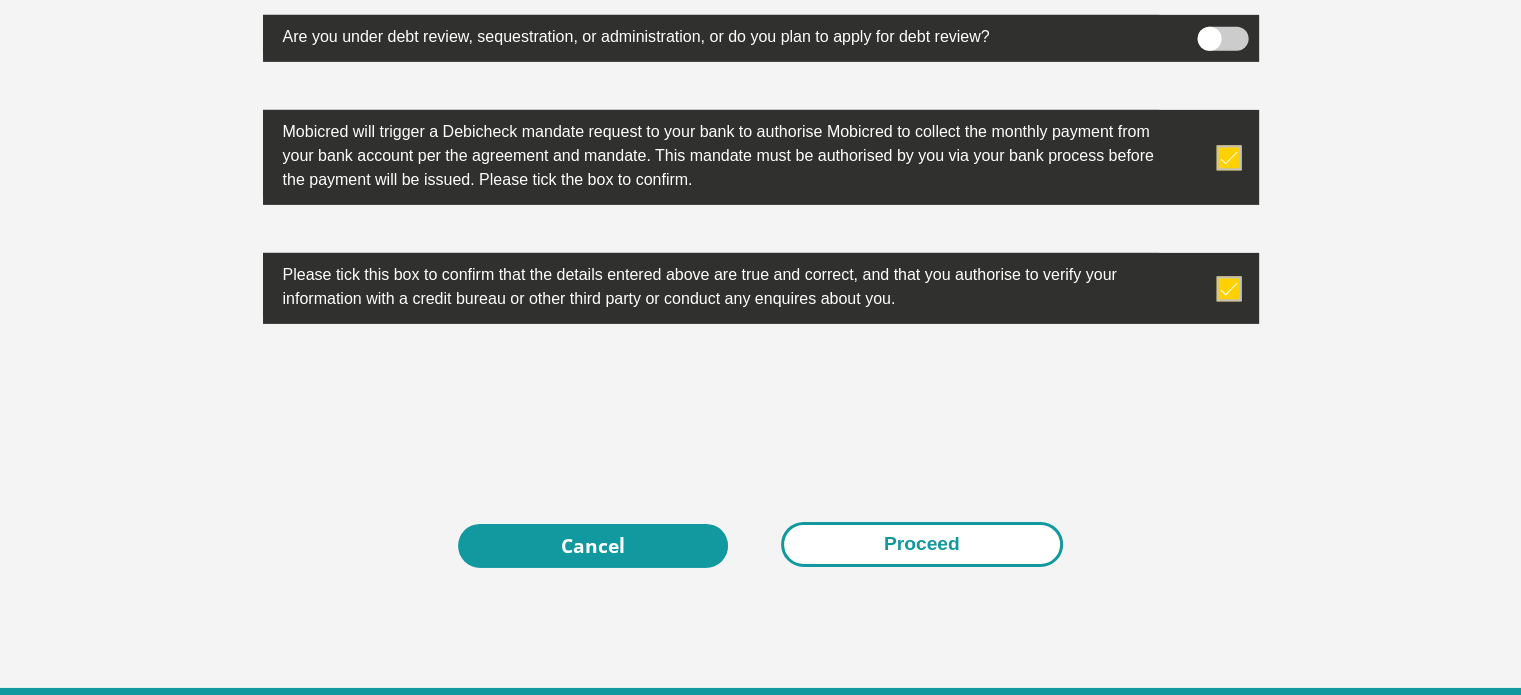 click on "Proceed" at bounding box center [922, 544] 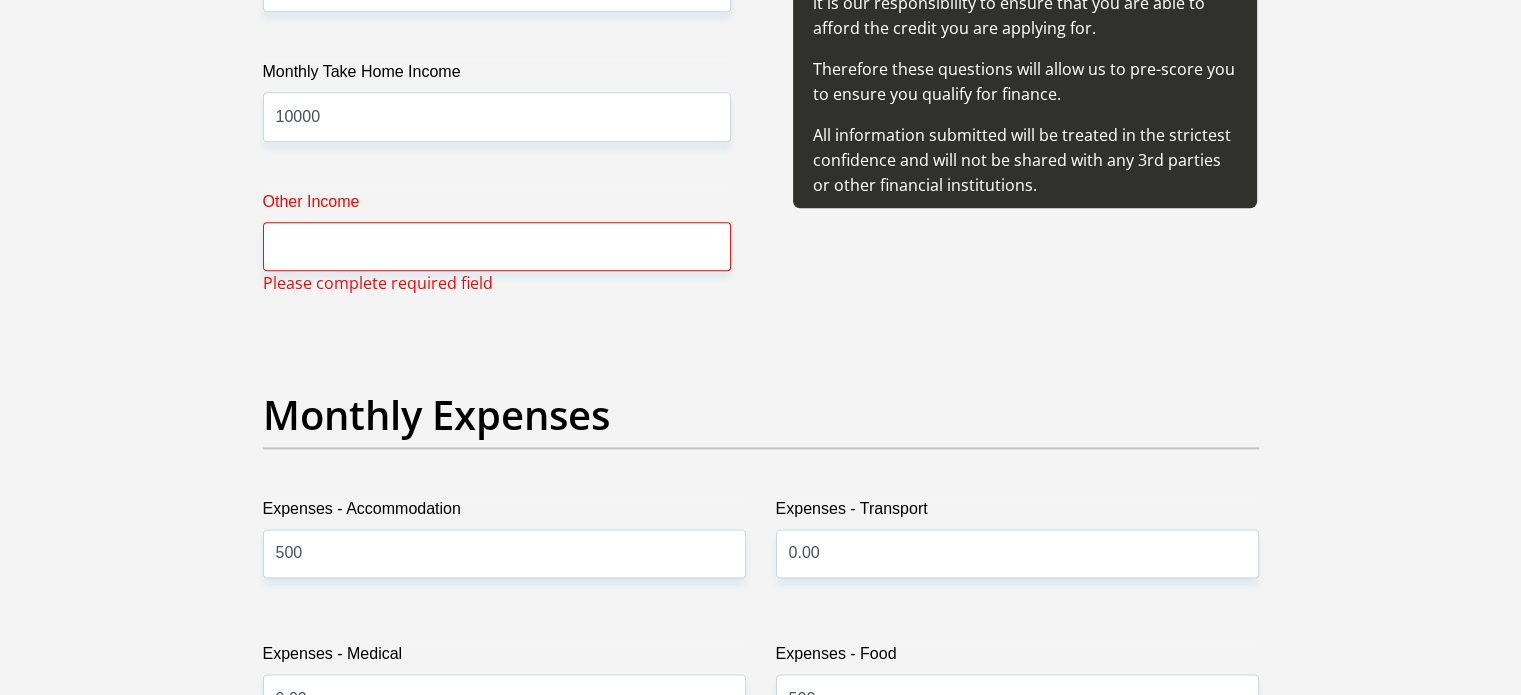 scroll, scrollTop: 2484, scrollLeft: 0, axis: vertical 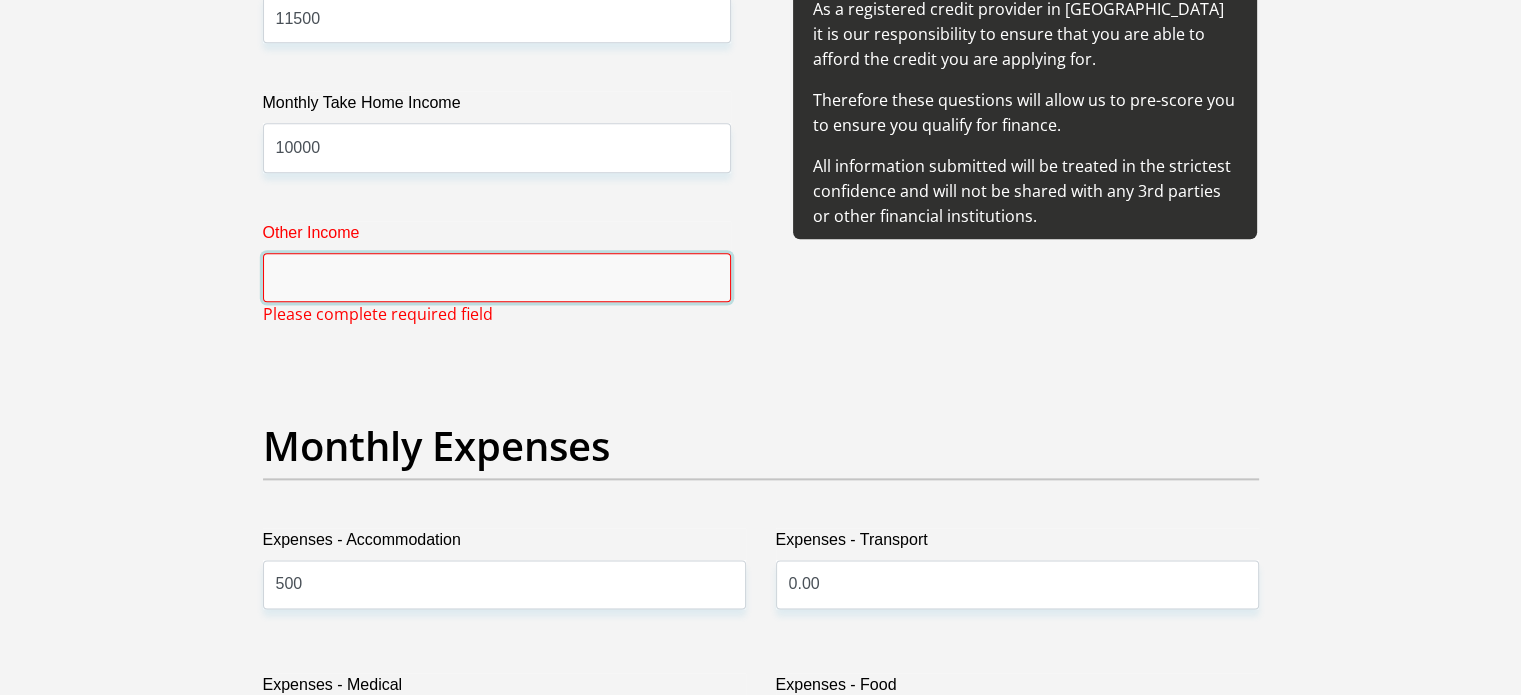 click on "Other Income" at bounding box center [497, 277] 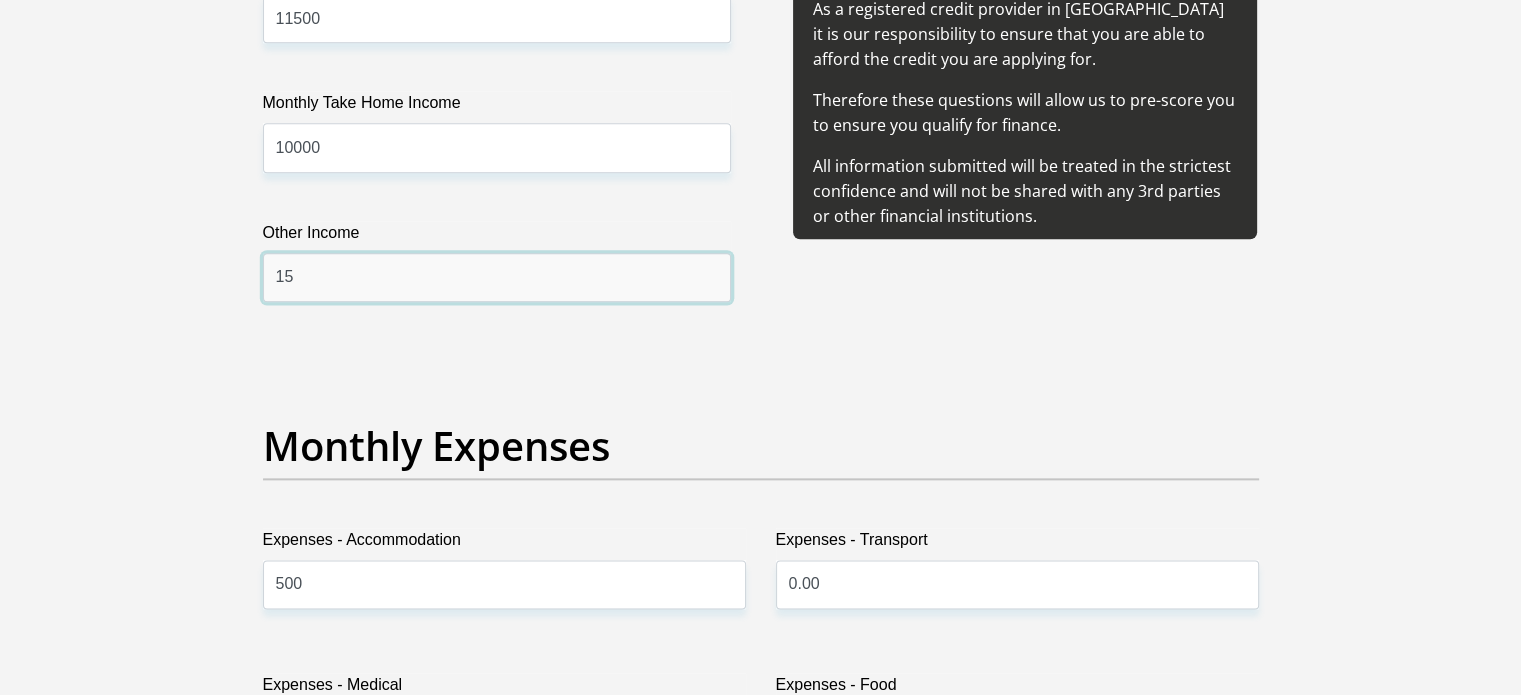type on "1" 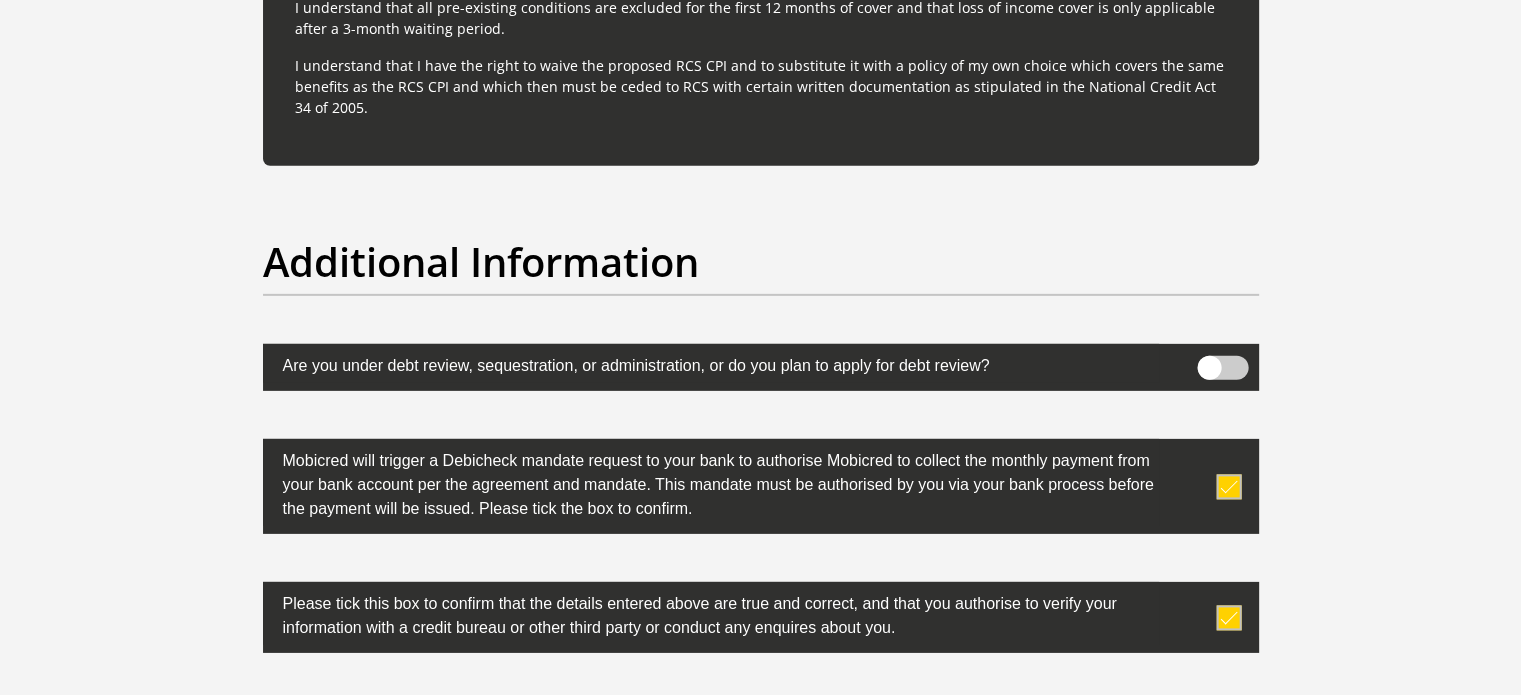 scroll, scrollTop: 6604, scrollLeft: 0, axis: vertical 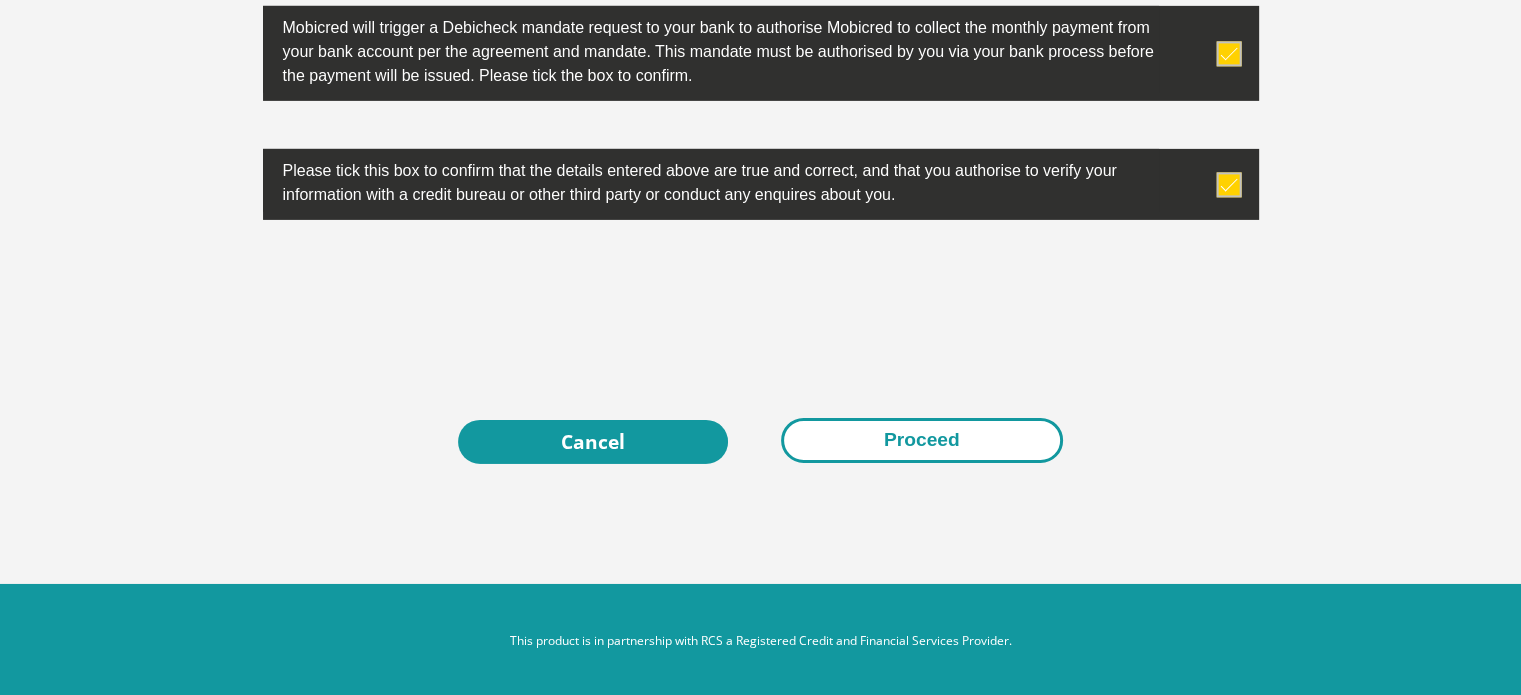 type on "0.00" 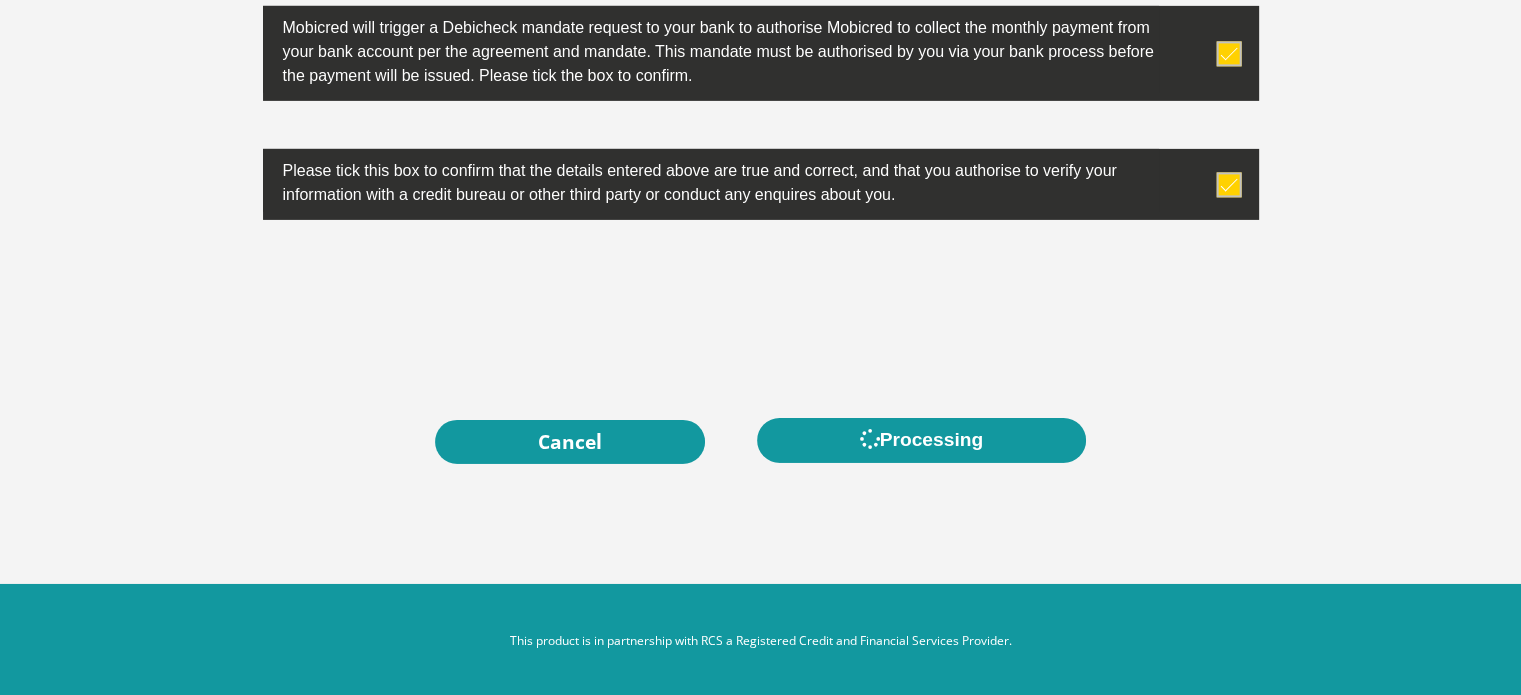 scroll, scrollTop: 0, scrollLeft: 0, axis: both 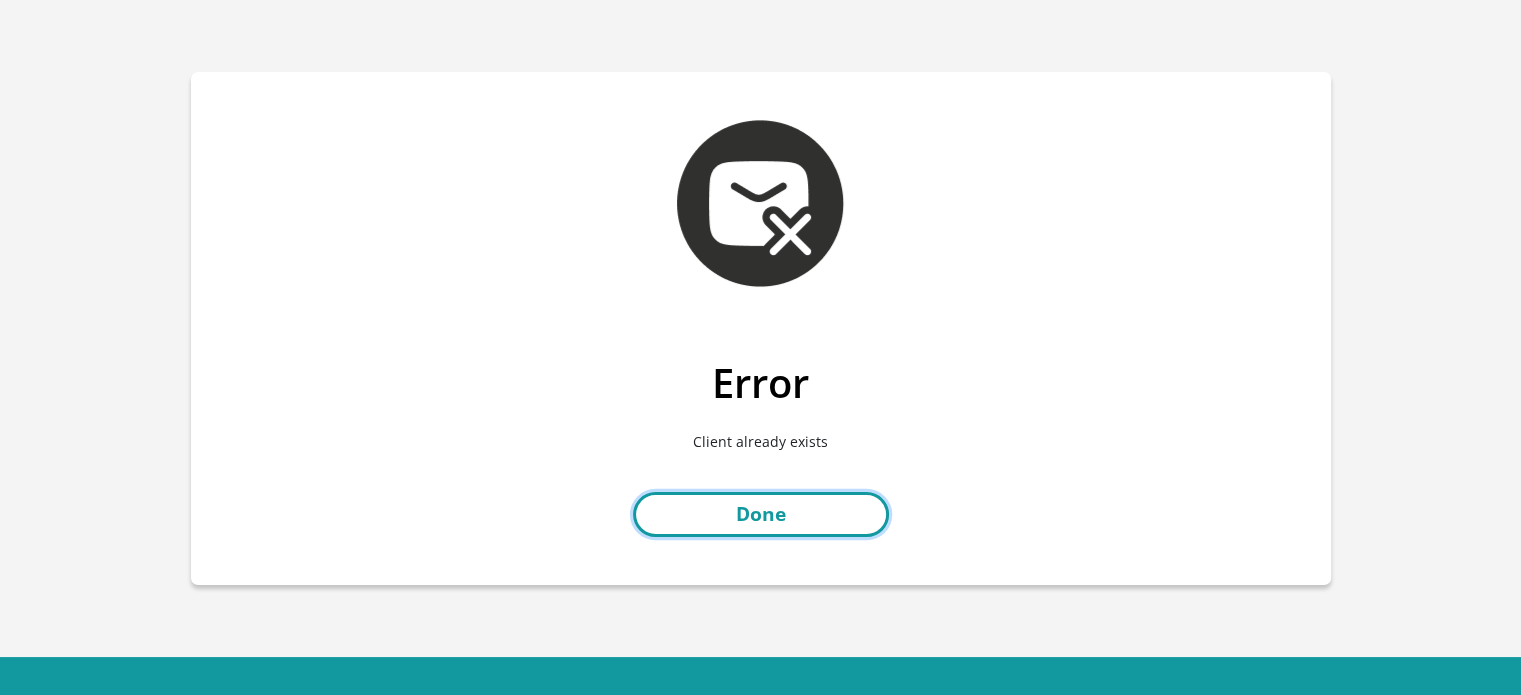 click on "Done" at bounding box center (761, 514) 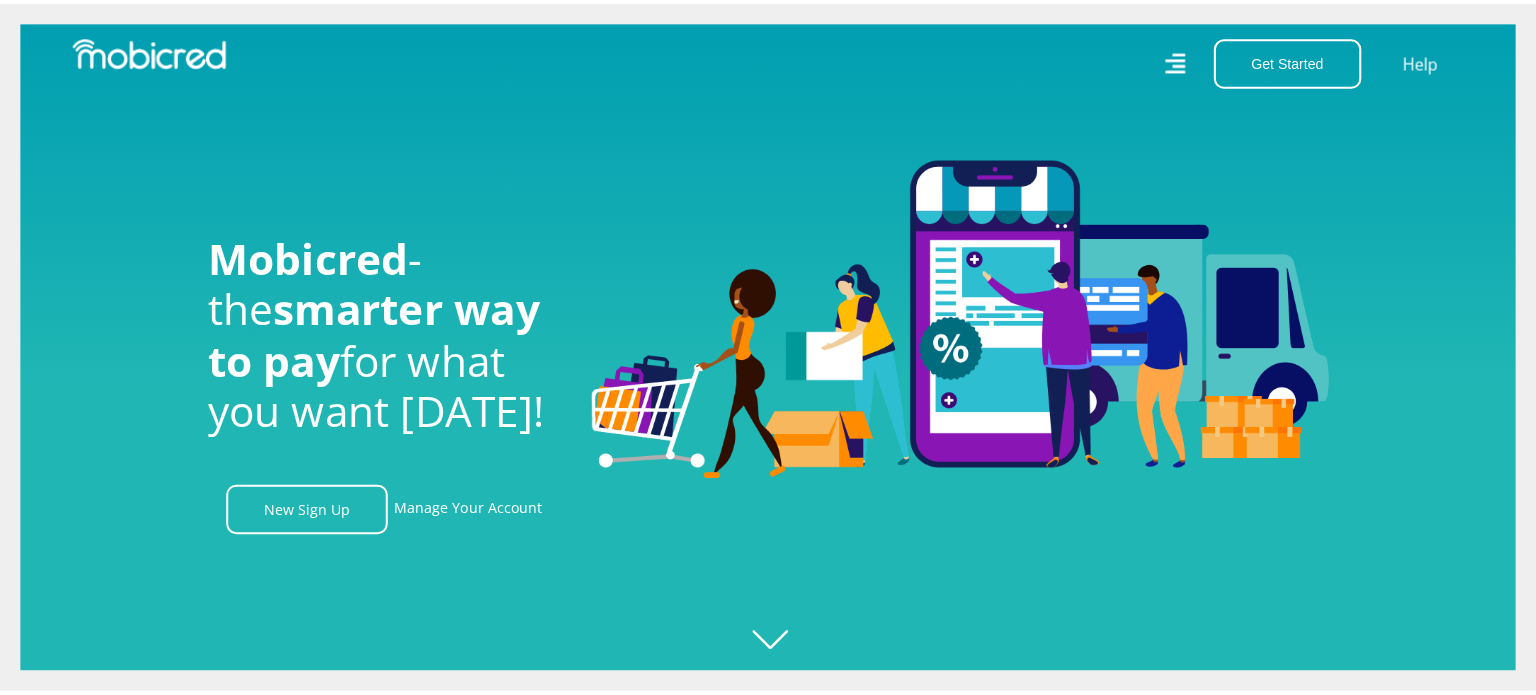 scroll, scrollTop: 0, scrollLeft: 0, axis: both 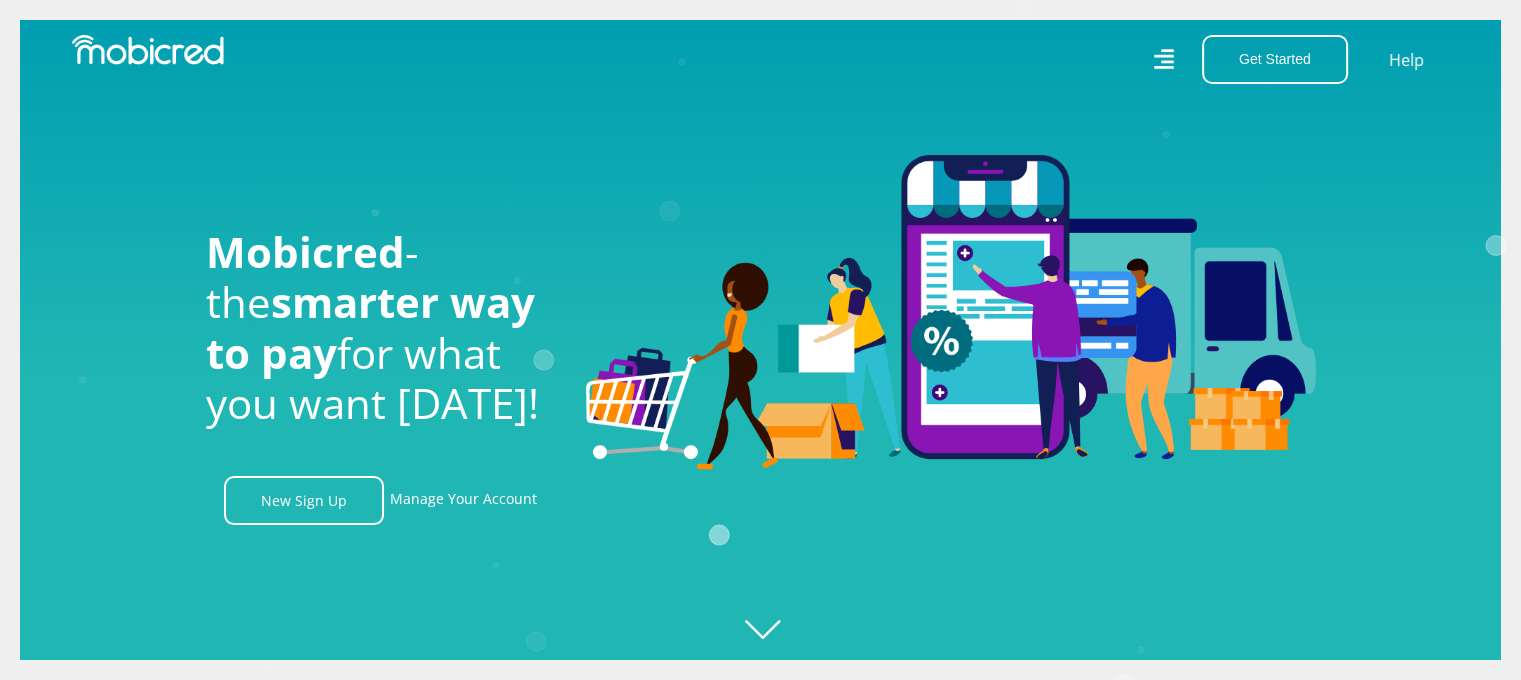 click 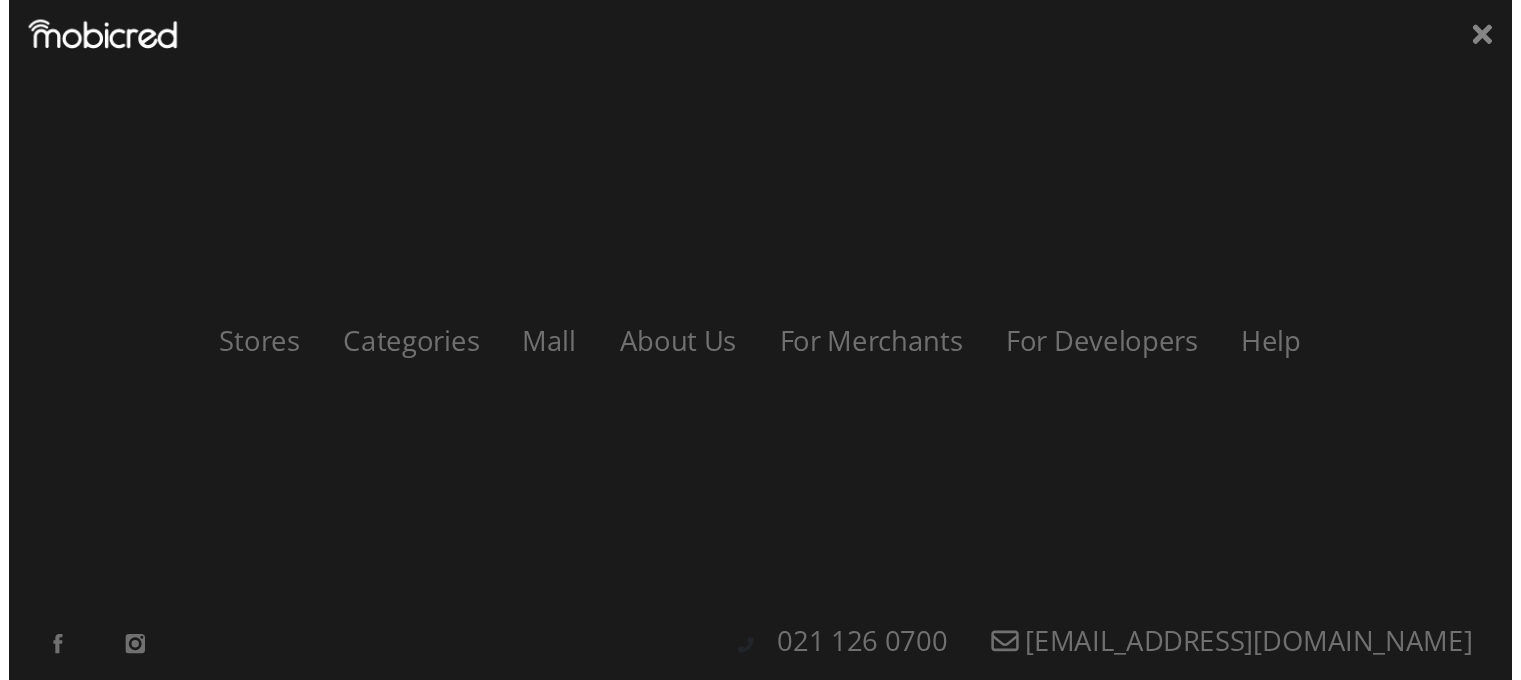 scroll, scrollTop: 0, scrollLeft: 1424, axis: horizontal 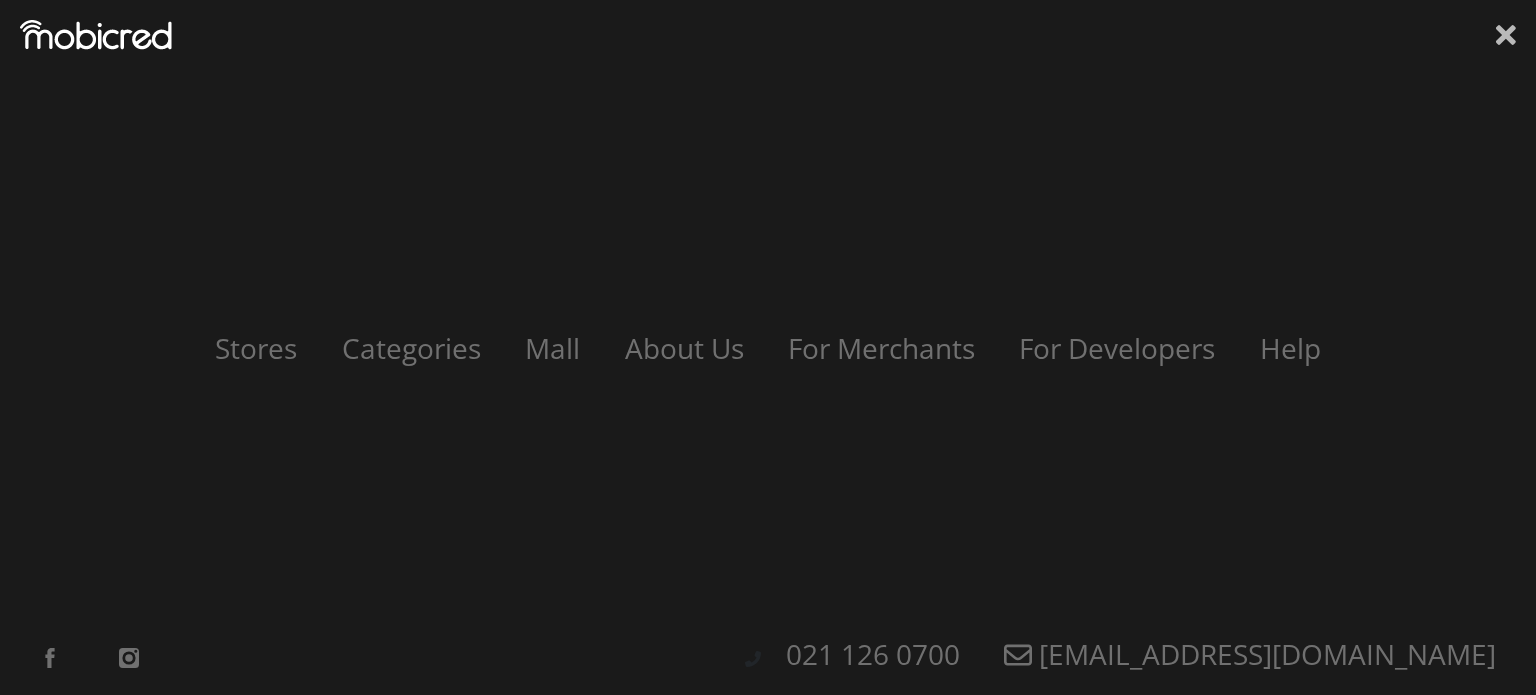click 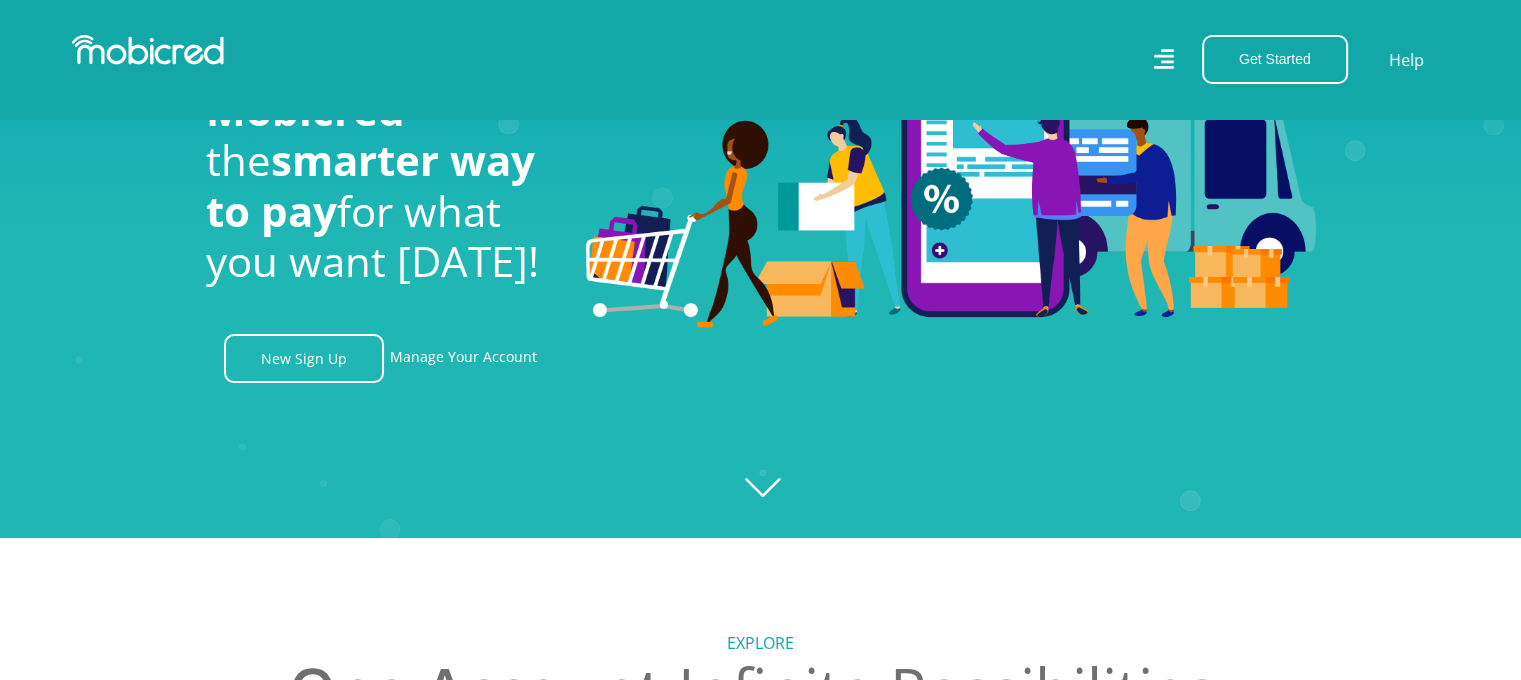 scroll, scrollTop: 400, scrollLeft: 0, axis: vertical 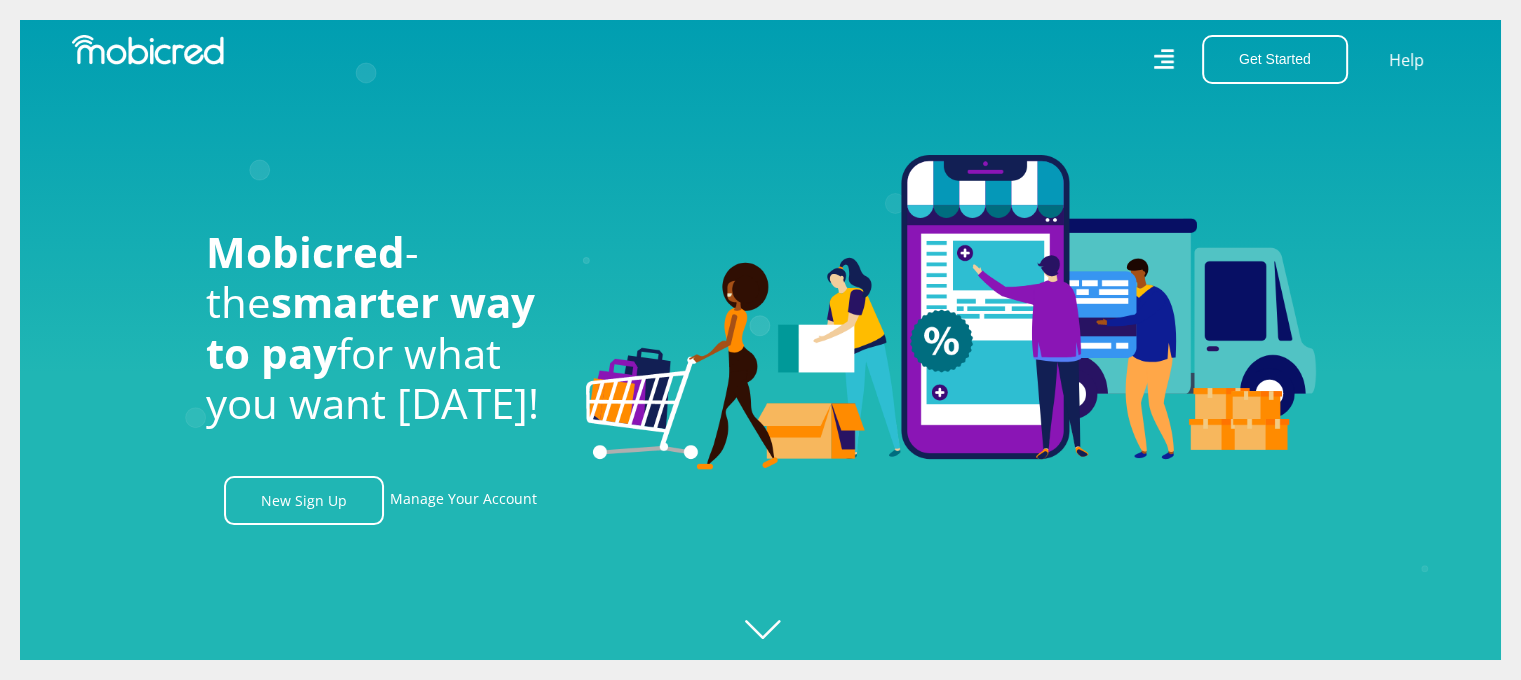 click 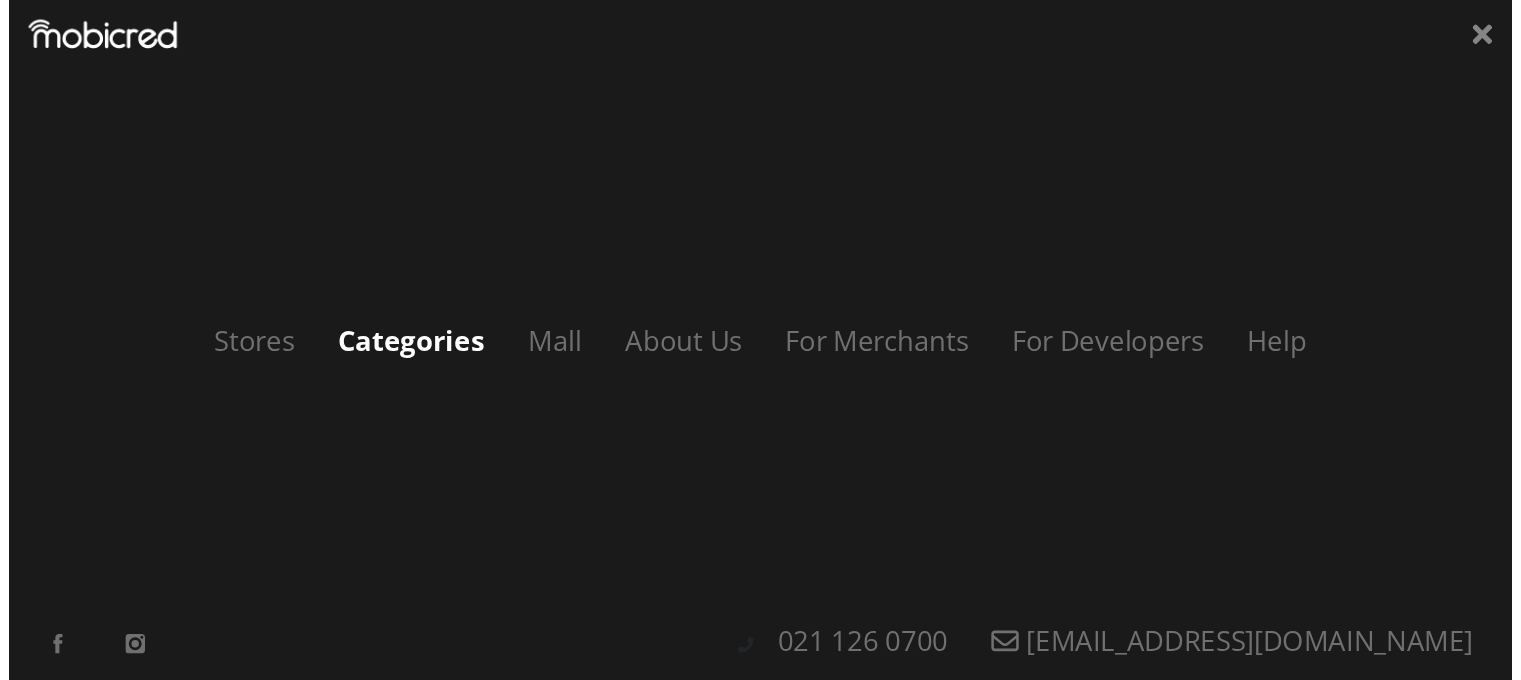 scroll, scrollTop: 0, scrollLeft: 1140, axis: horizontal 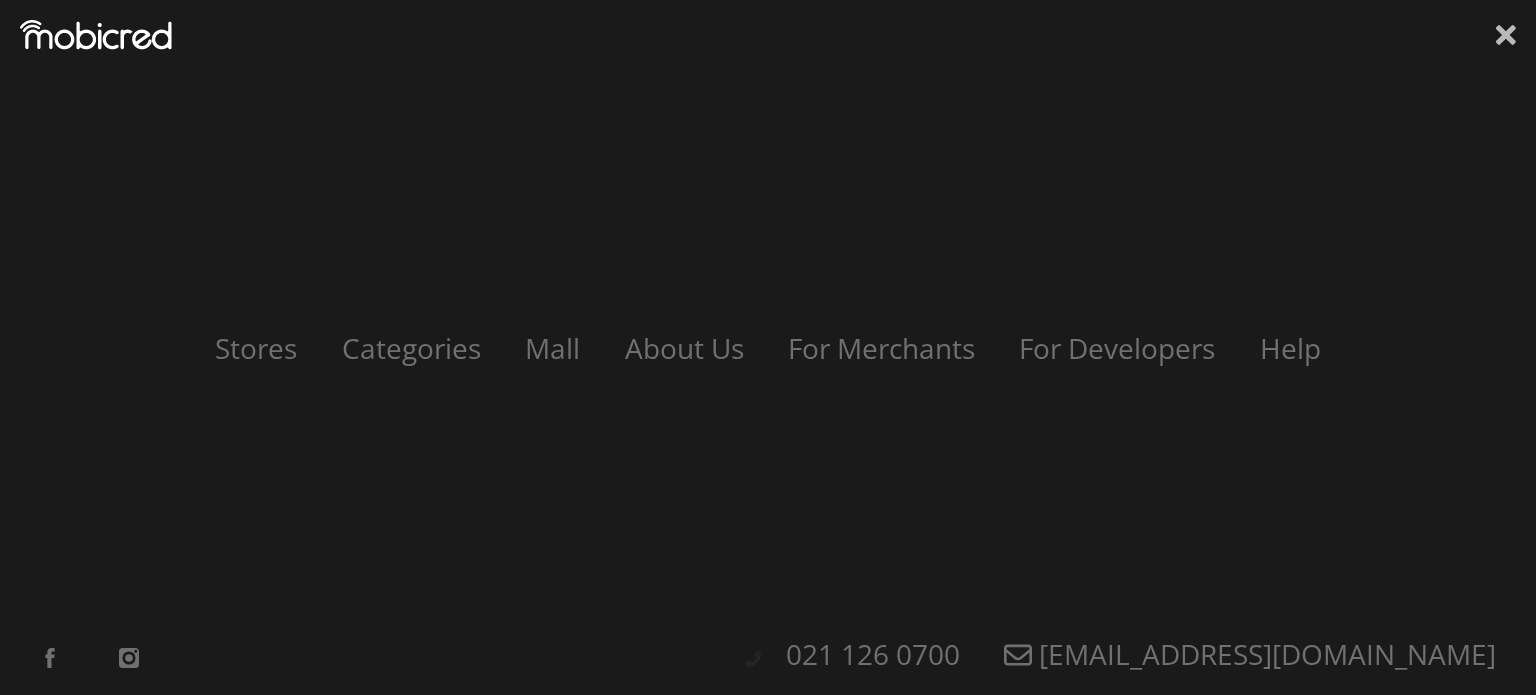 click 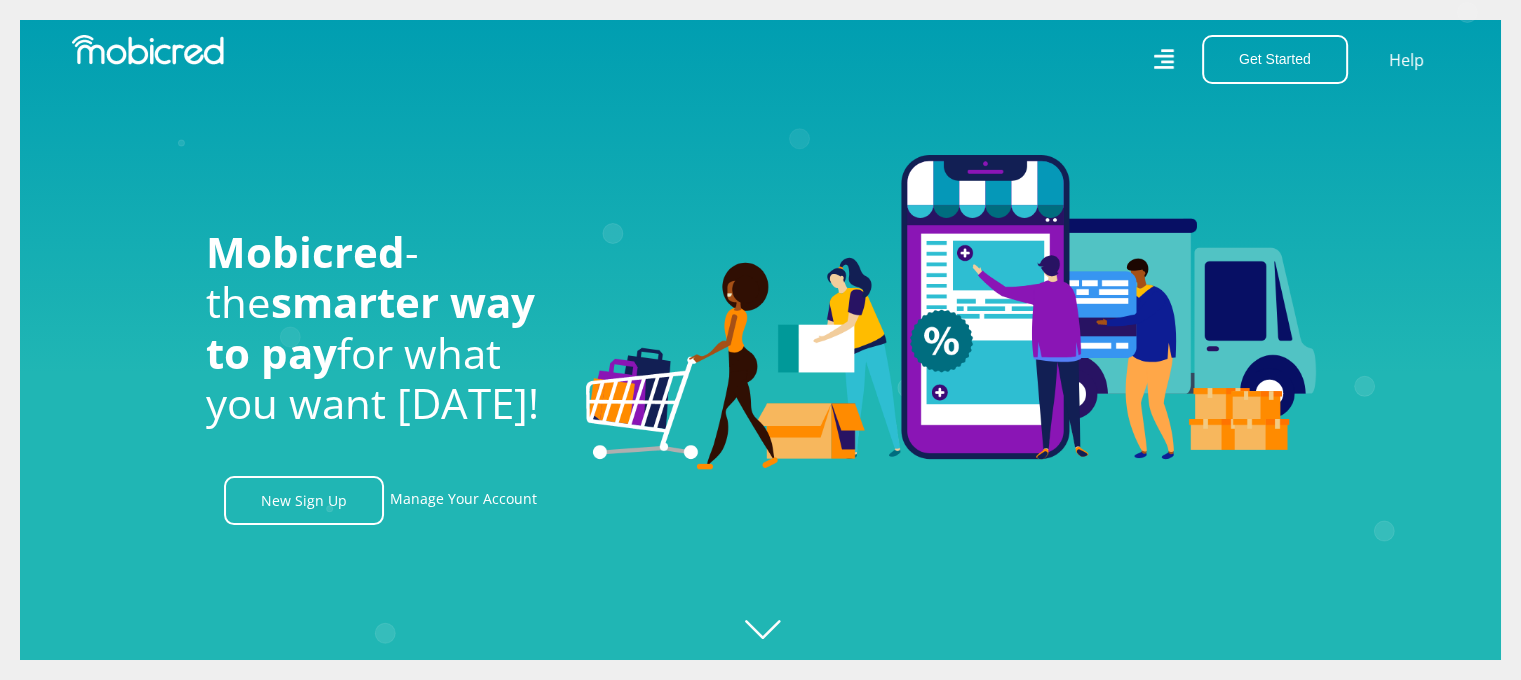 scroll, scrollTop: 0, scrollLeft: 2280, axis: horizontal 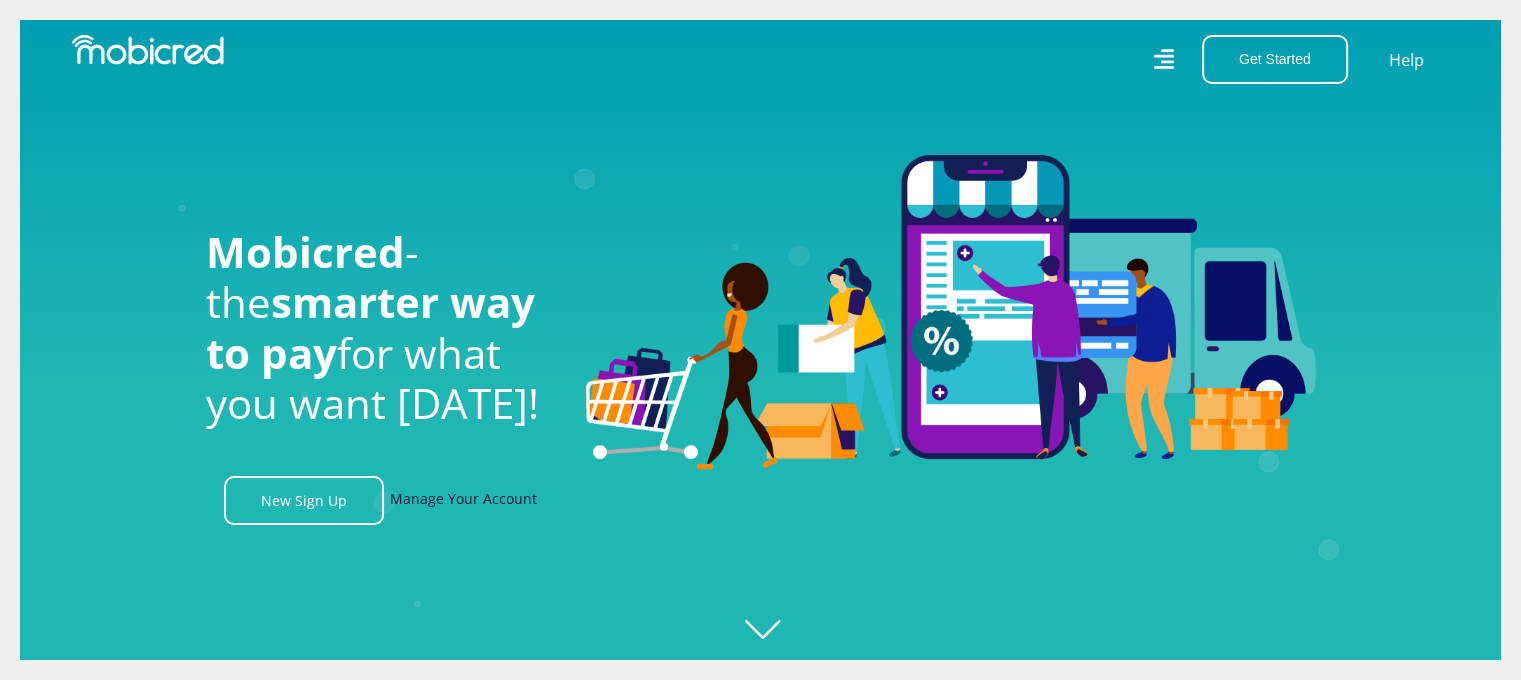 click on "Manage Your Account" at bounding box center (463, 500) 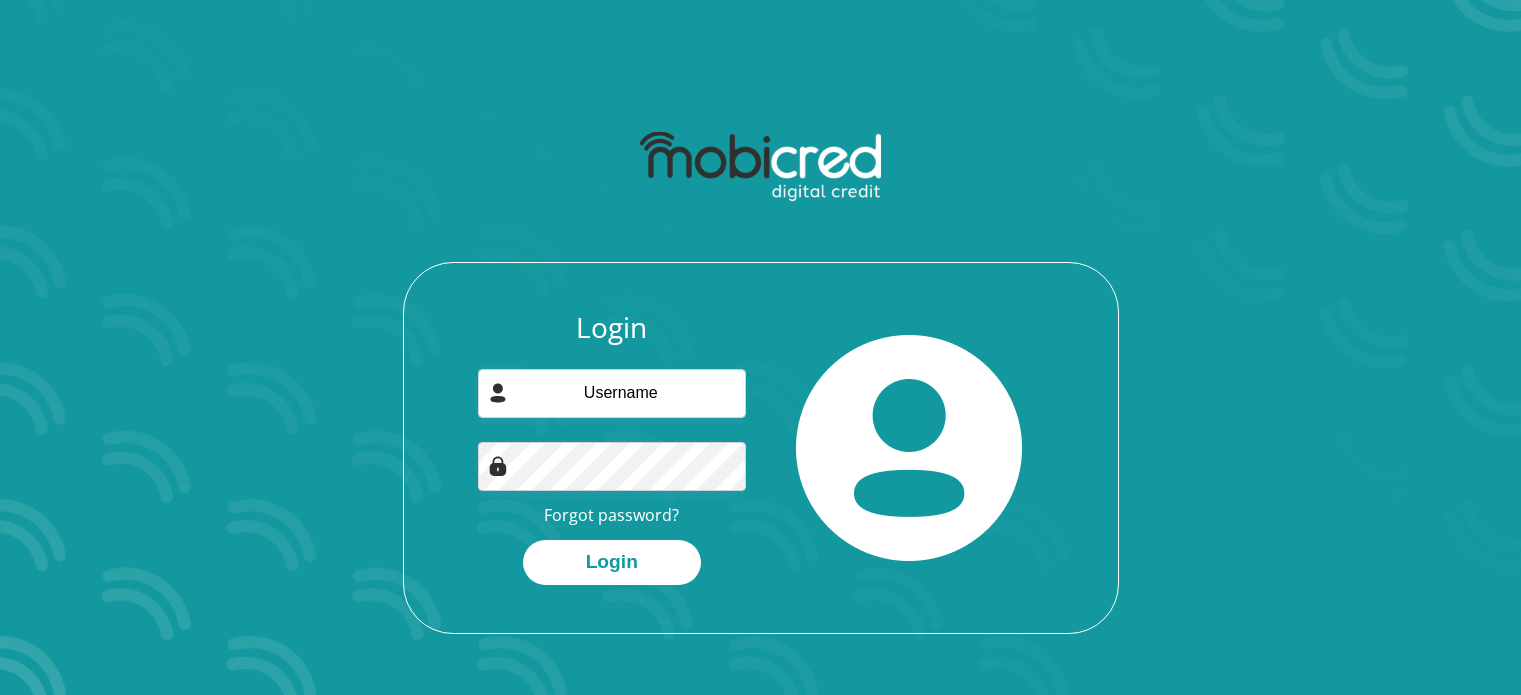 scroll, scrollTop: 0, scrollLeft: 0, axis: both 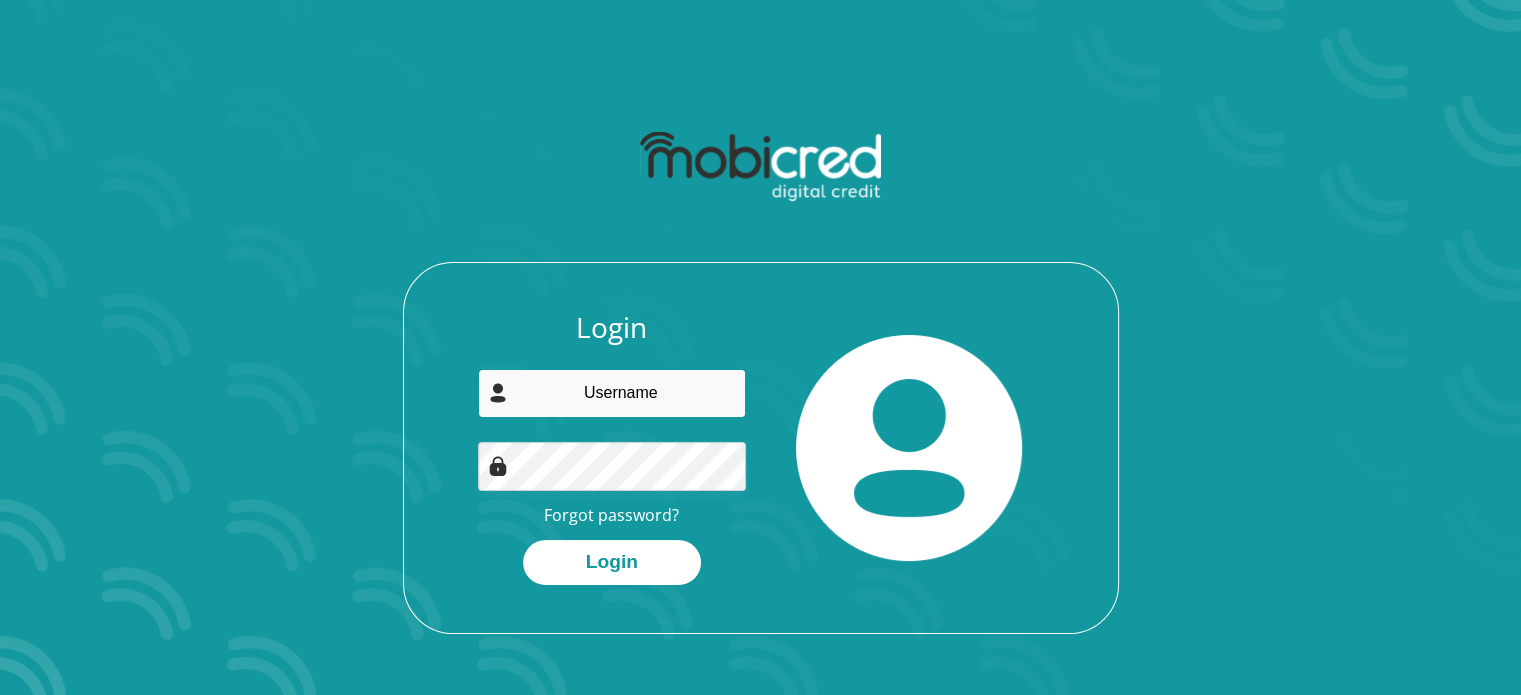 click at bounding box center [612, 393] 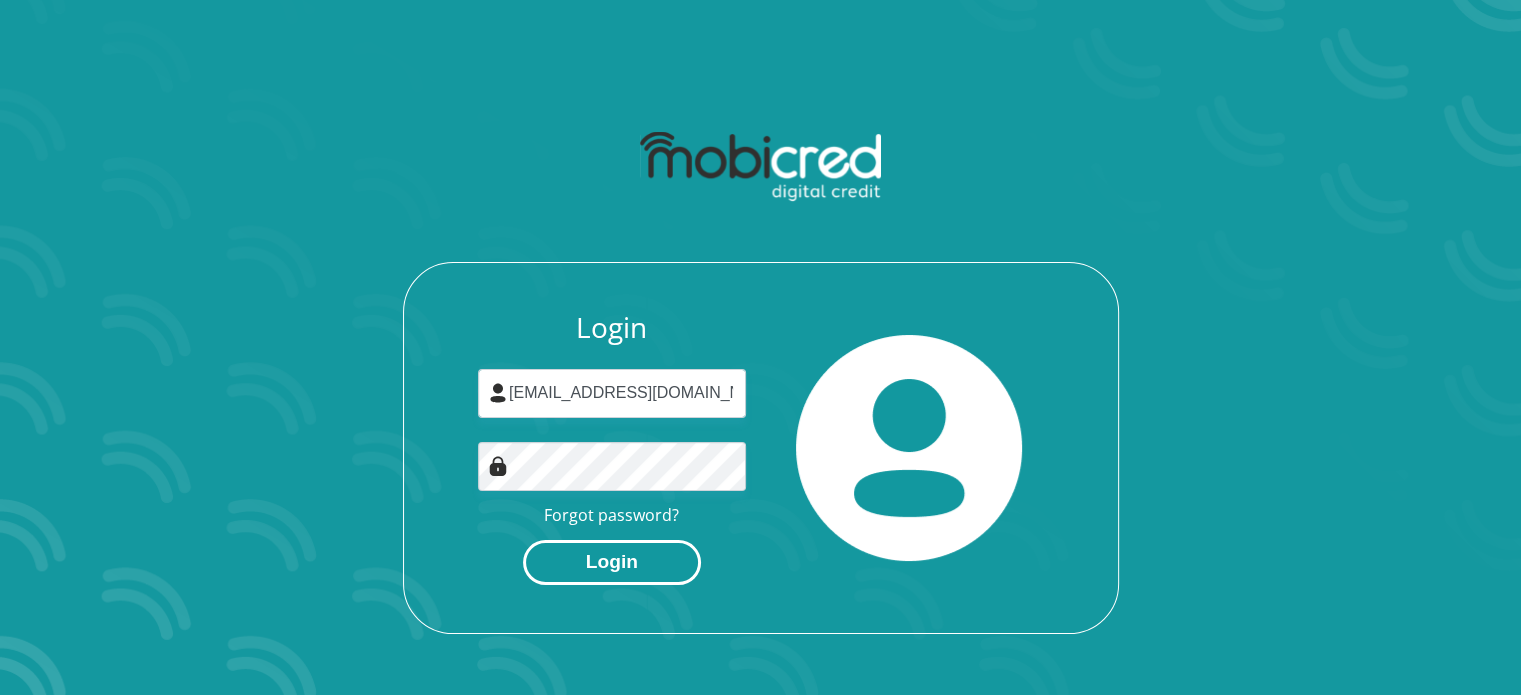 click on "Login" at bounding box center [612, 562] 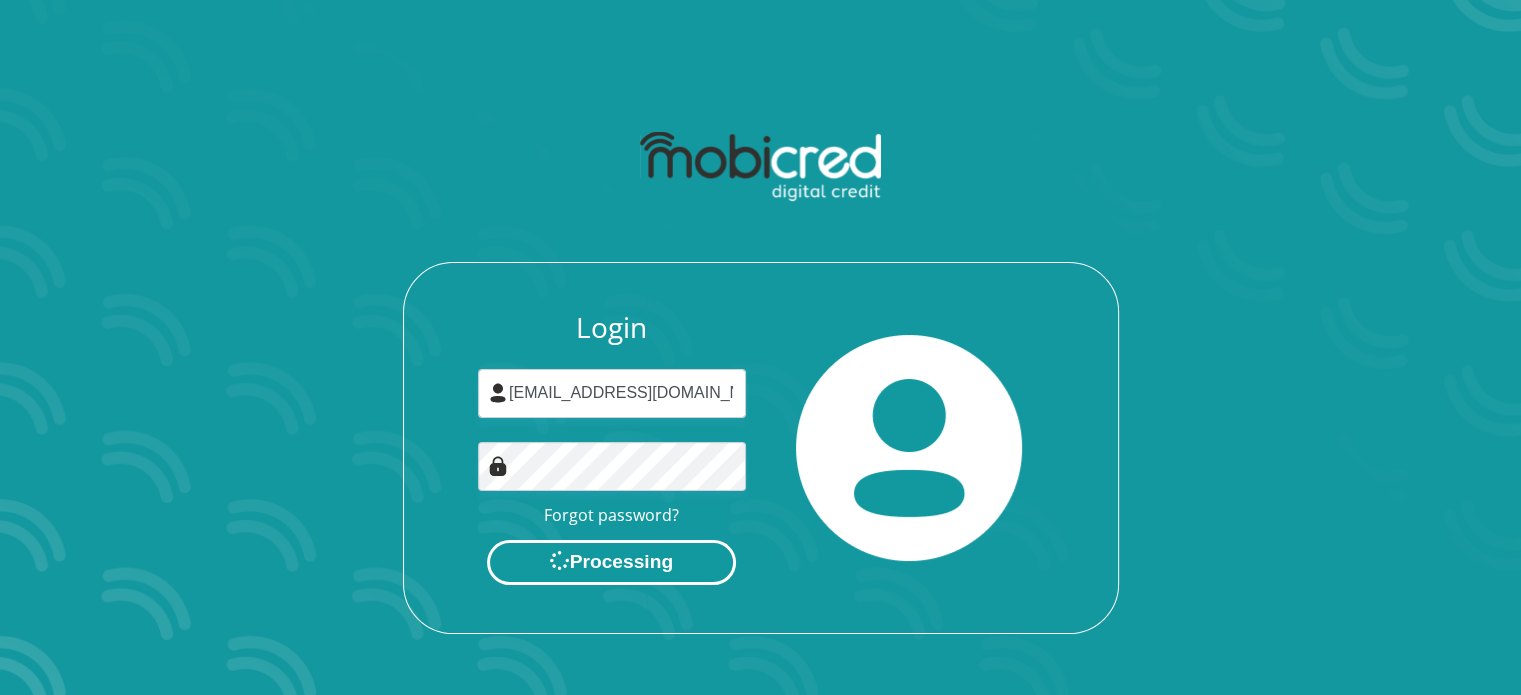 scroll, scrollTop: 0, scrollLeft: 0, axis: both 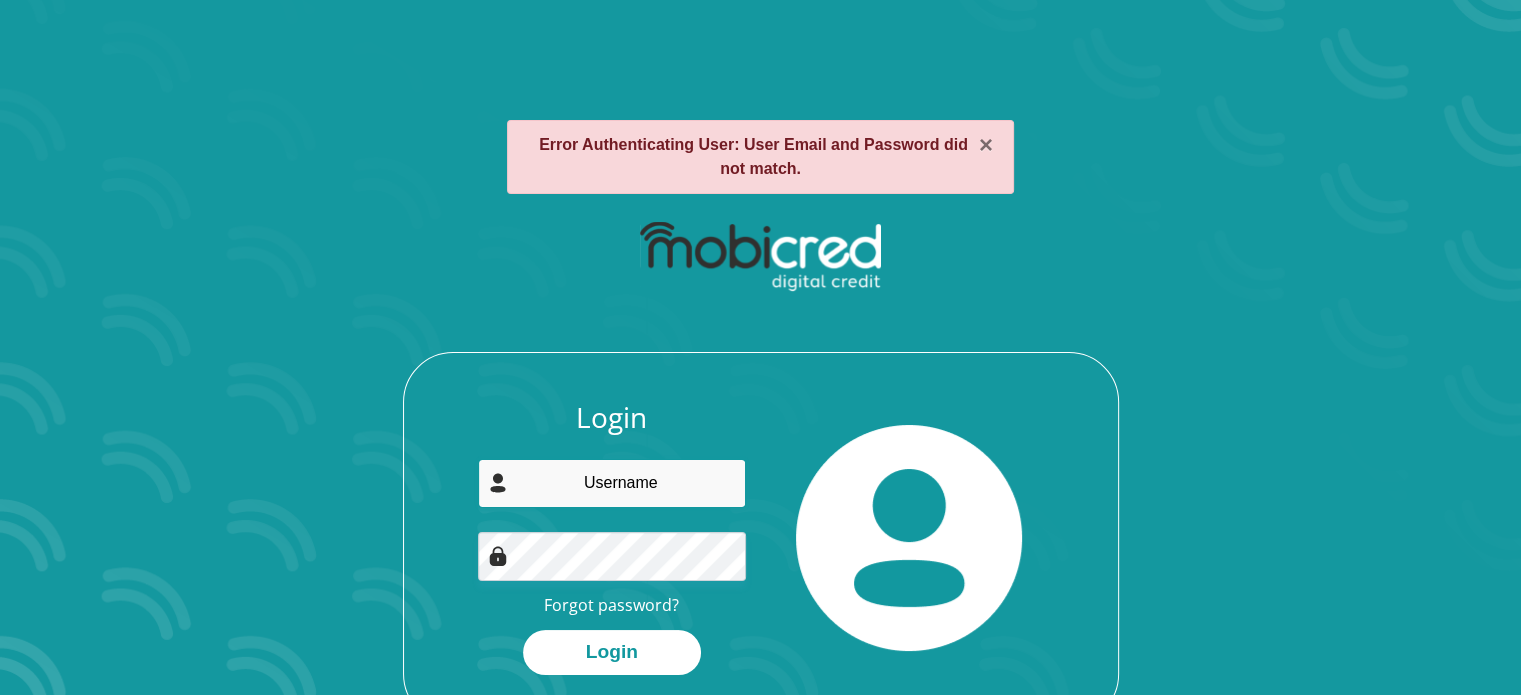 click at bounding box center (612, 483) 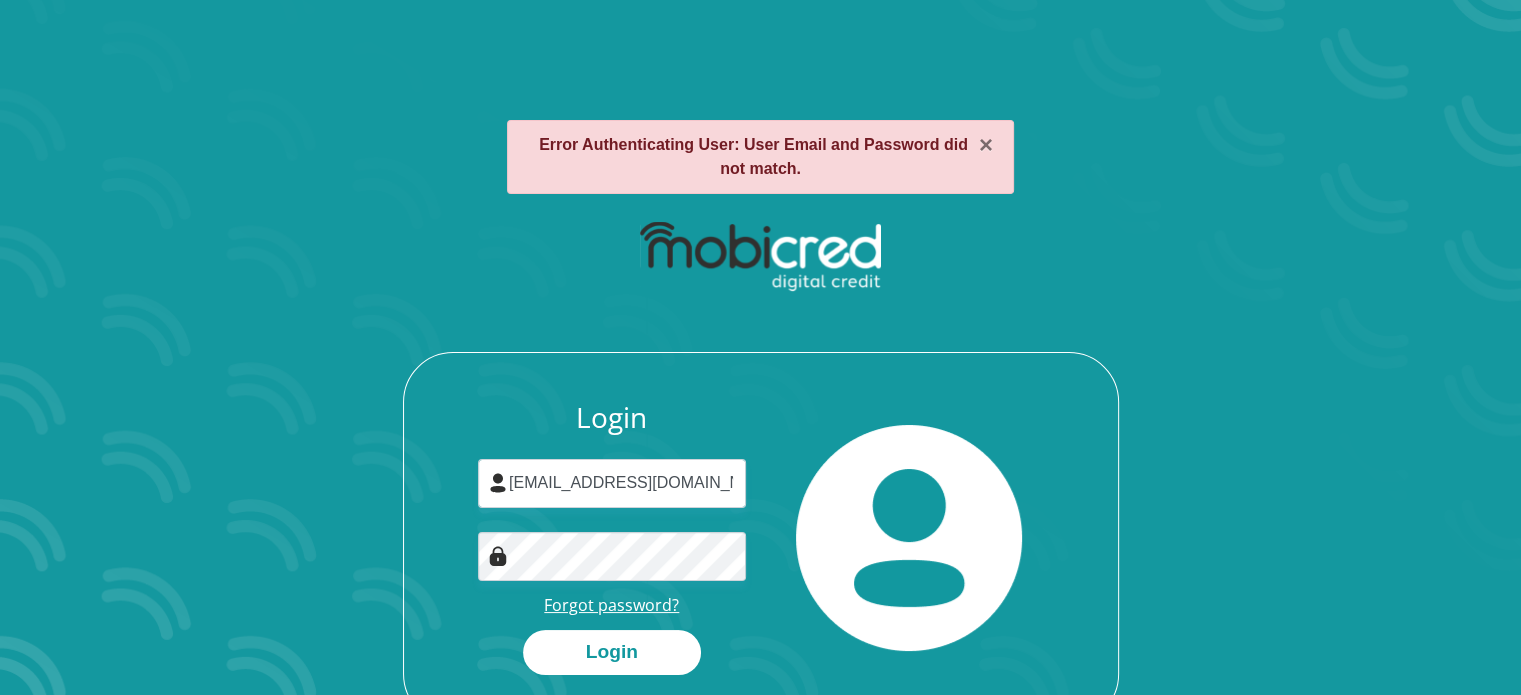 click on "Forgot password?" at bounding box center [611, 605] 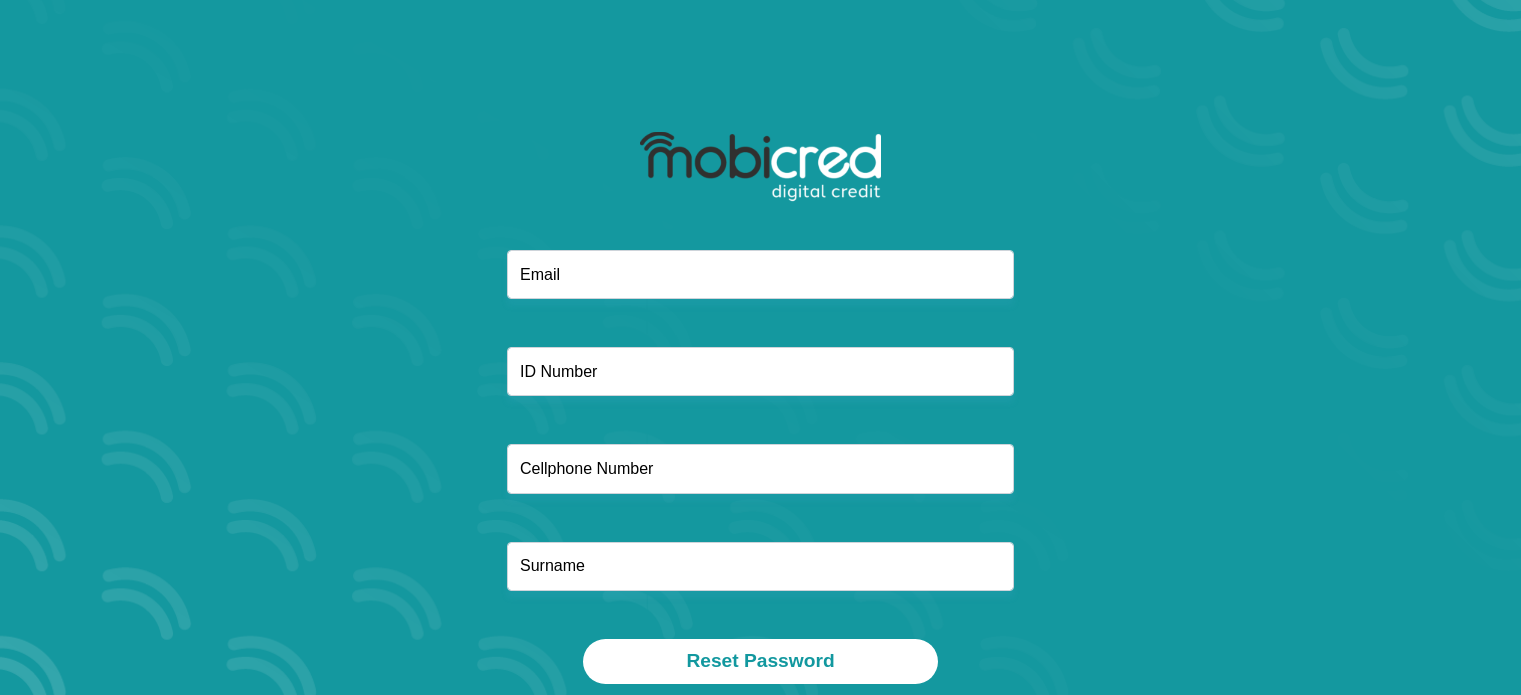 scroll, scrollTop: 0, scrollLeft: 0, axis: both 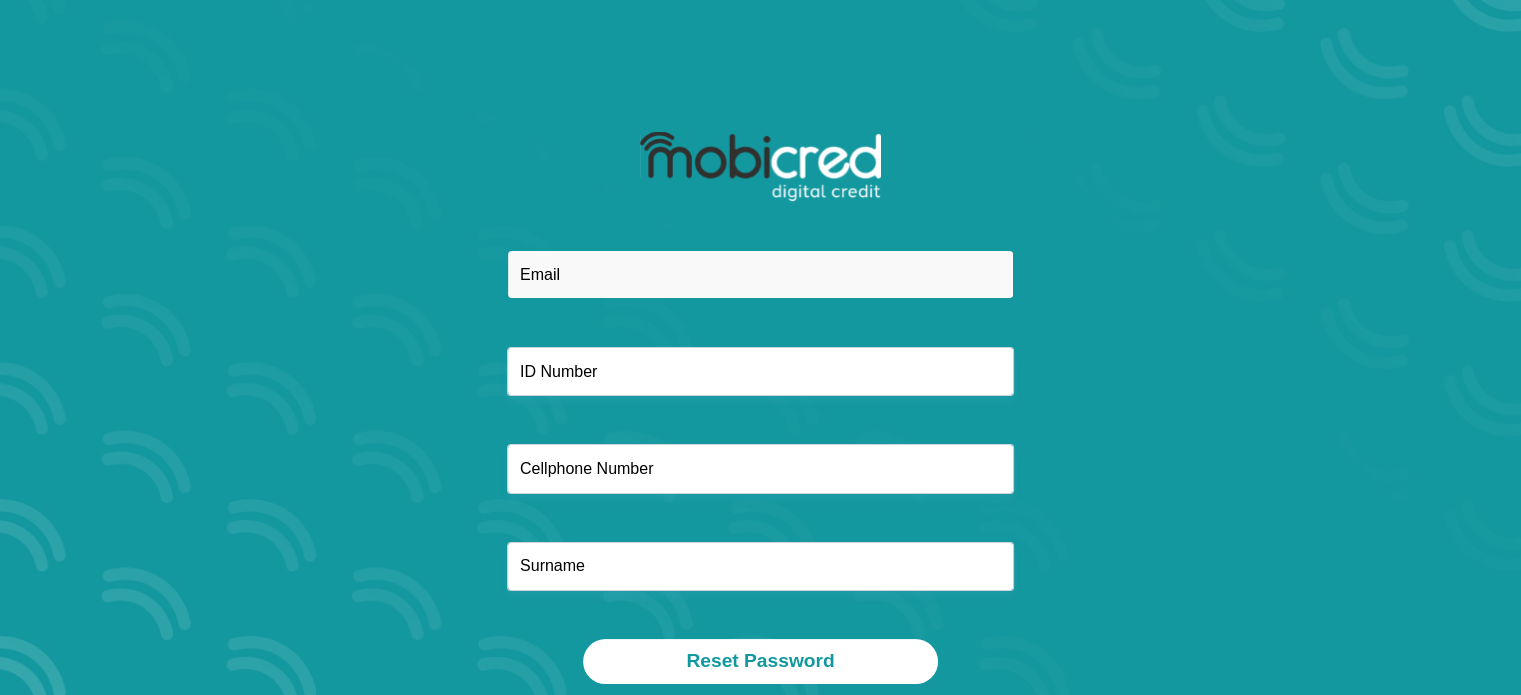 click at bounding box center (760, 274) 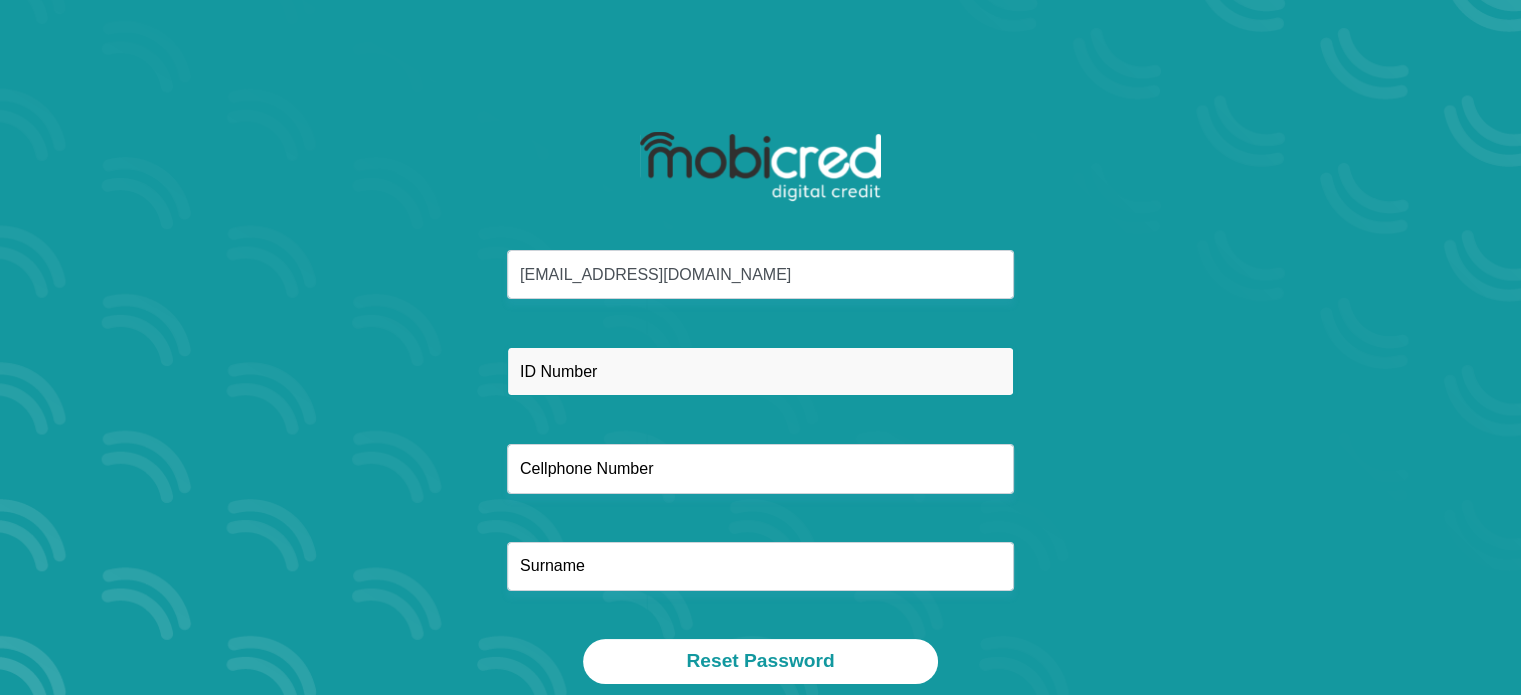 click at bounding box center (760, 371) 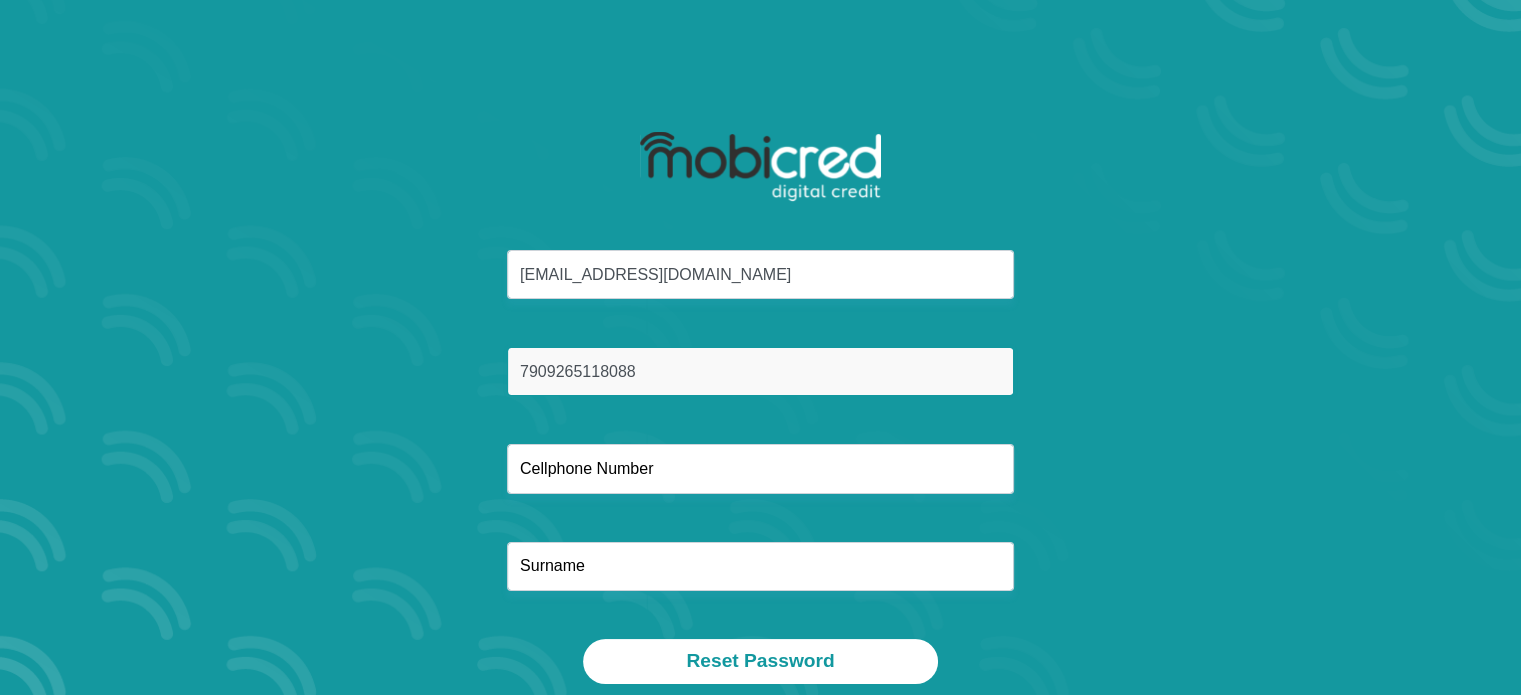 type on "7909265118088" 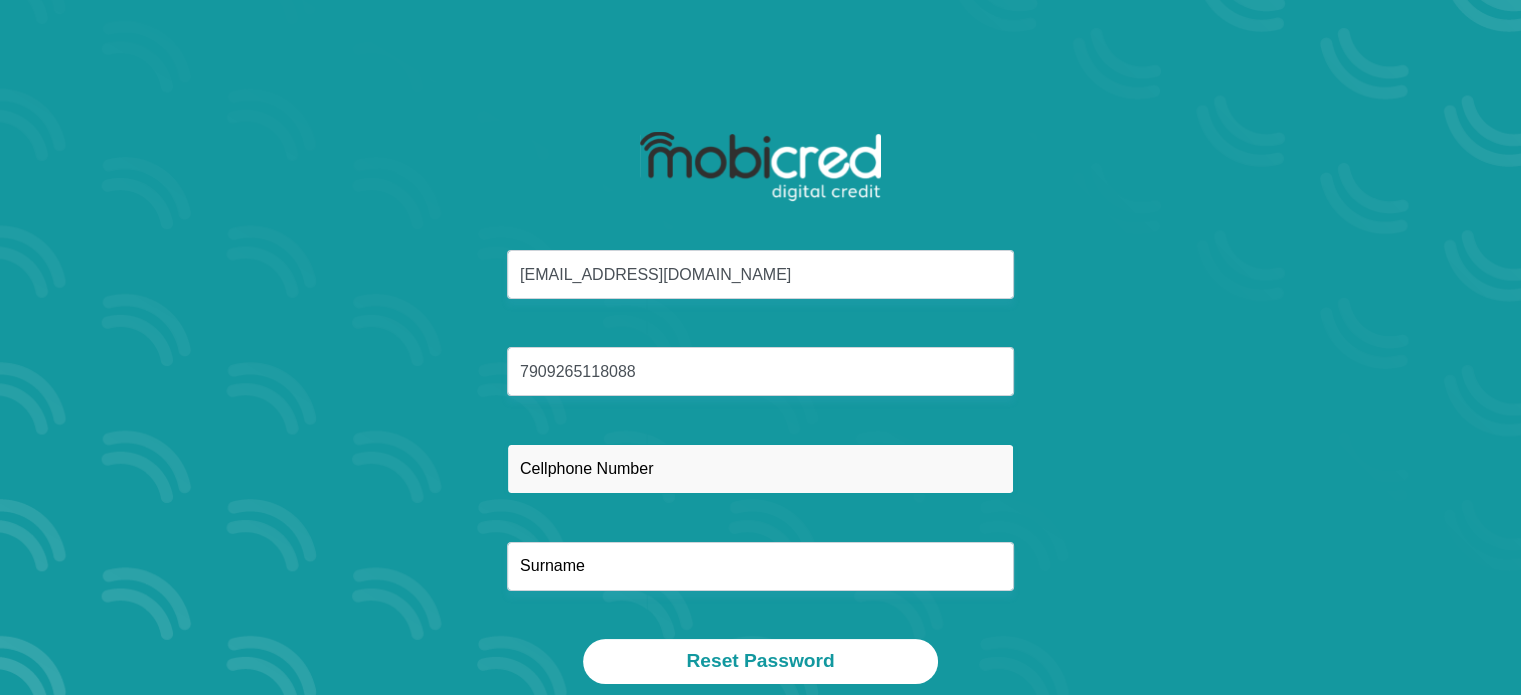 click at bounding box center [760, 468] 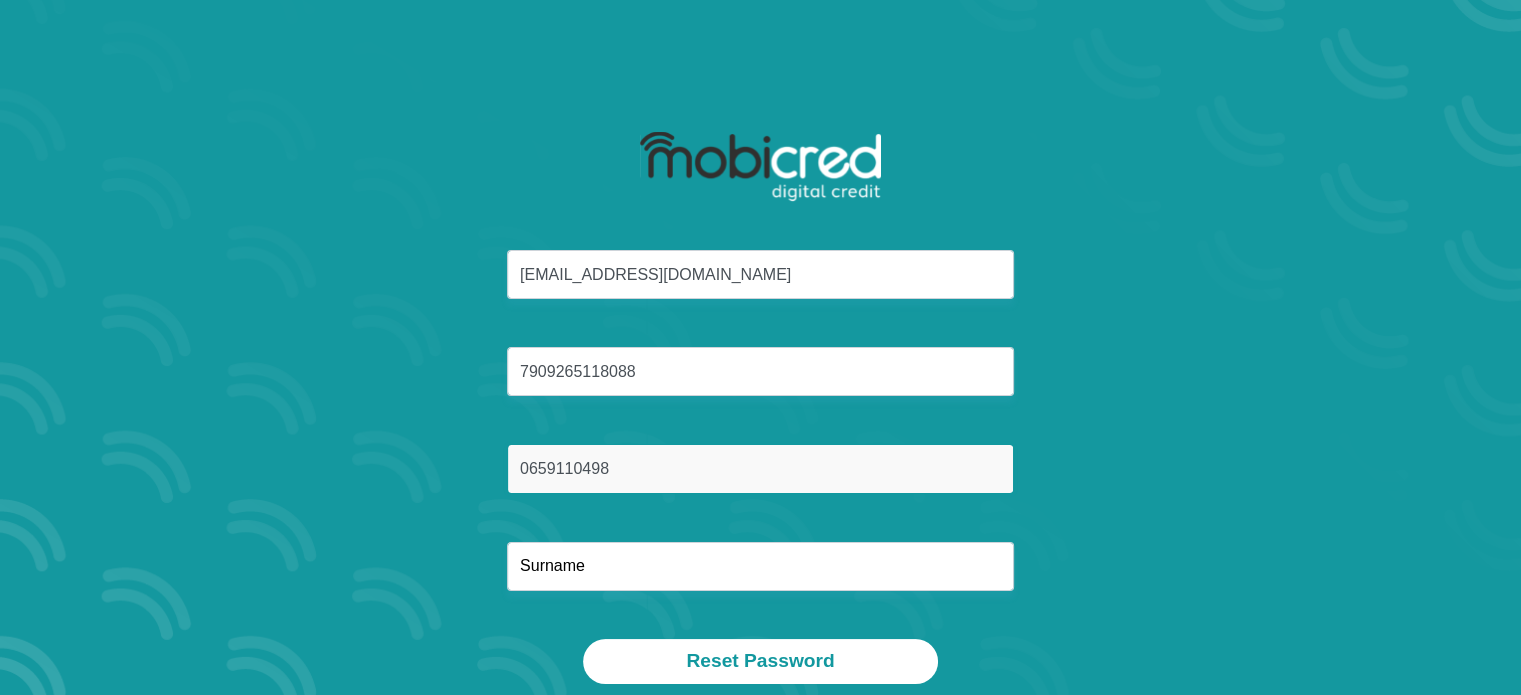 type on "0659110498" 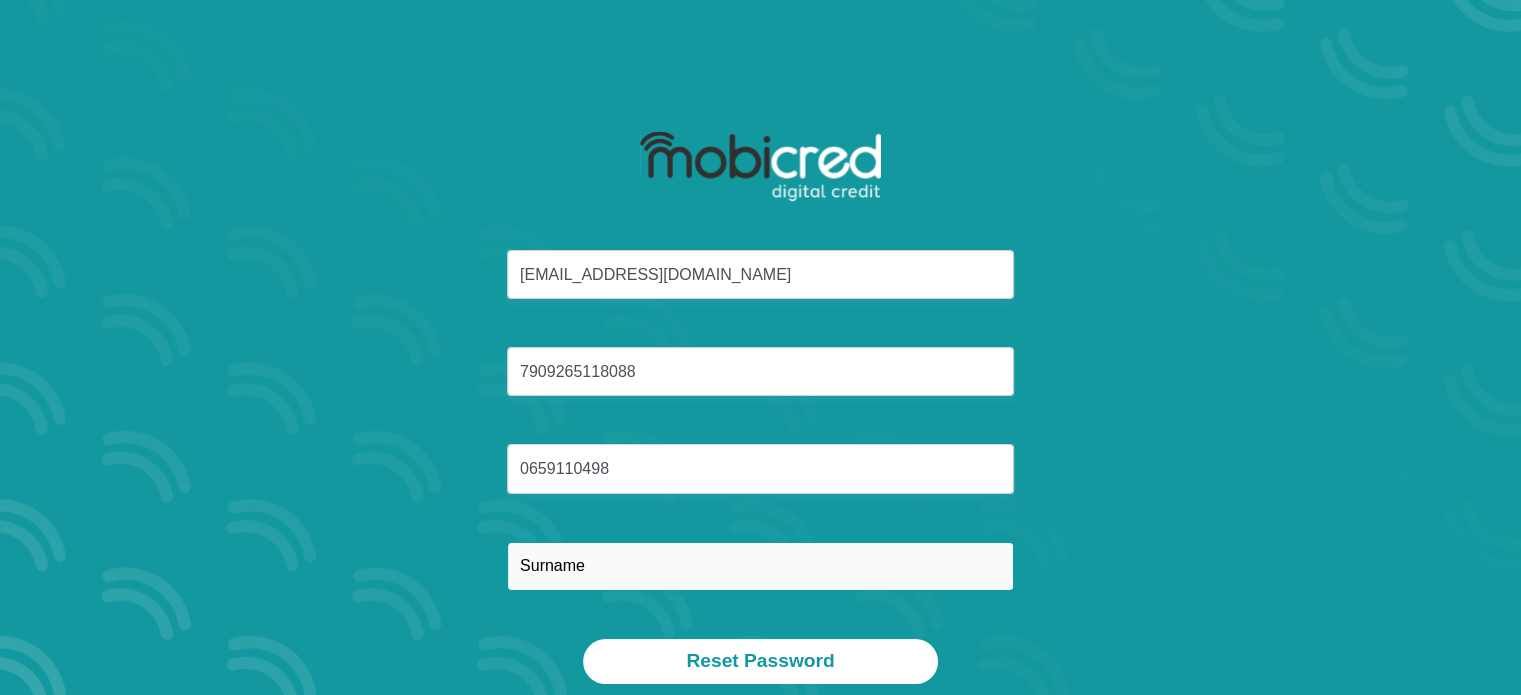 click at bounding box center (760, 566) 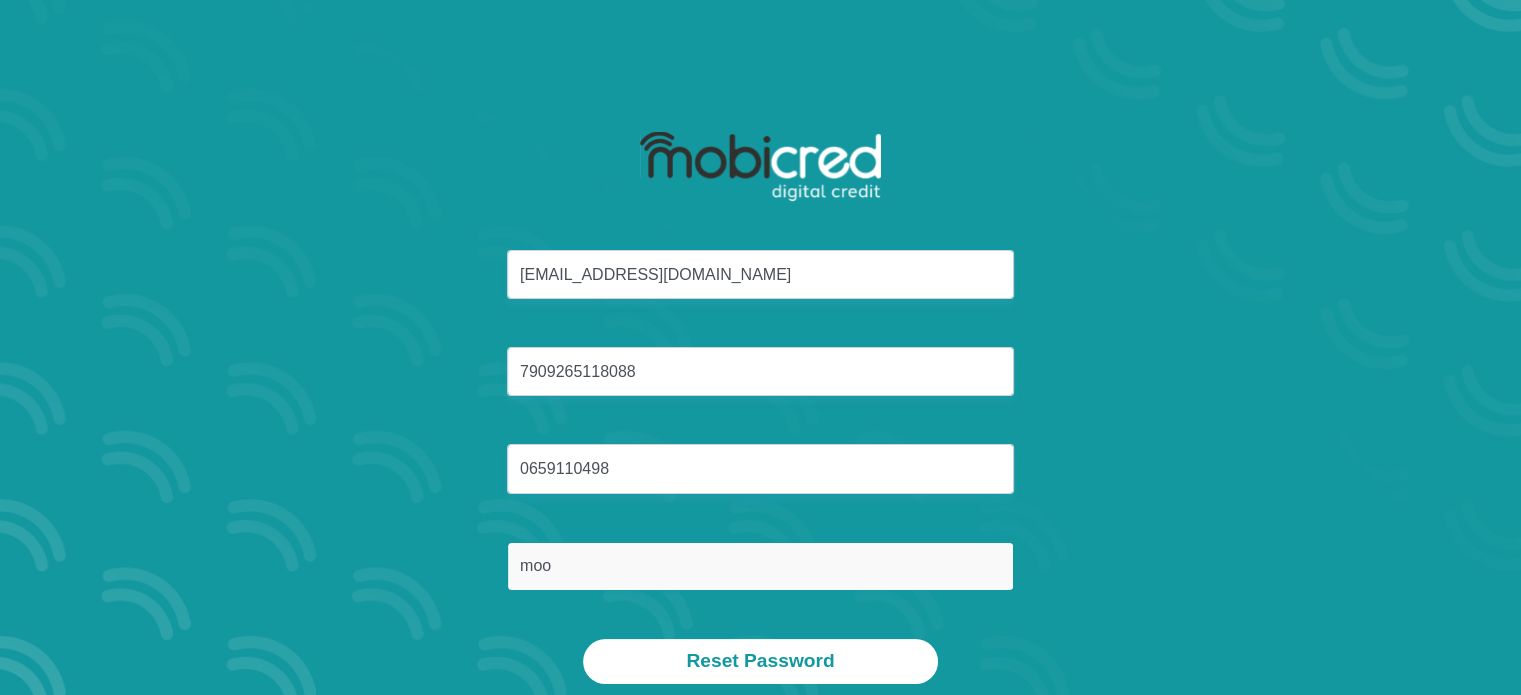type on "moosajee" 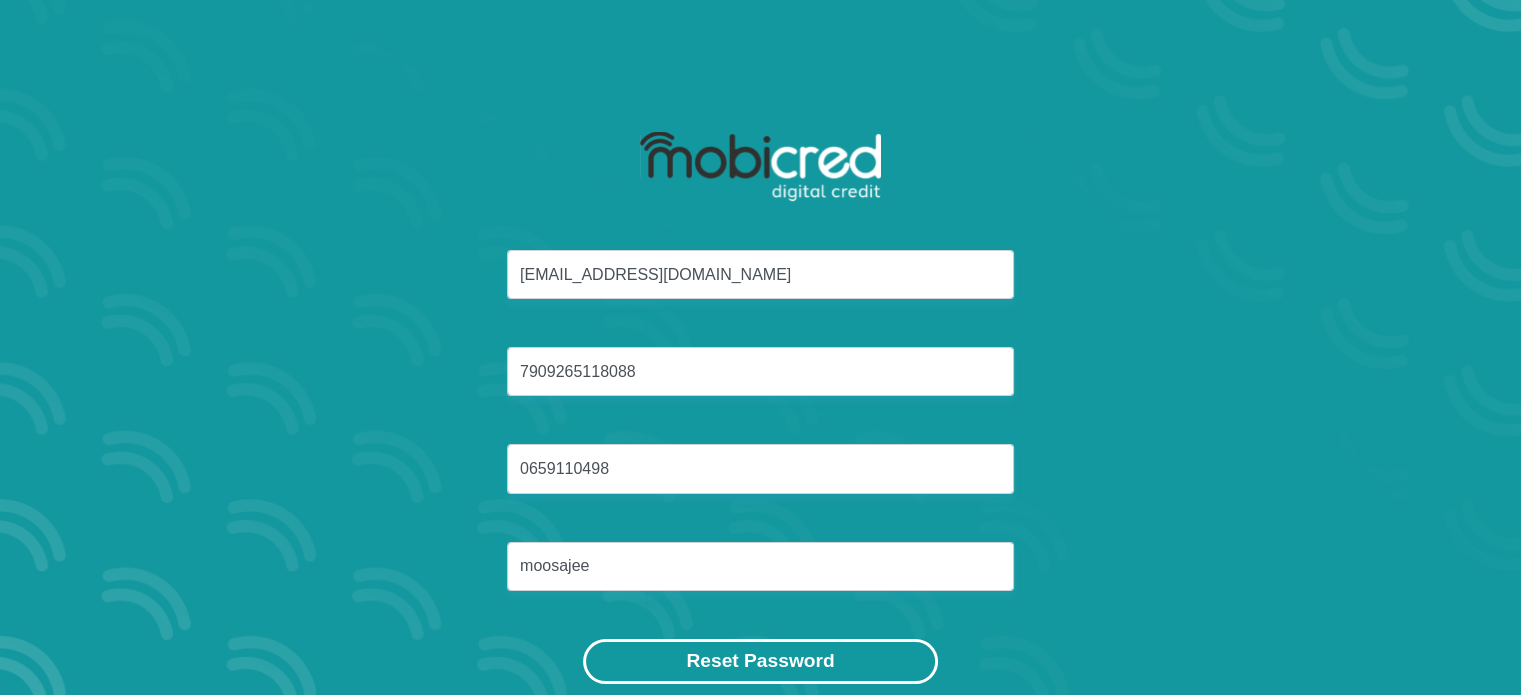 click on "Reset Password" at bounding box center [760, 661] 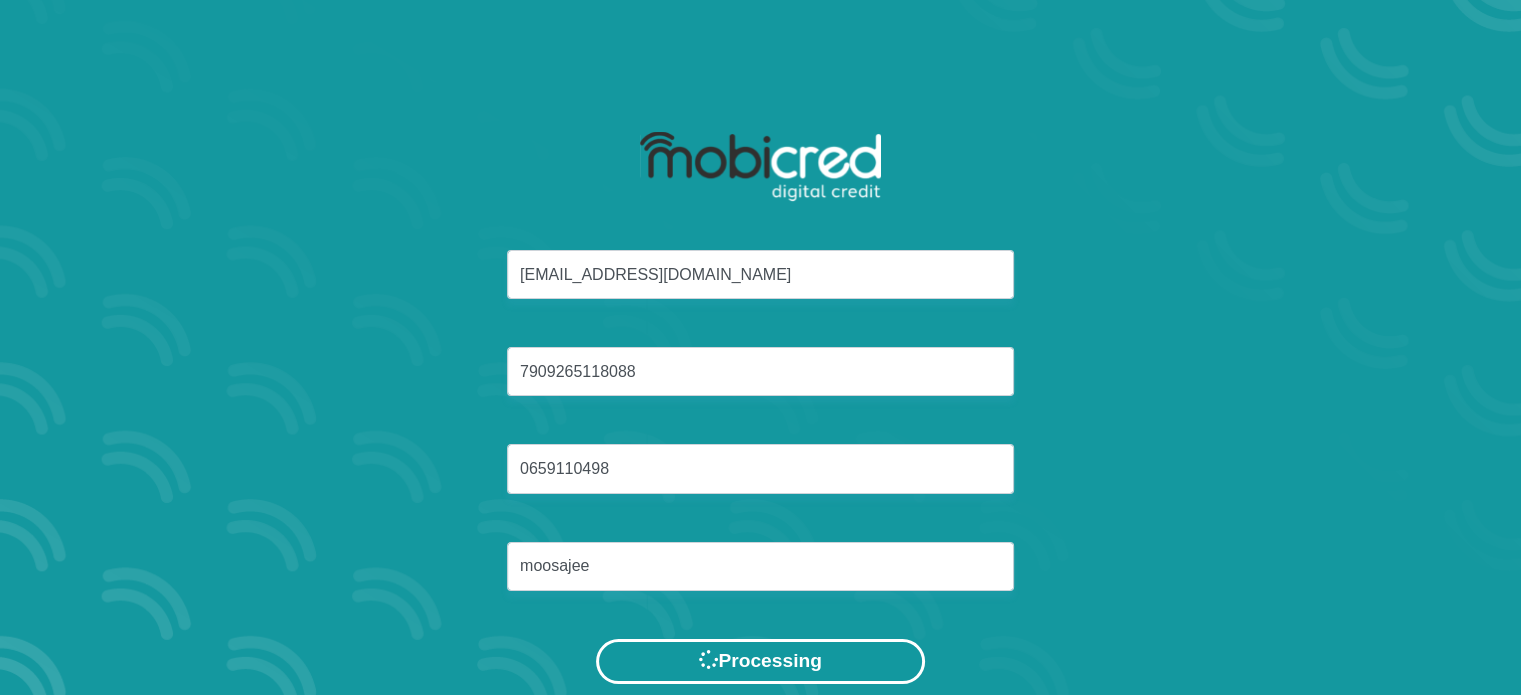 scroll, scrollTop: 0, scrollLeft: 0, axis: both 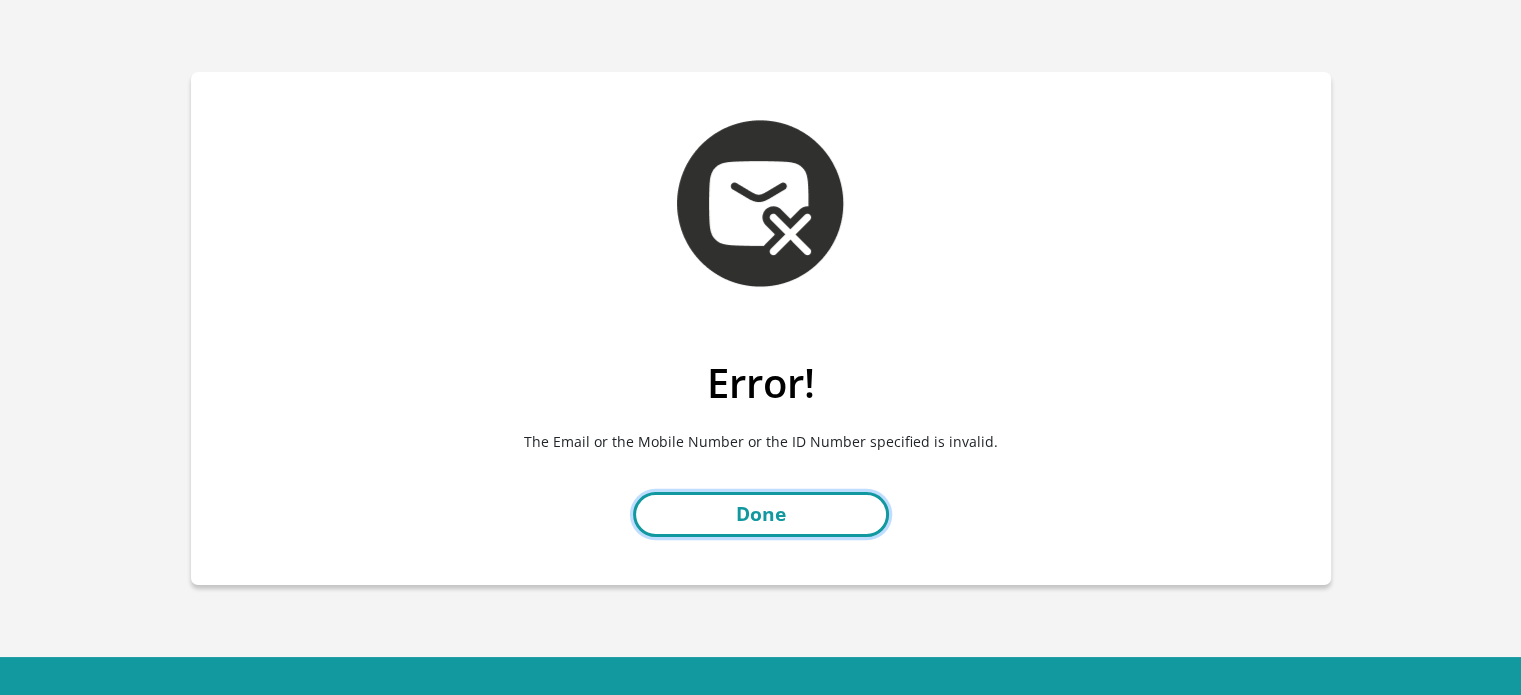 click on "Done" at bounding box center (761, 514) 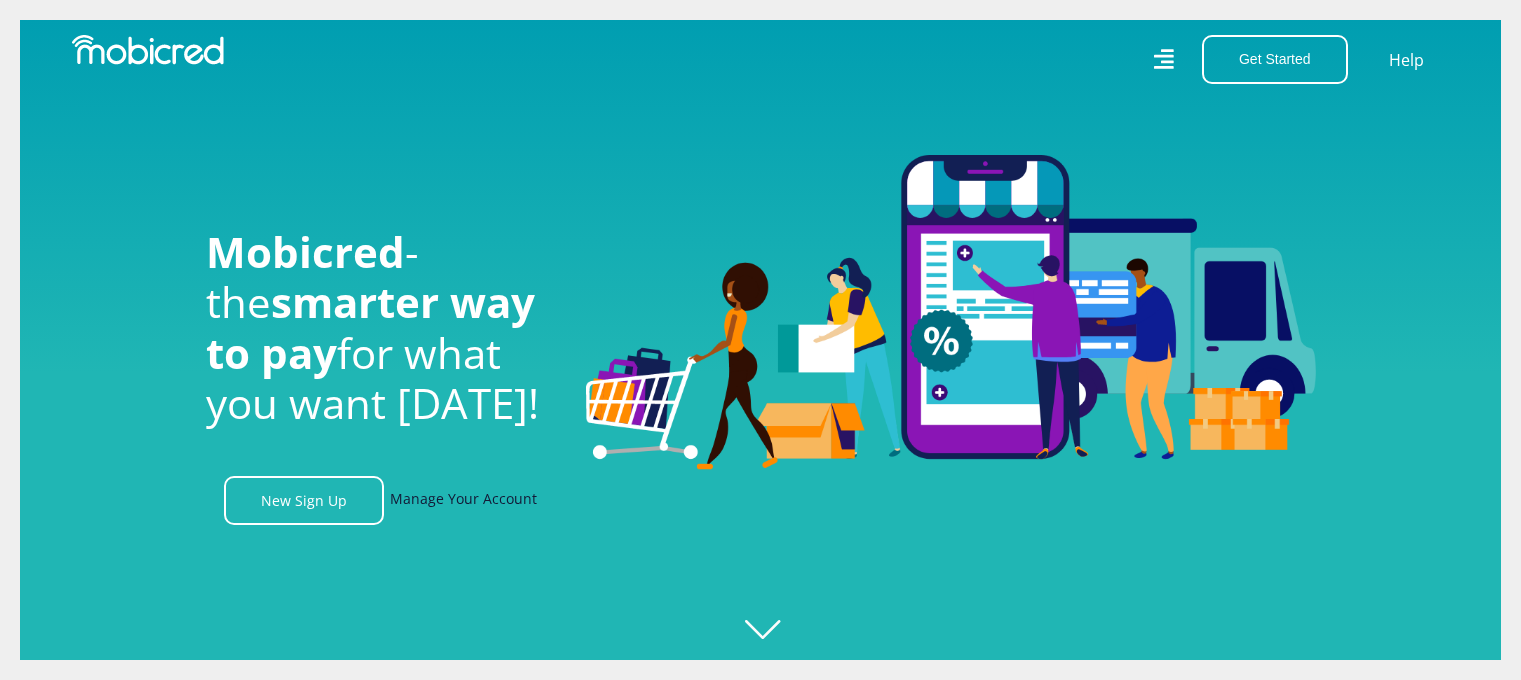 scroll, scrollTop: 0, scrollLeft: 0, axis: both 